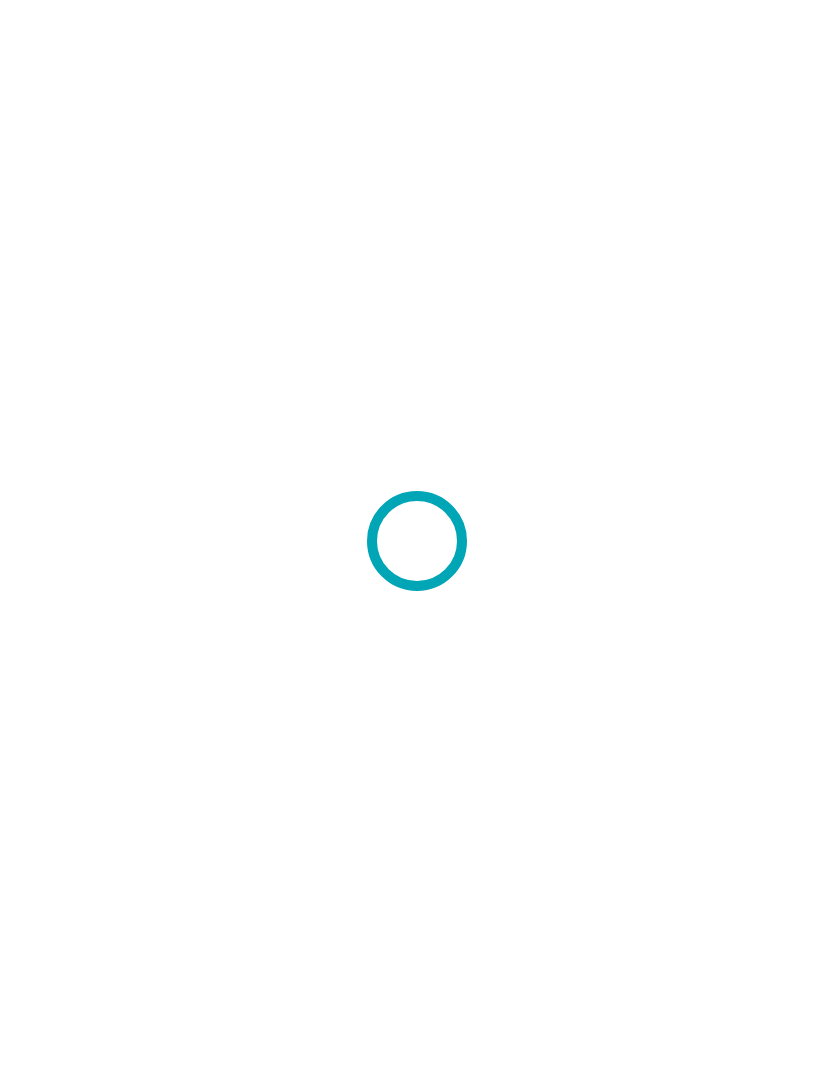 scroll, scrollTop: 0, scrollLeft: 0, axis: both 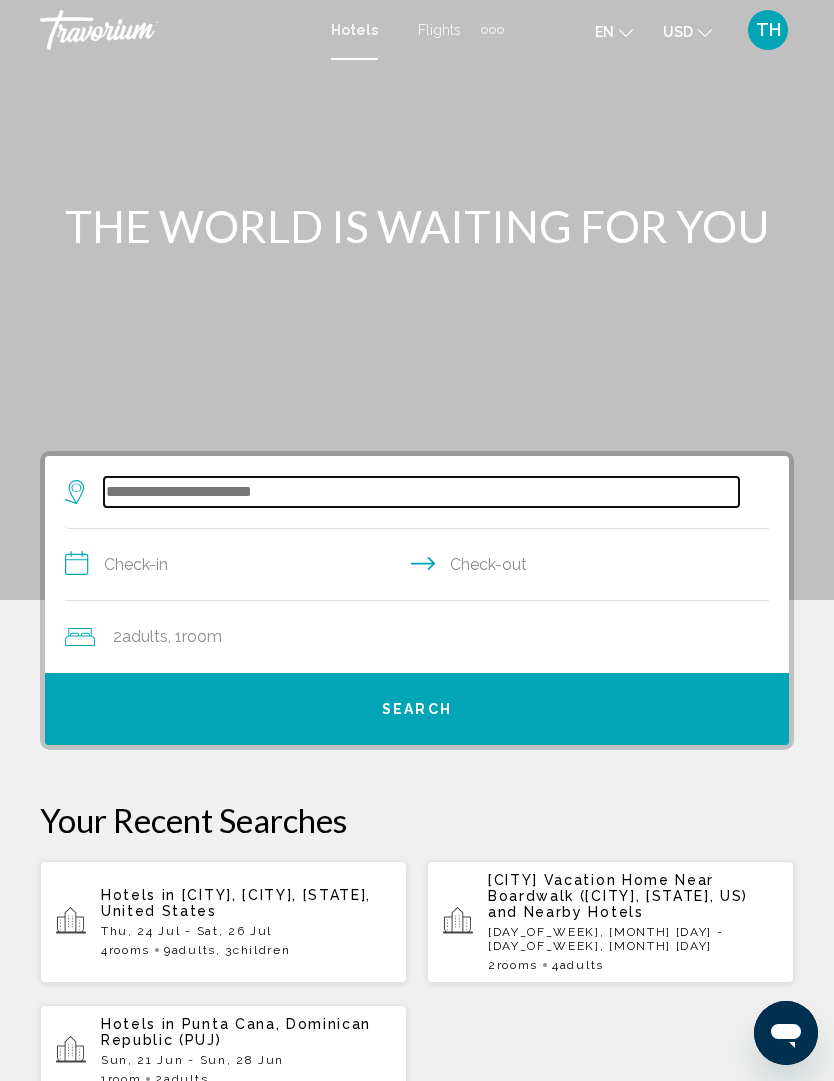click at bounding box center [421, 492] 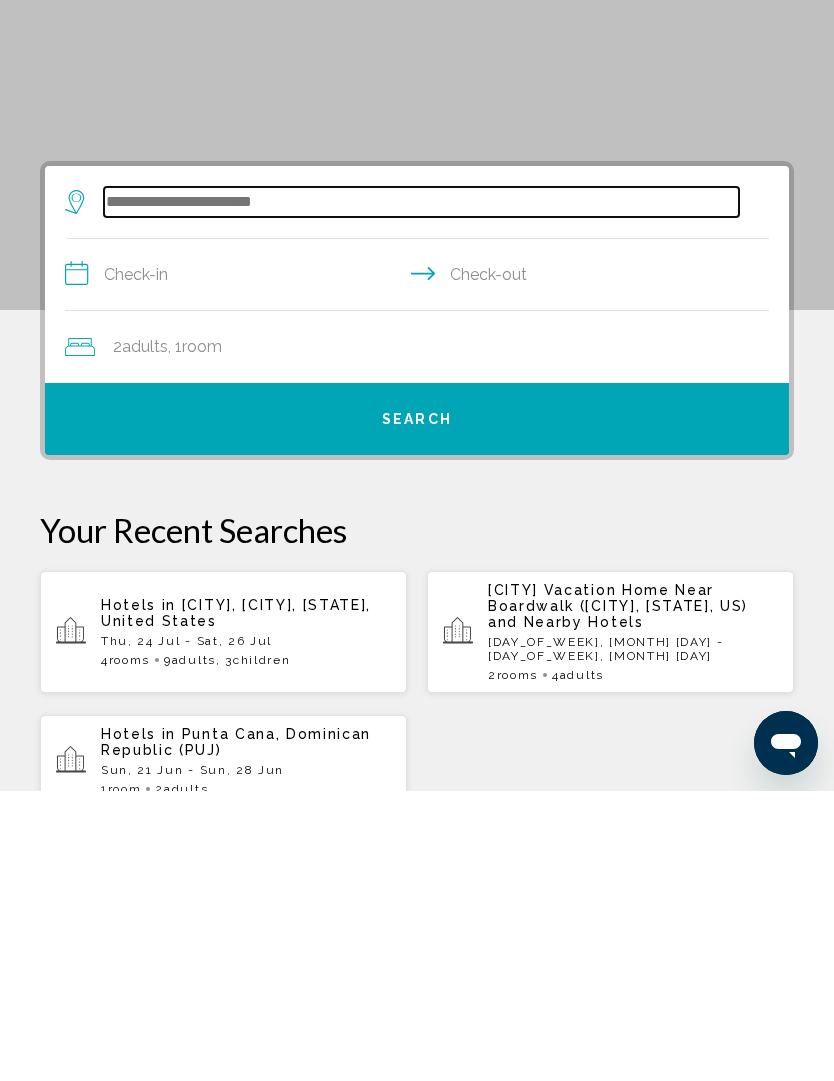 scroll, scrollTop: 45, scrollLeft: 0, axis: vertical 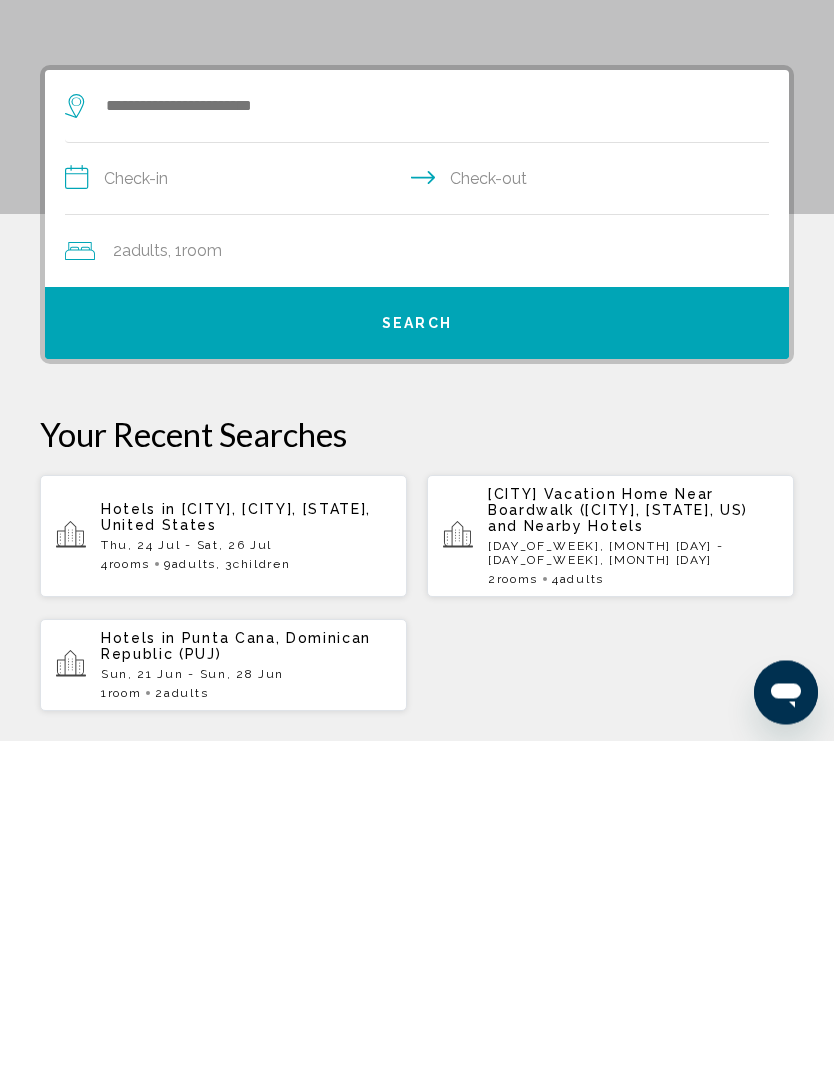 click on "[DAY], [DATE] [MONTH] - [DAY], [DATE] [MONTH]" at bounding box center [633, 894] 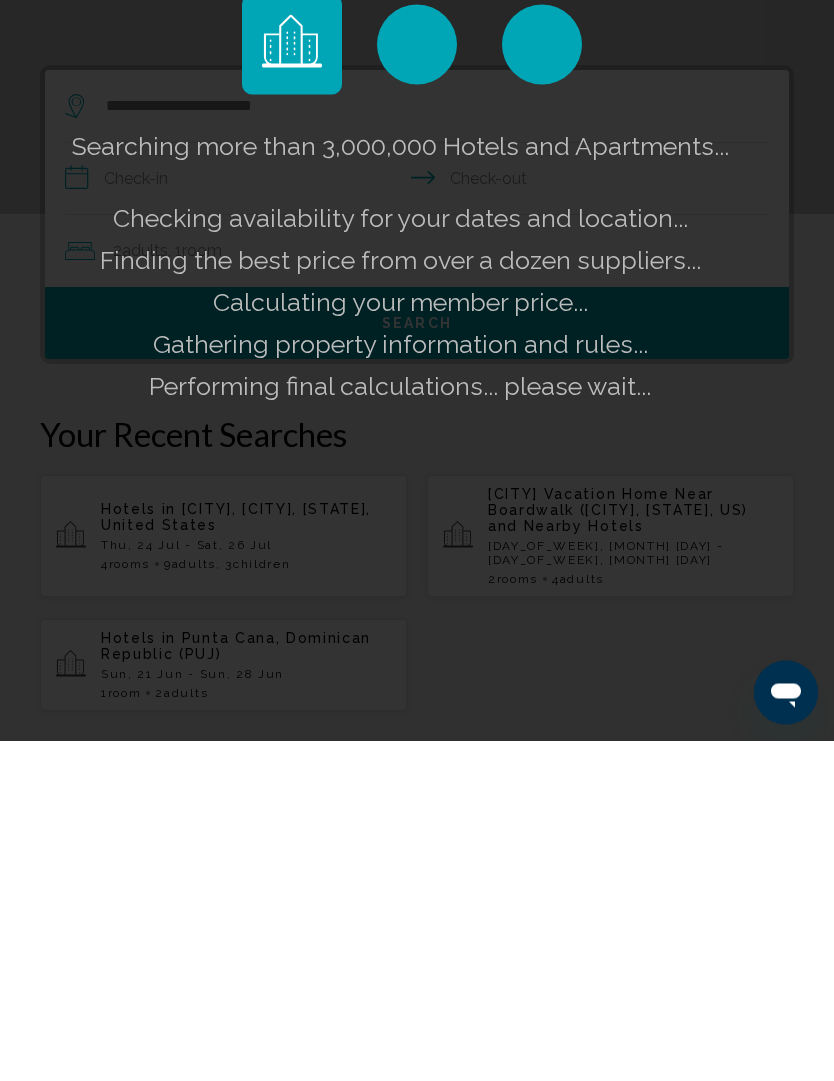 scroll, scrollTop: 386, scrollLeft: 0, axis: vertical 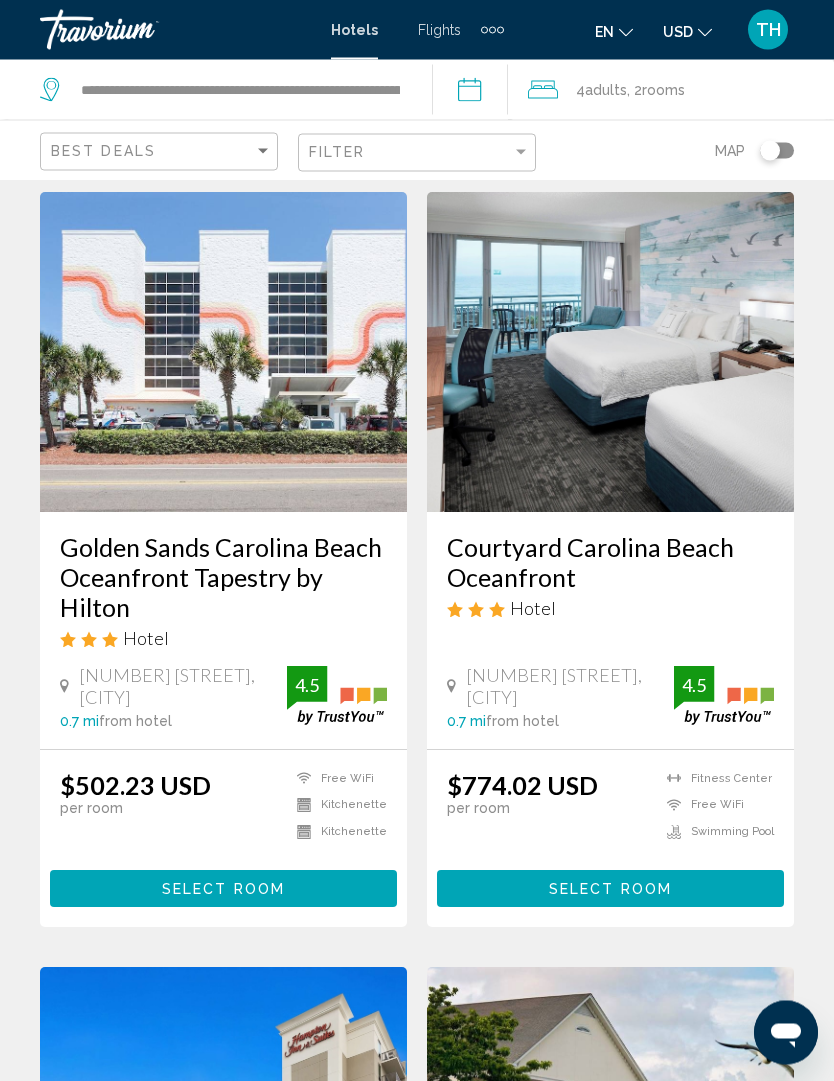 click at bounding box center (223, 353) 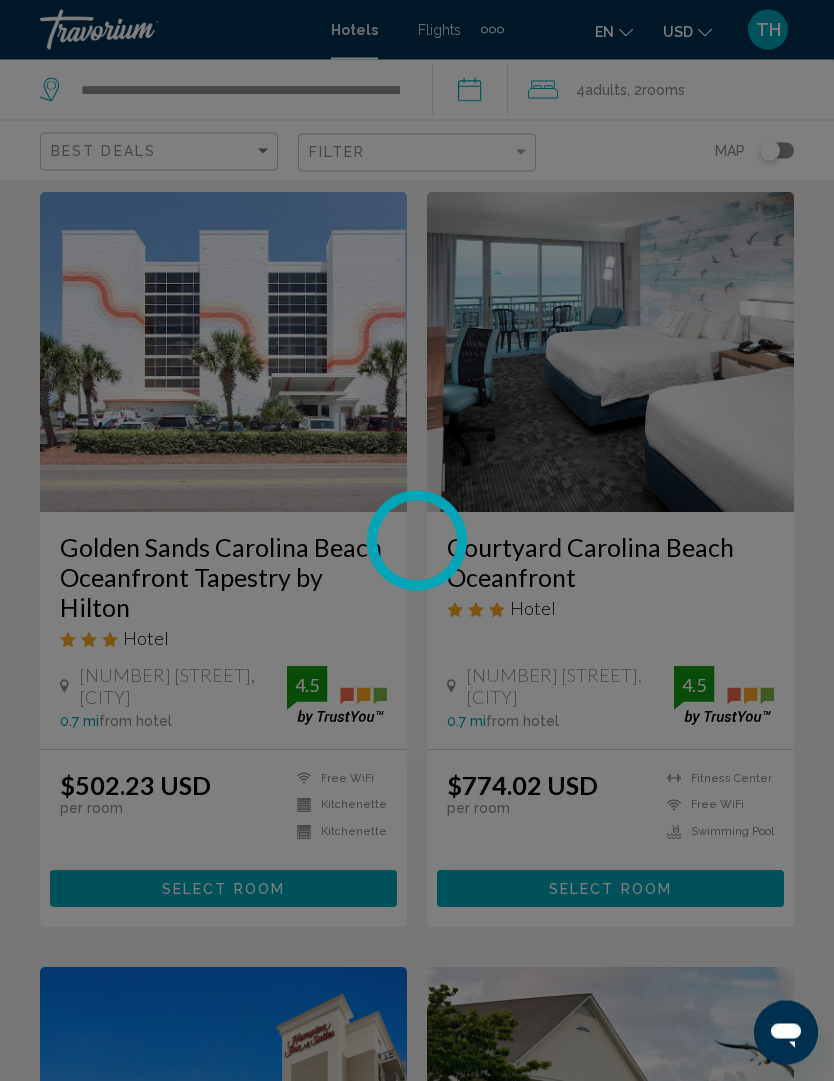 scroll, scrollTop: 58, scrollLeft: 0, axis: vertical 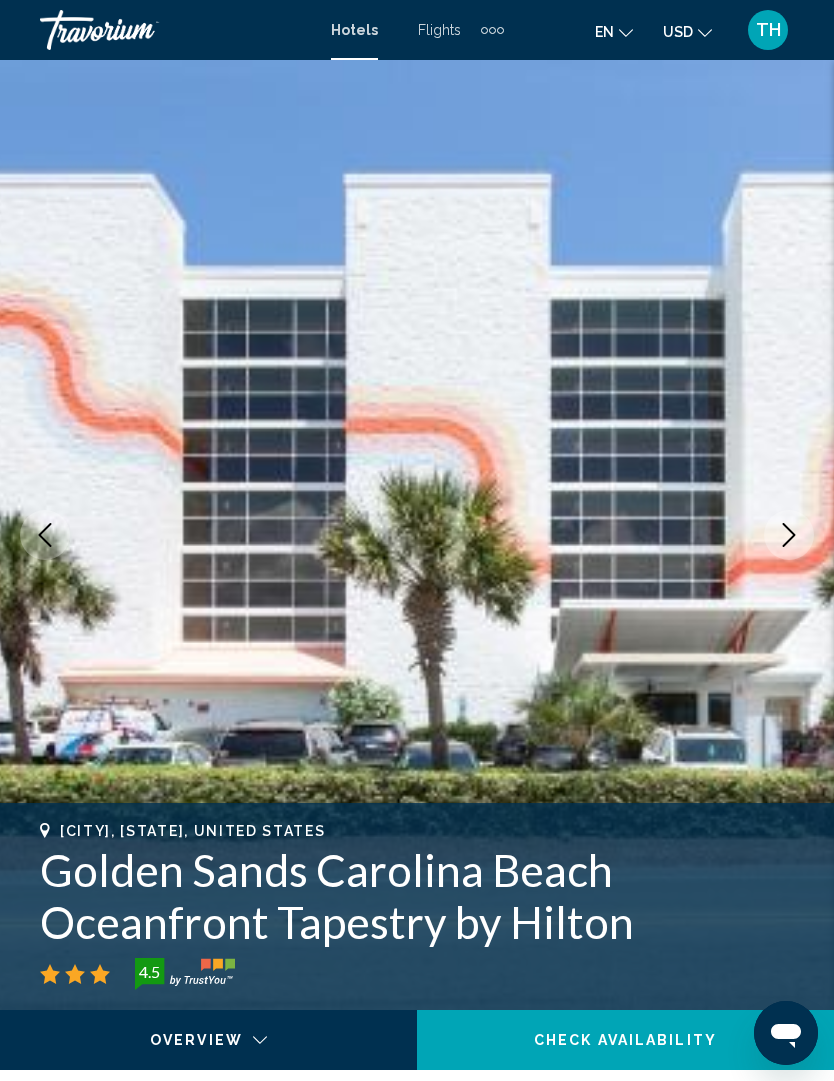 click at bounding box center [417, 535] 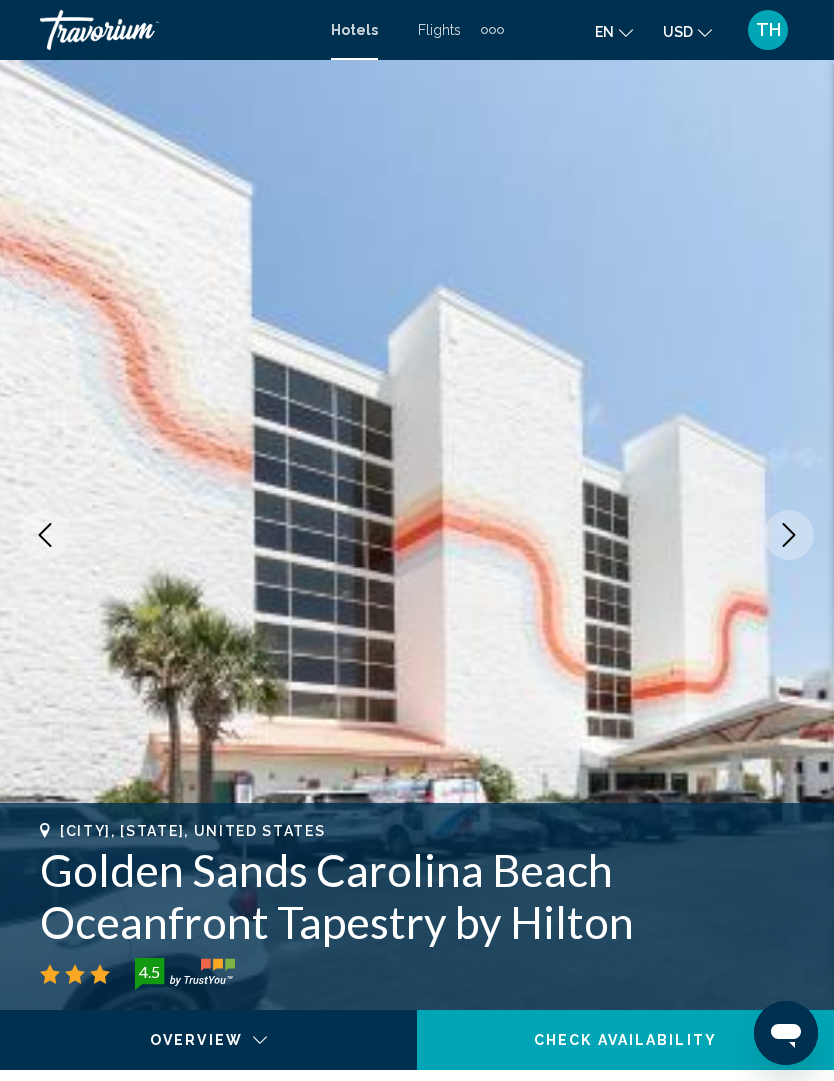 click at bounding box center (789, 535) 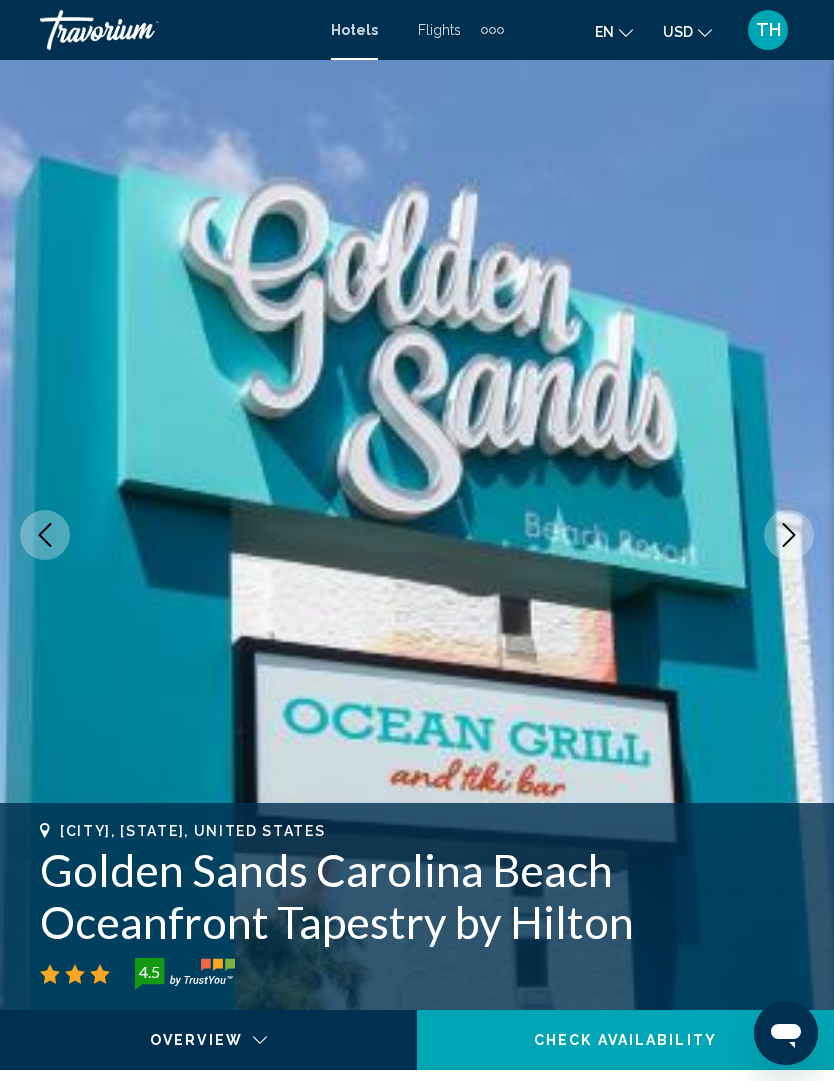 click 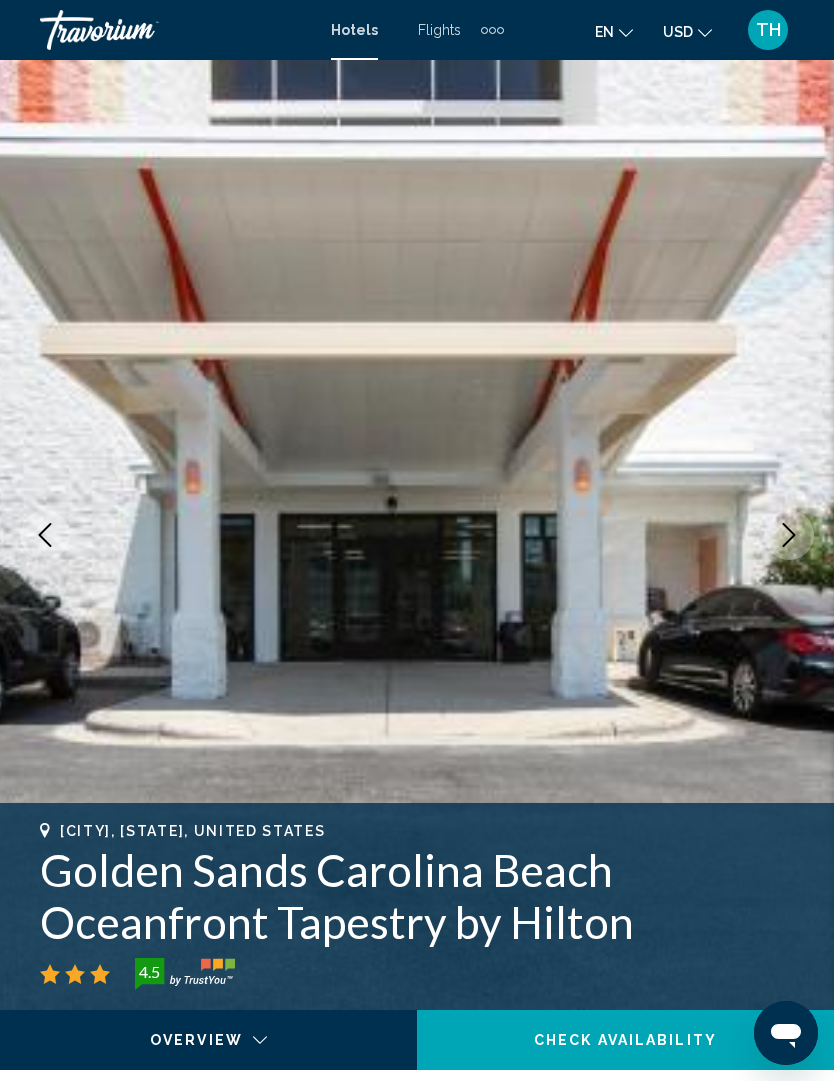 click at bounding box center [789, 535] 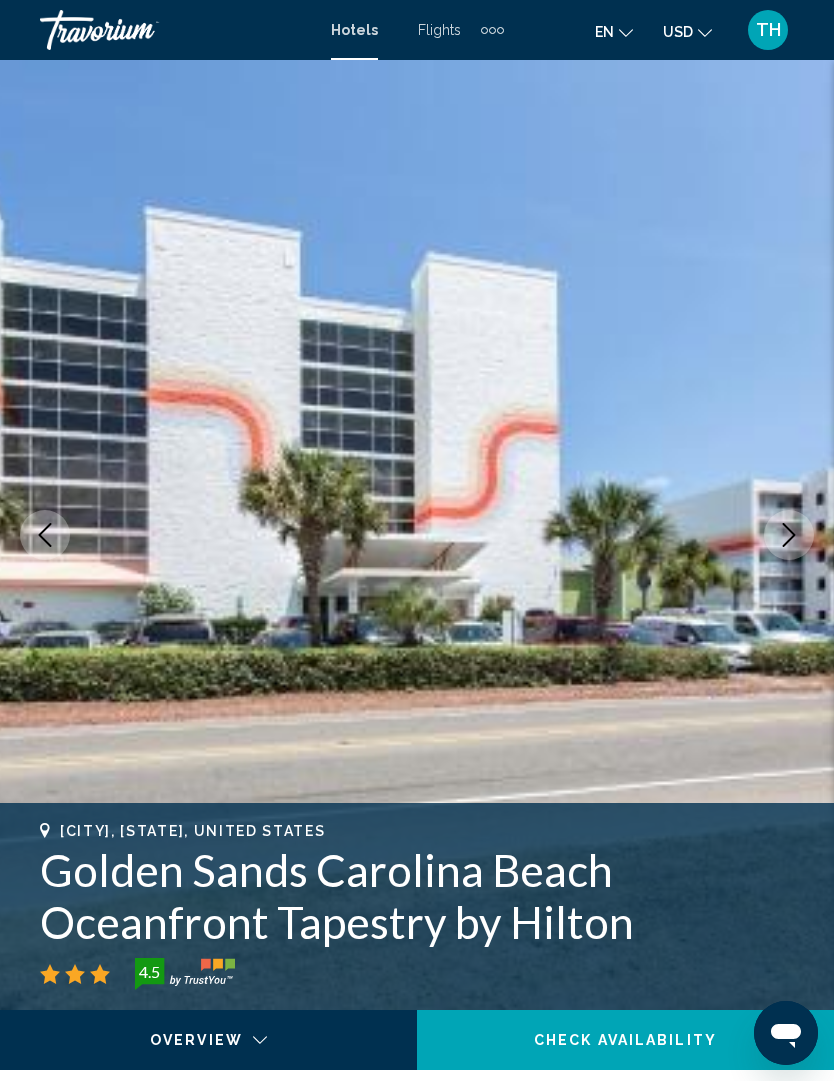 click 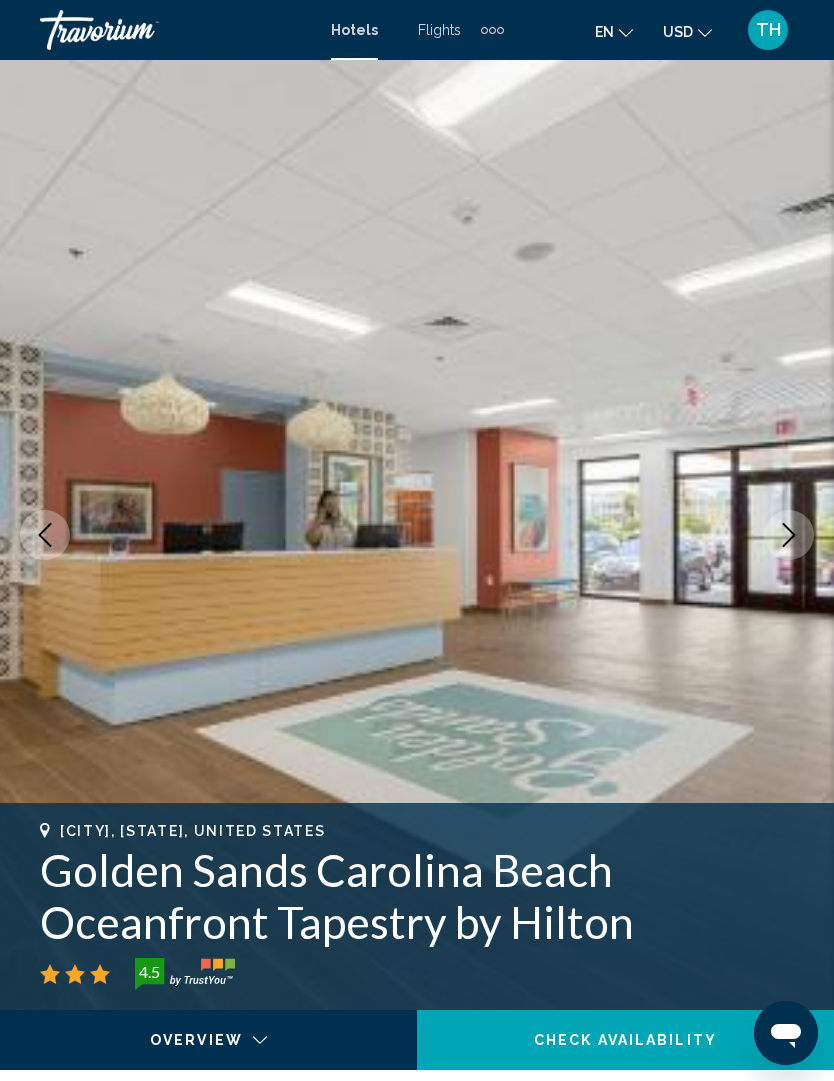 click 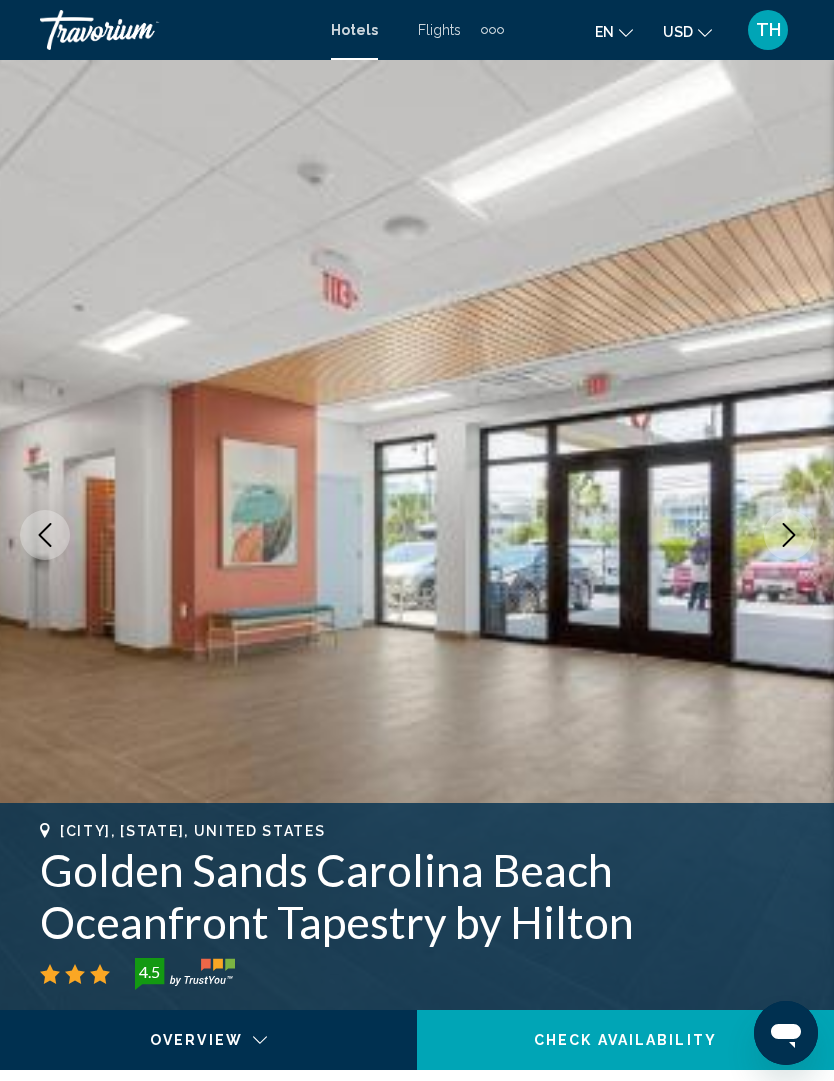 click at bounding box center (417, 535) 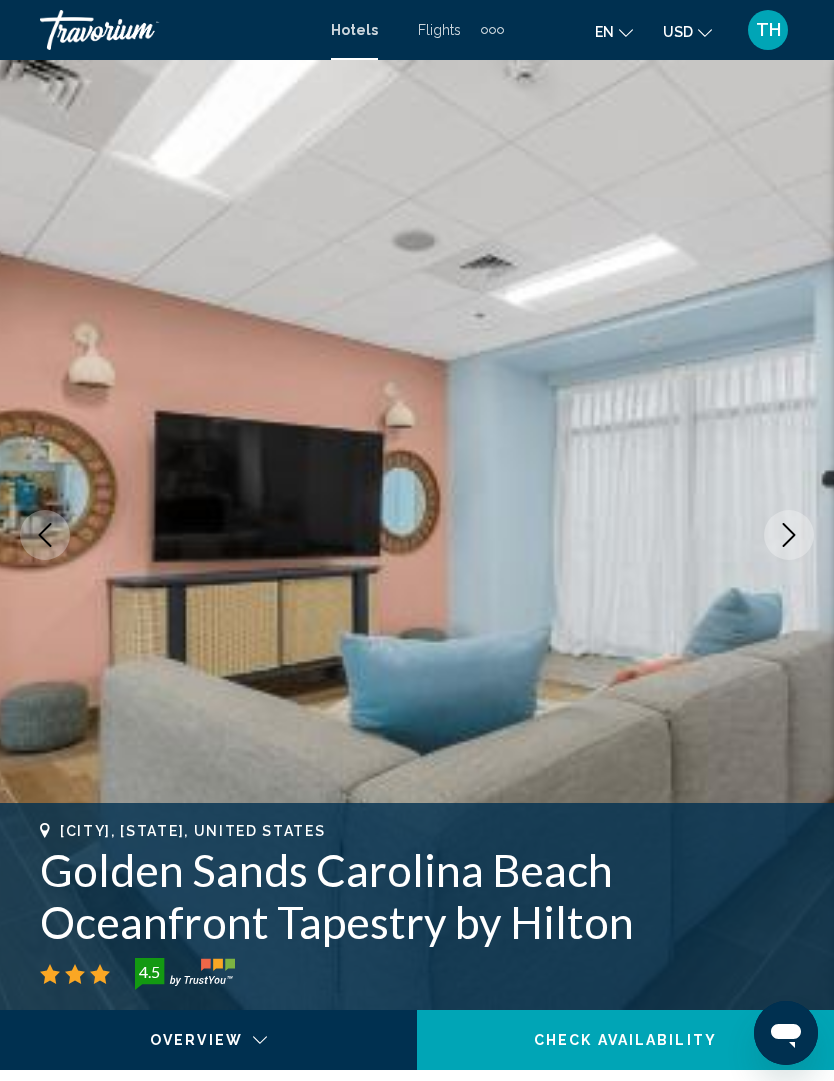 click at bounding box center (789, 535) 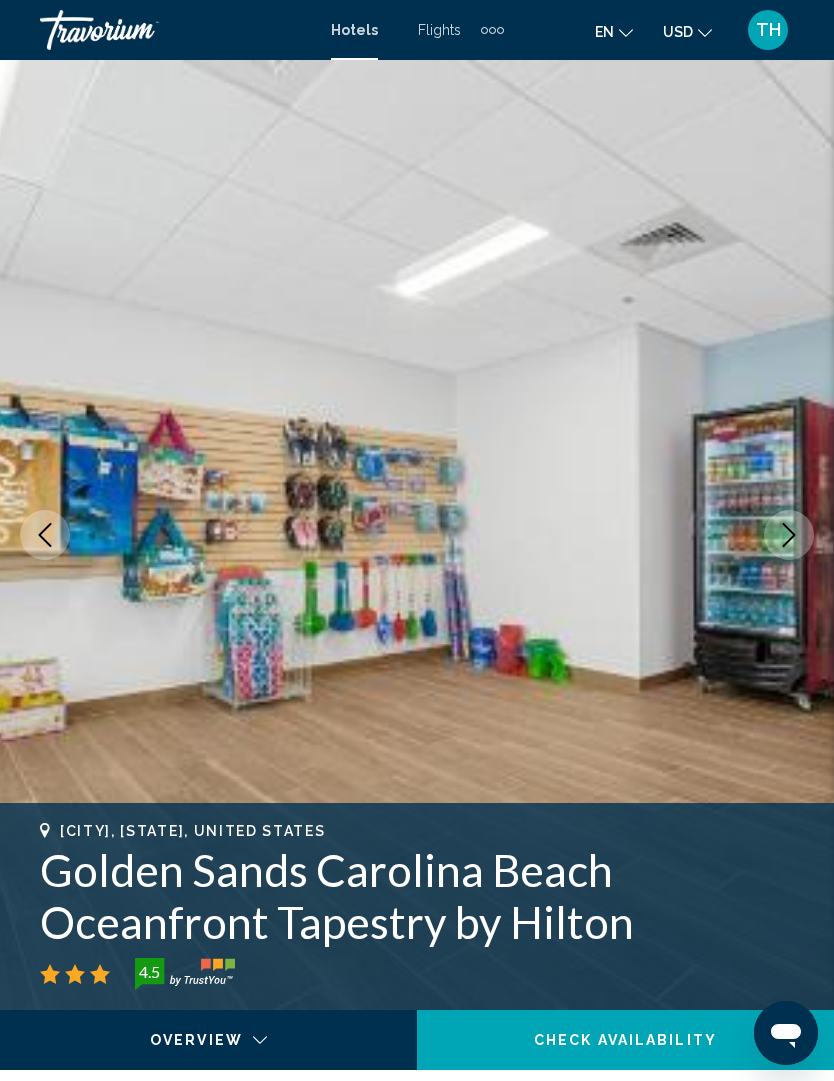 click 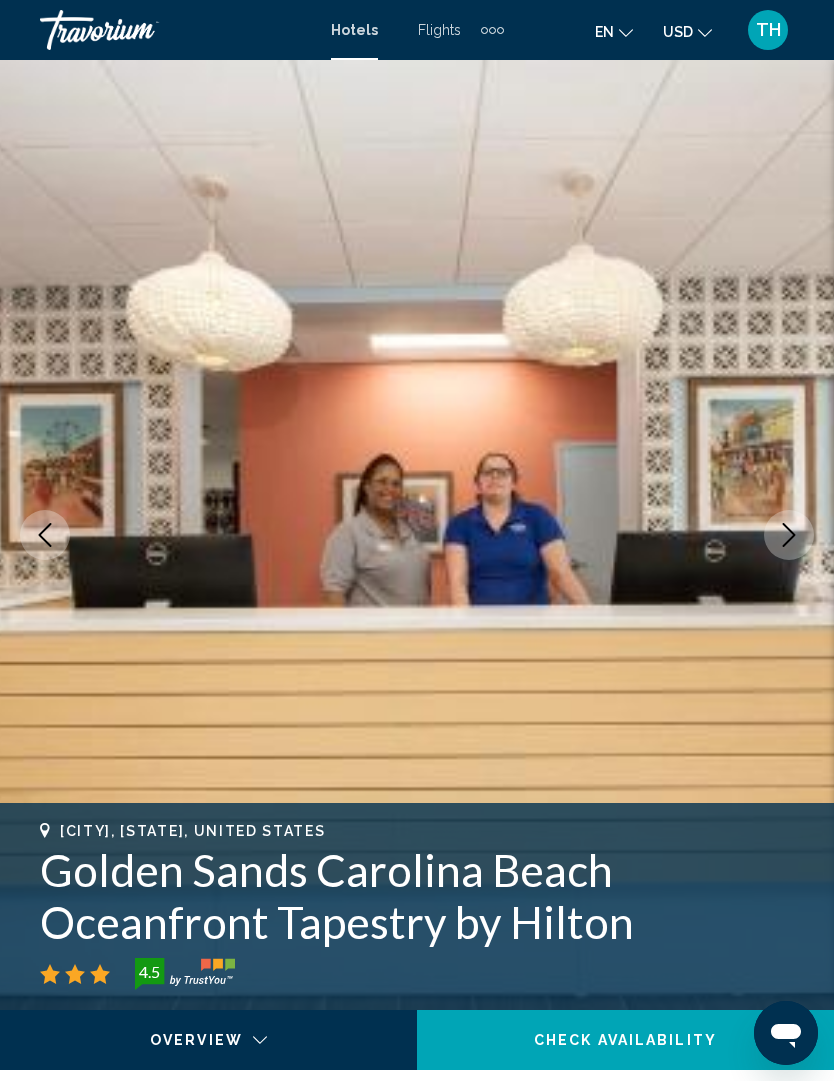 click 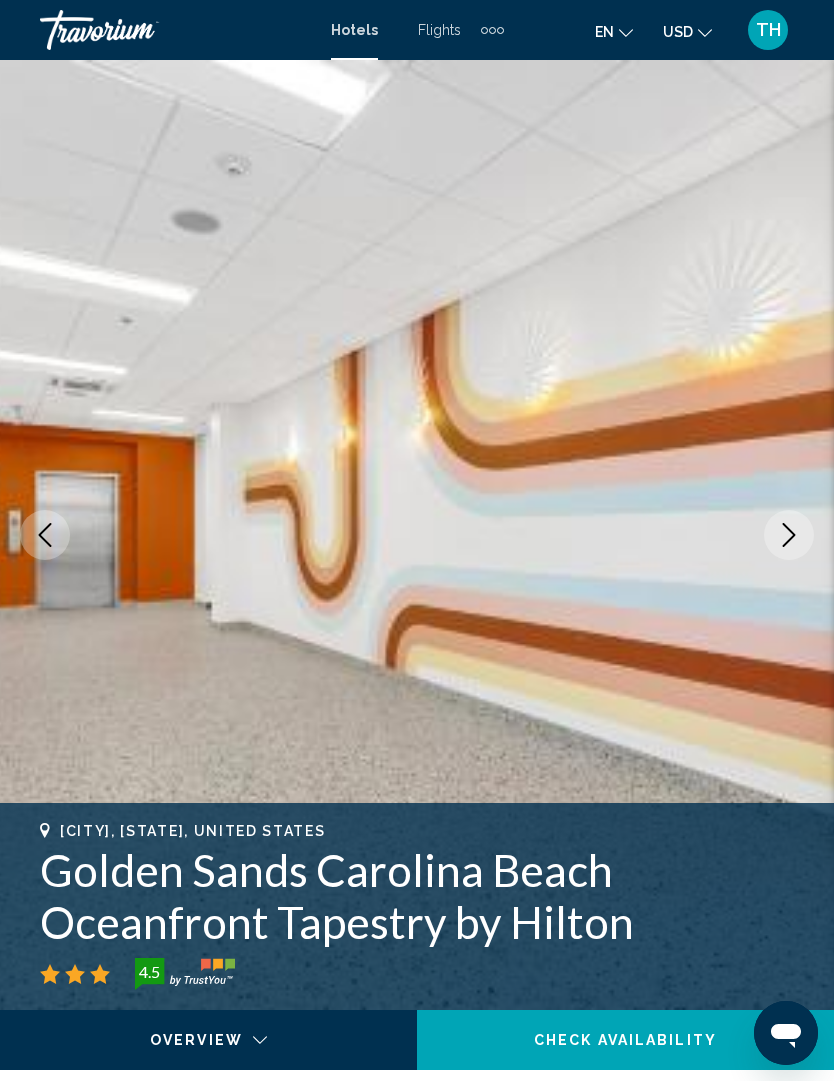 click 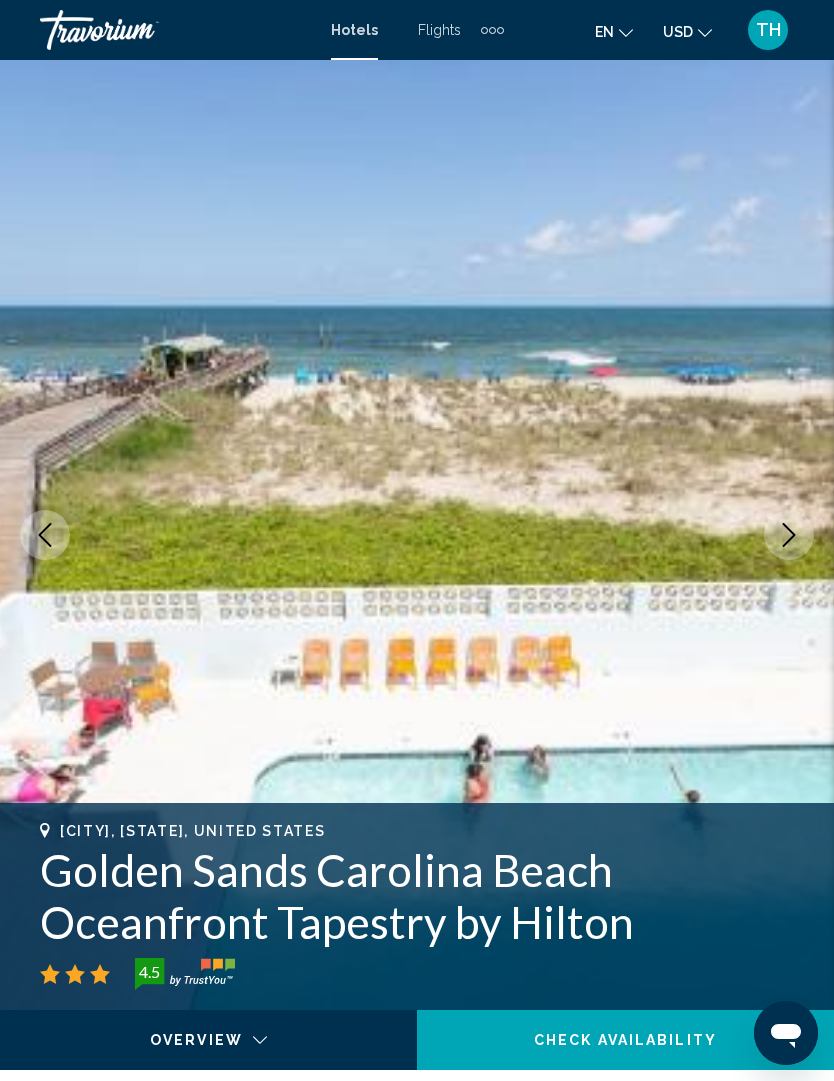 click at bounding box center (789, 535) 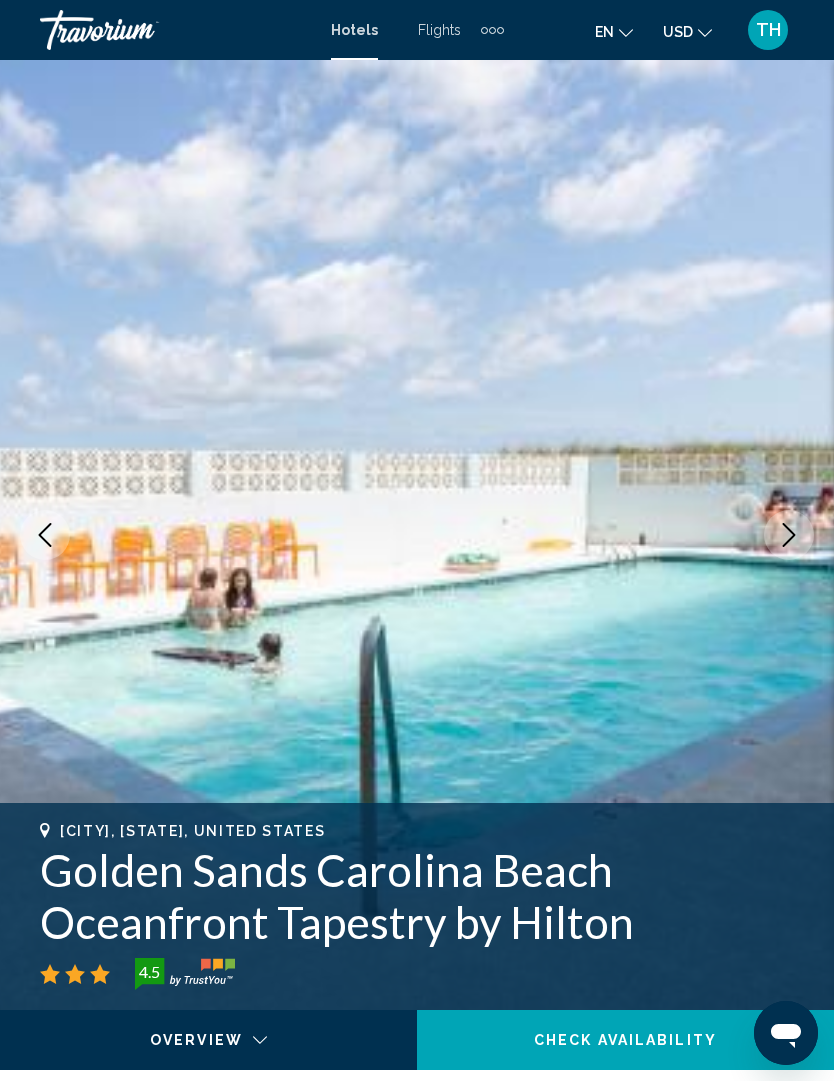 click at bounding box center (789, 535) 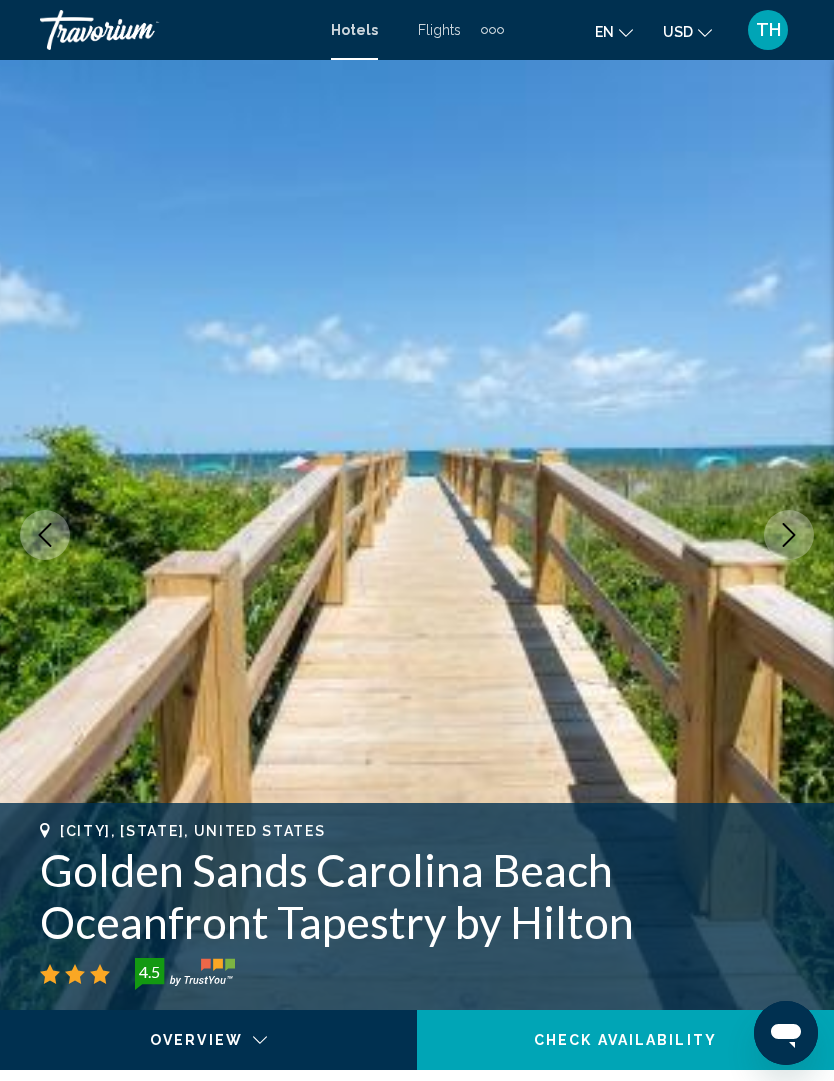 click 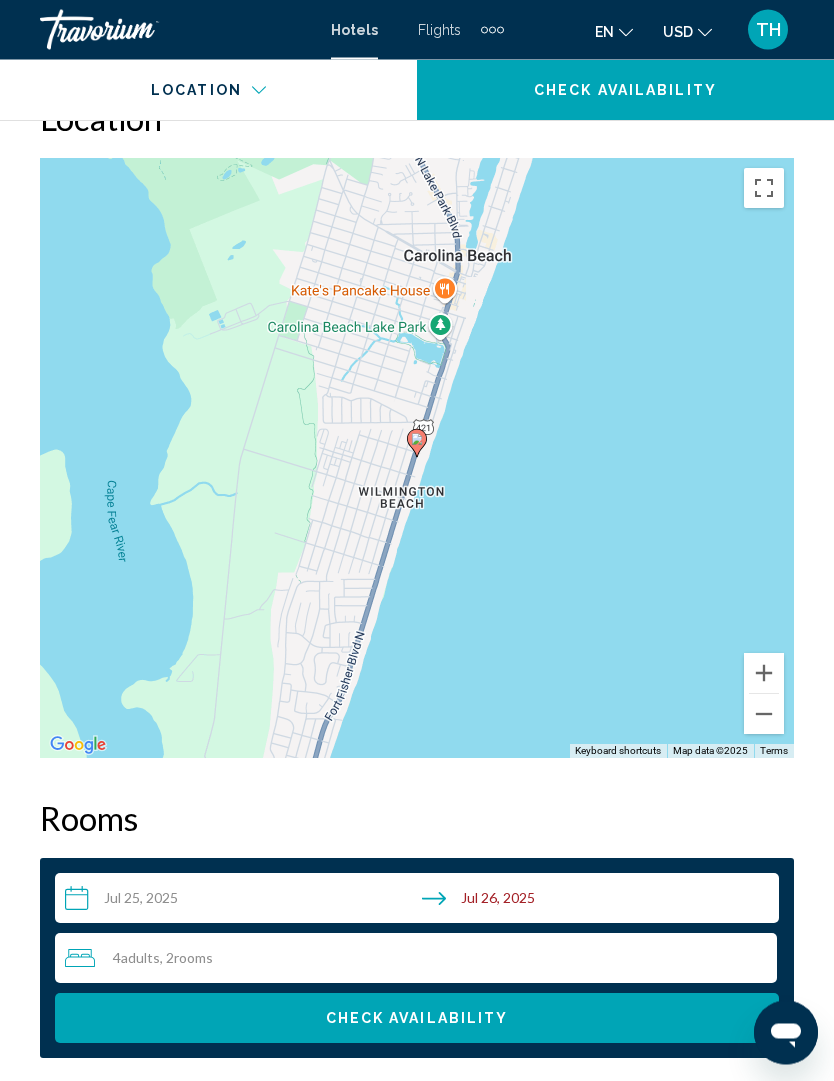 scroll, scrollTop: 2462, scrollLeft: 0, axis: vertical 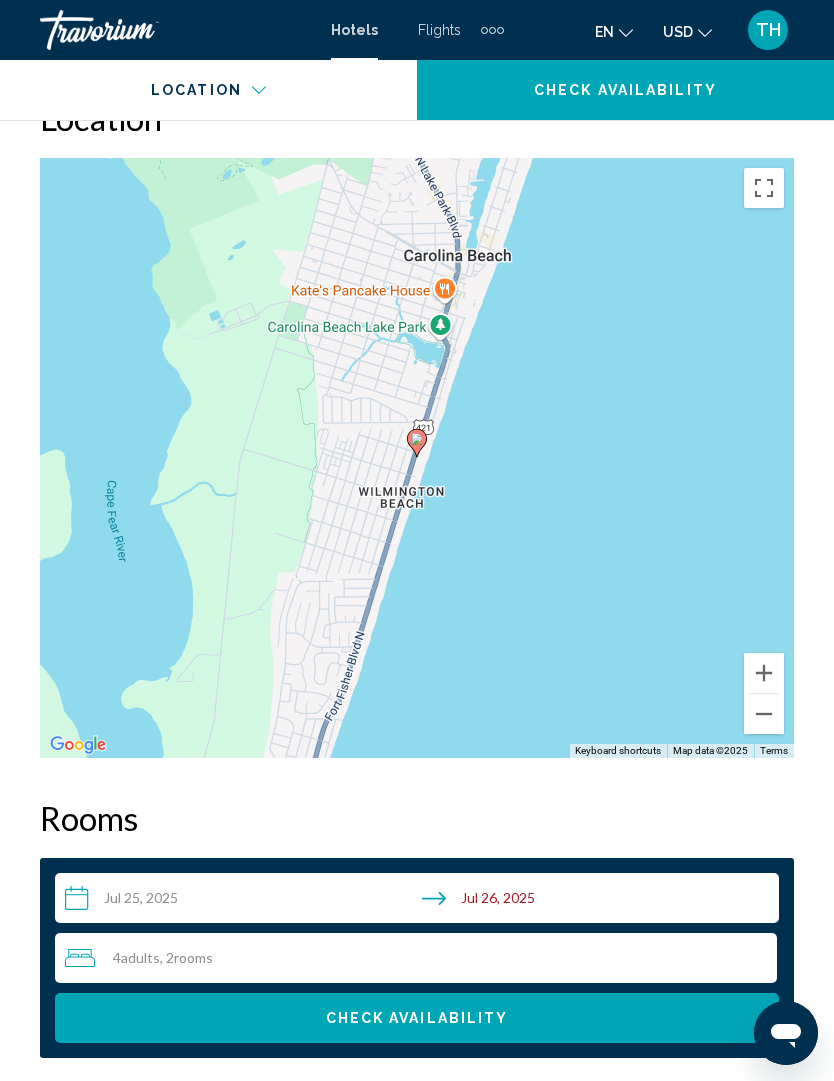 click on "**********" at bounding box center [421, 901] 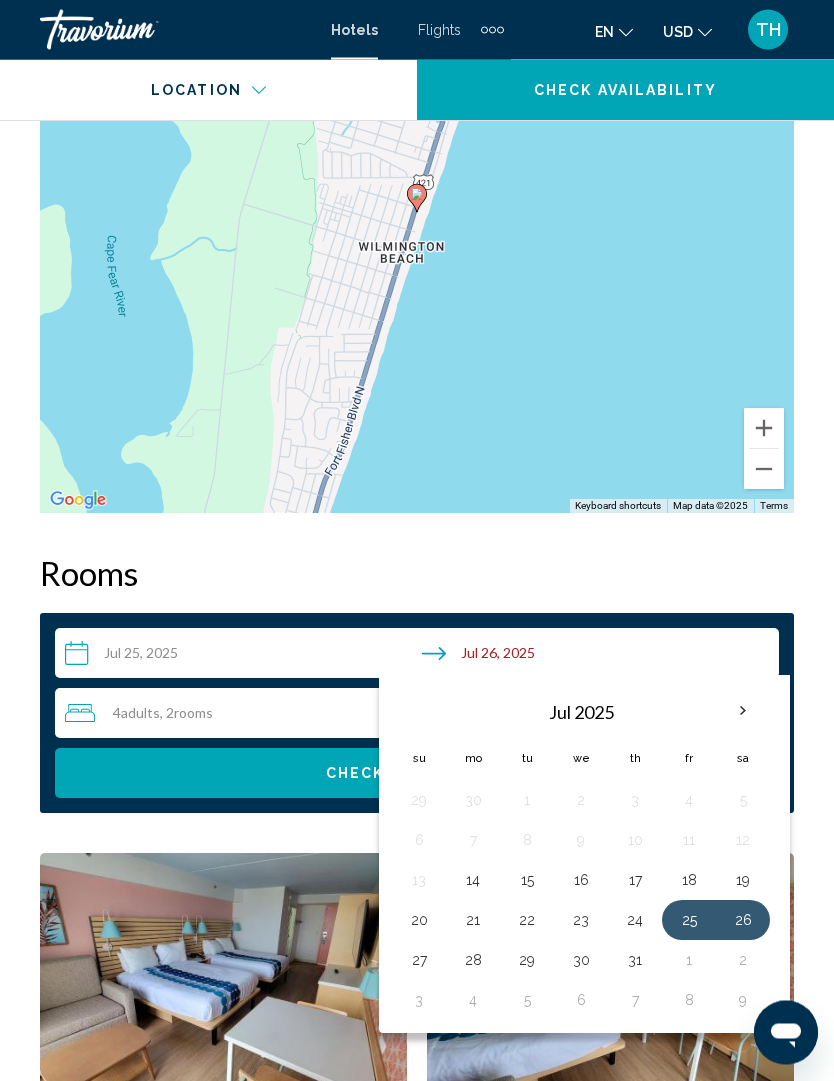 scroll, scrollTop: 2708, scrollLeft: 0, axis: vertical 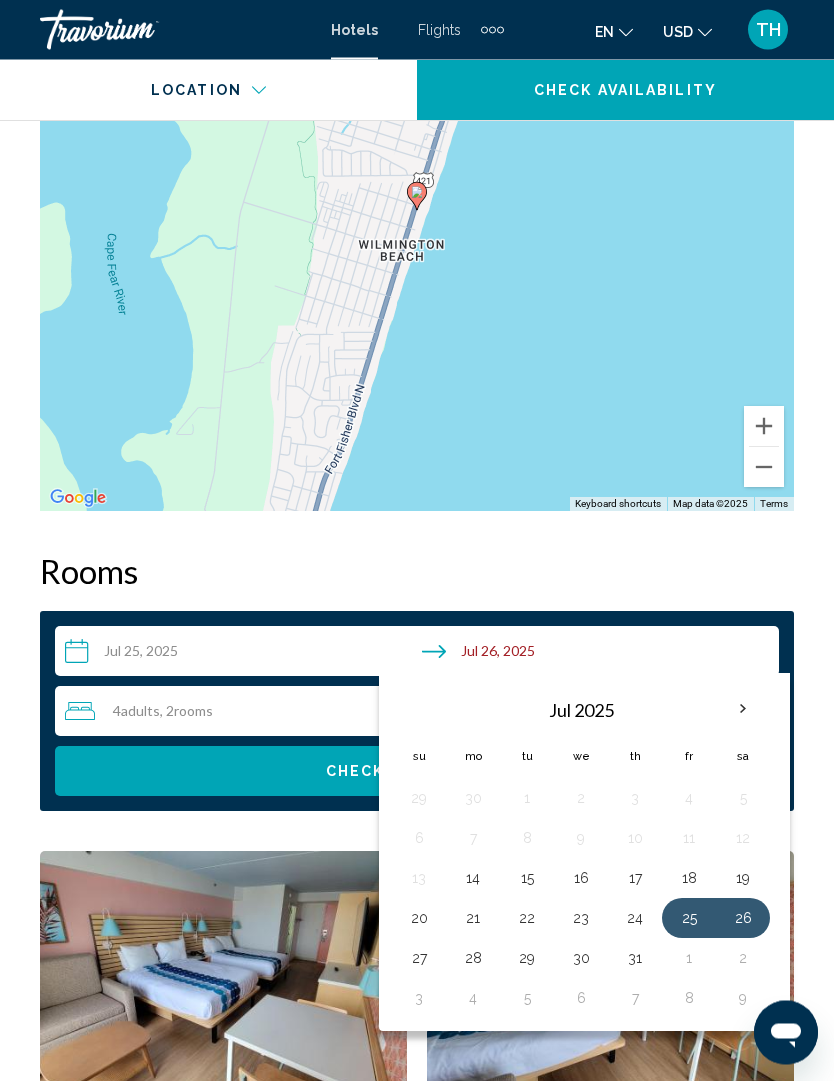 click at bounding box center (743, 710) 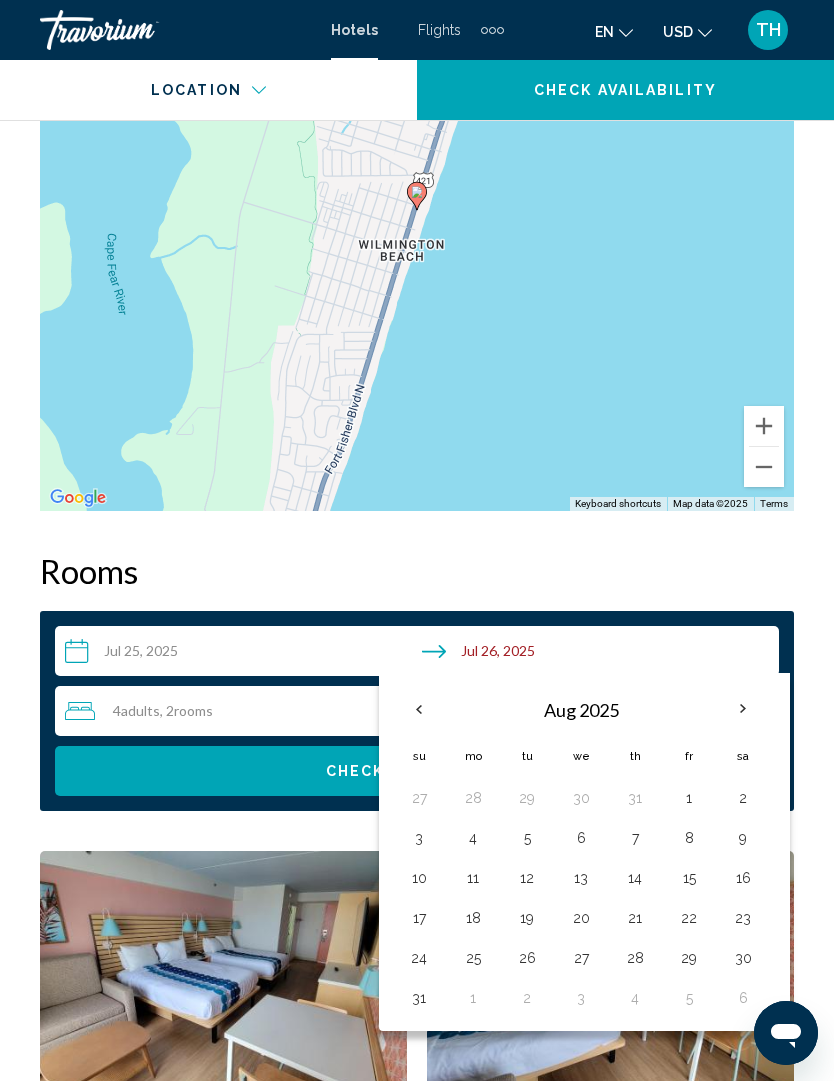 click on "31" at bounding box center [635, 798] 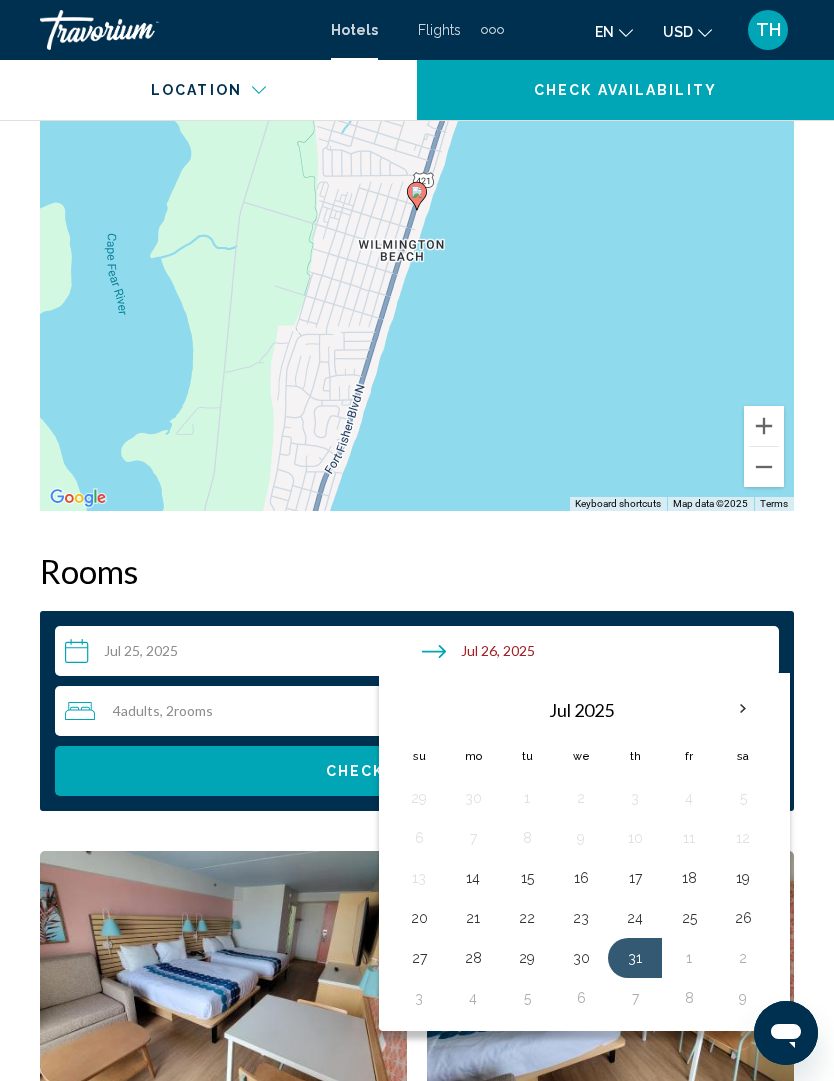 click on "2" at bounding box center [743, 958] 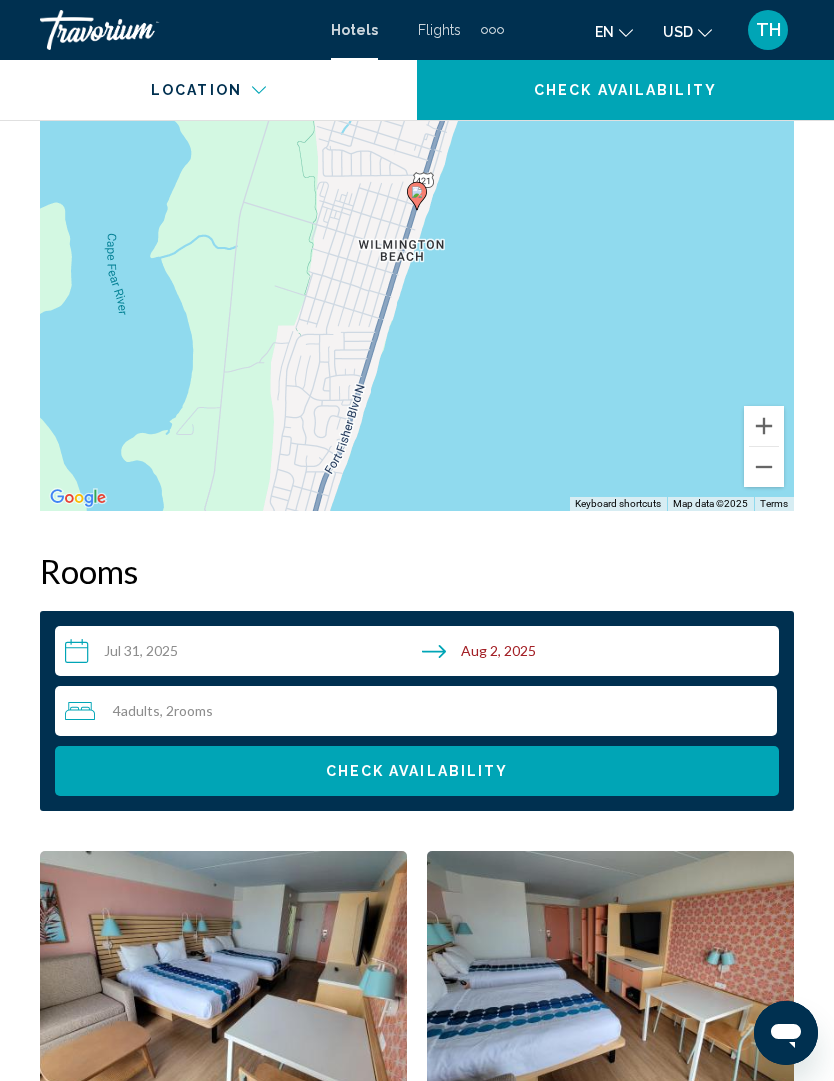 click on "4  Adult Adults , 2  Room rooms" at bounding box center (421, 711) 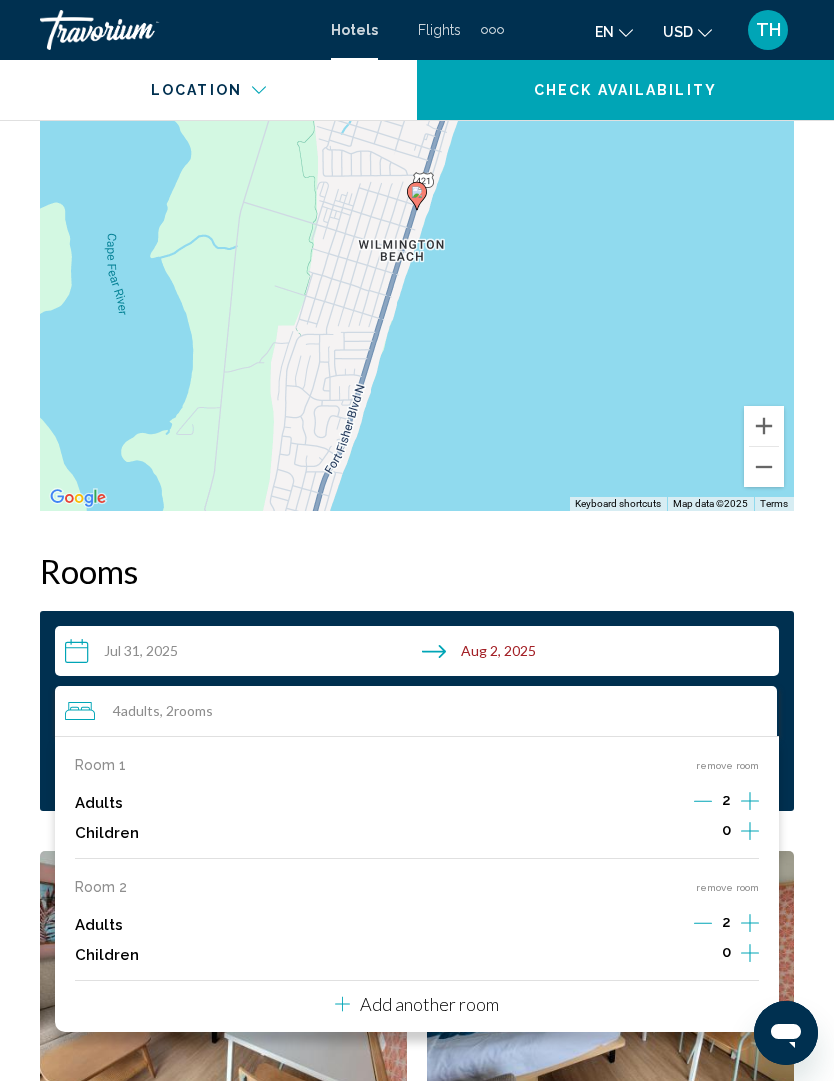 click on "Add another room" at bounding box center [429, 1004] 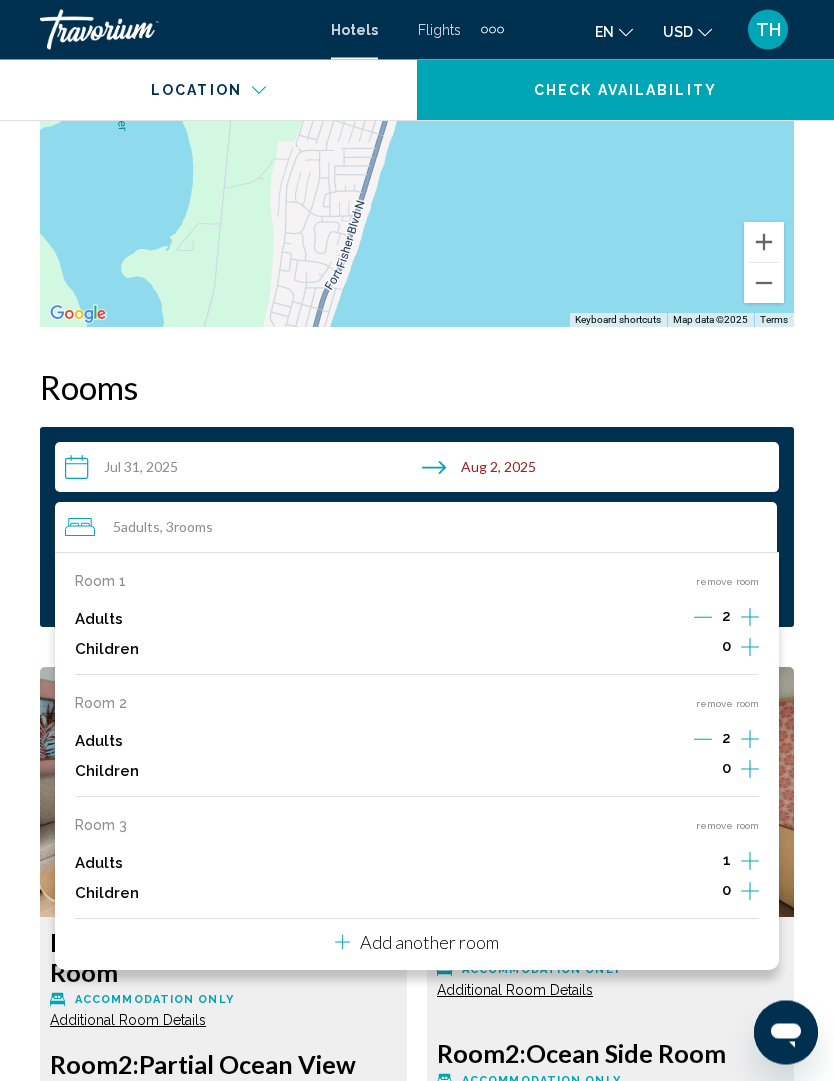 scroll, scrollTop: 2896, scrollLeft: 0, axis: vertical 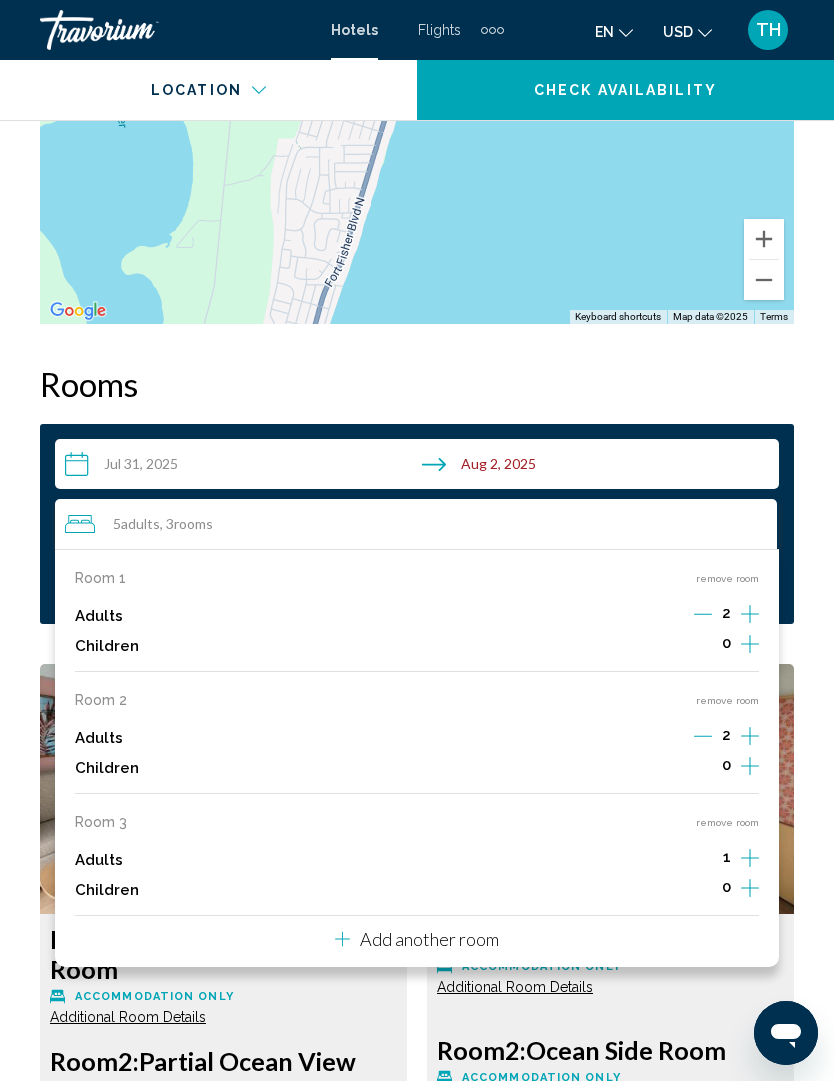 click on "Add another room" at bounding box center [429, 939] 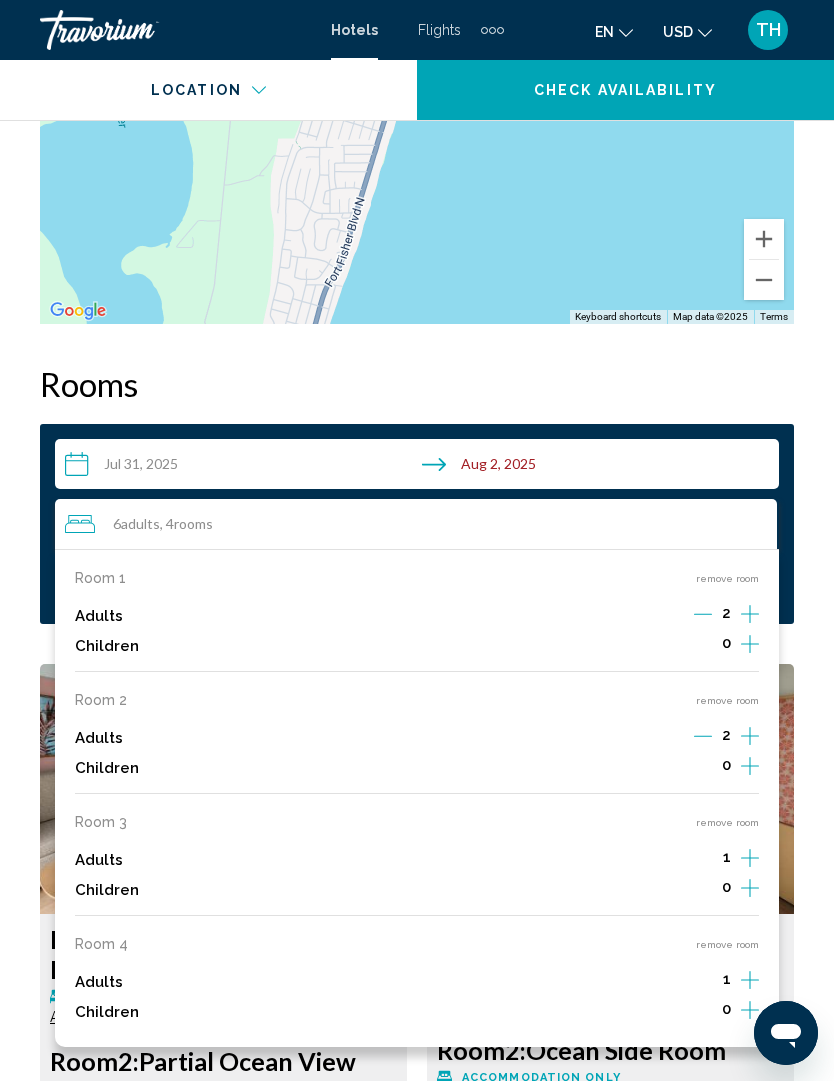 click on "1" at bounding box center [727, 982] 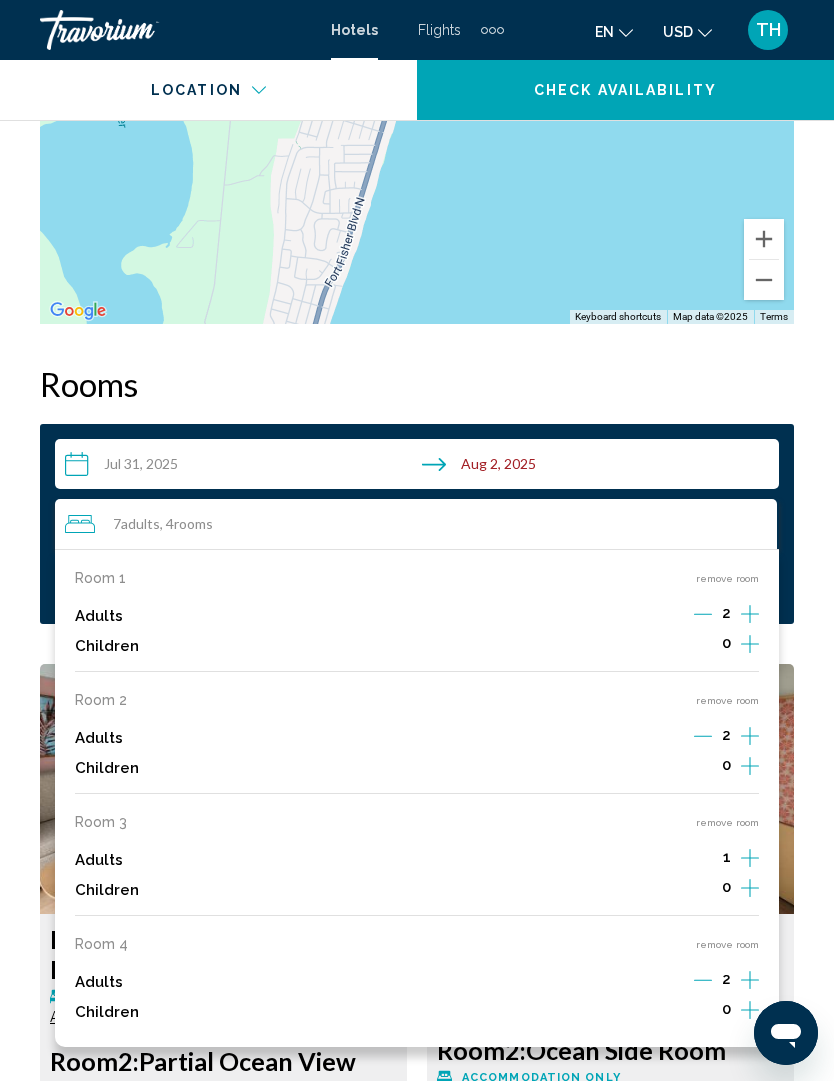 click 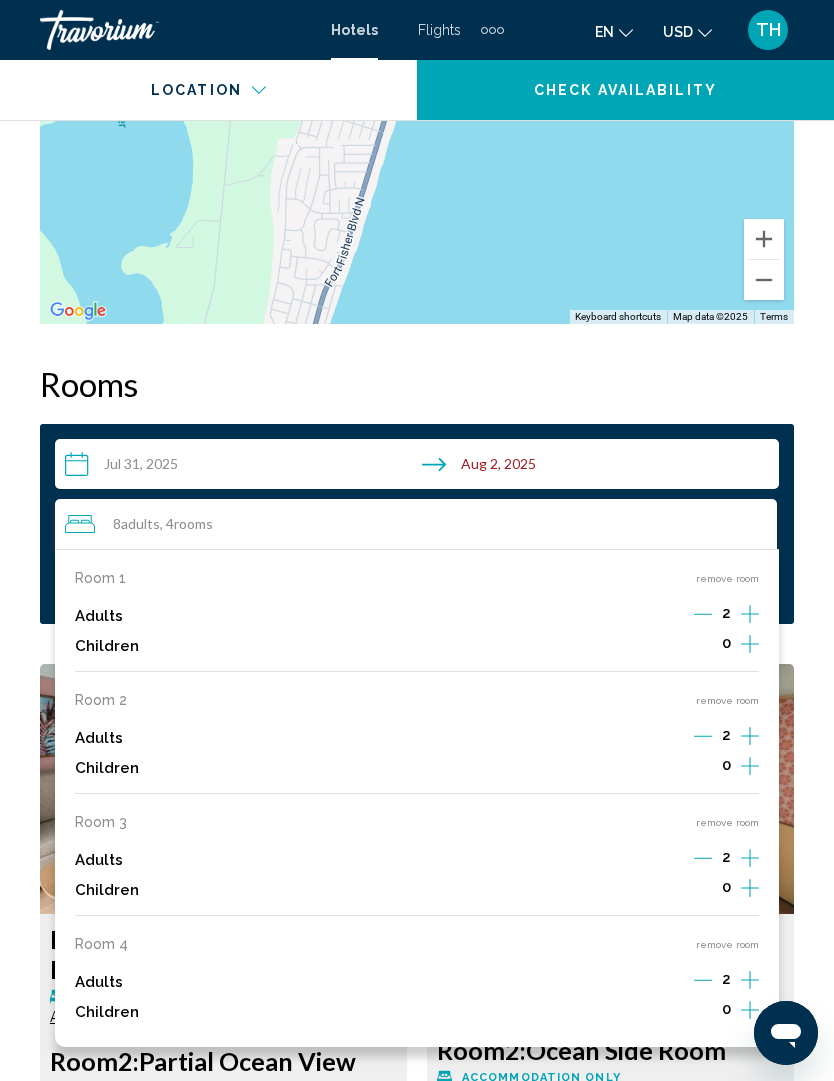 click 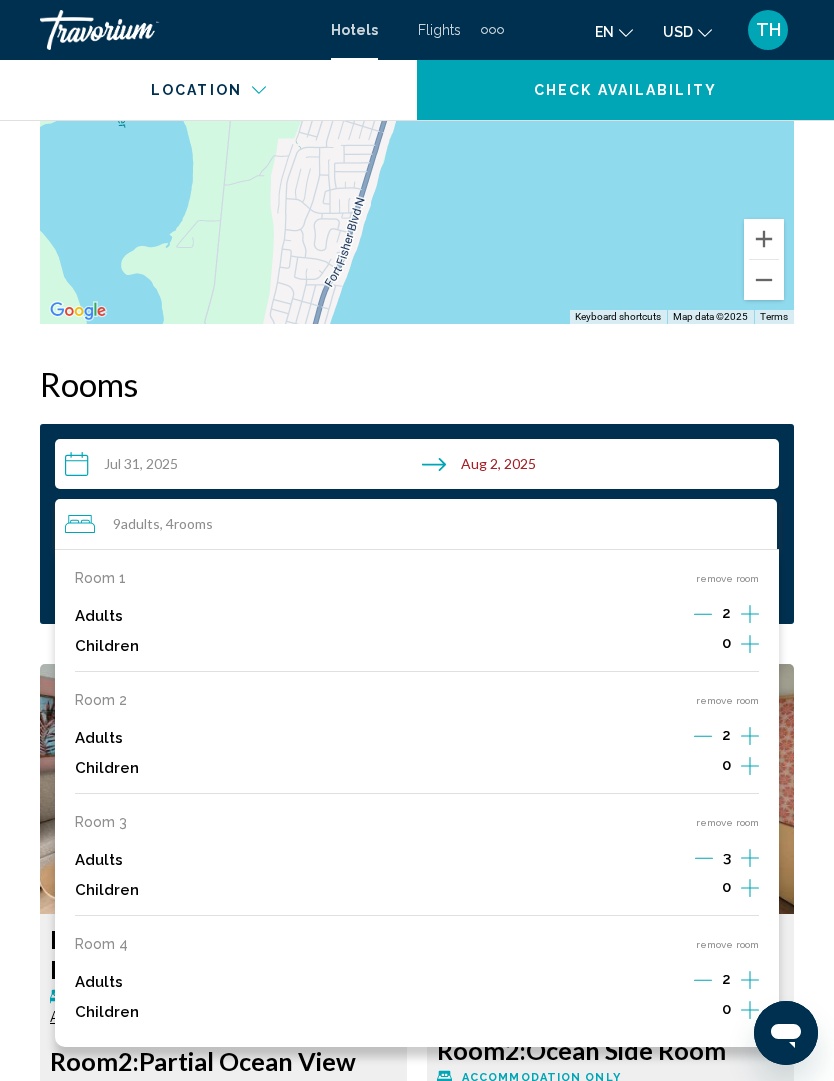 click 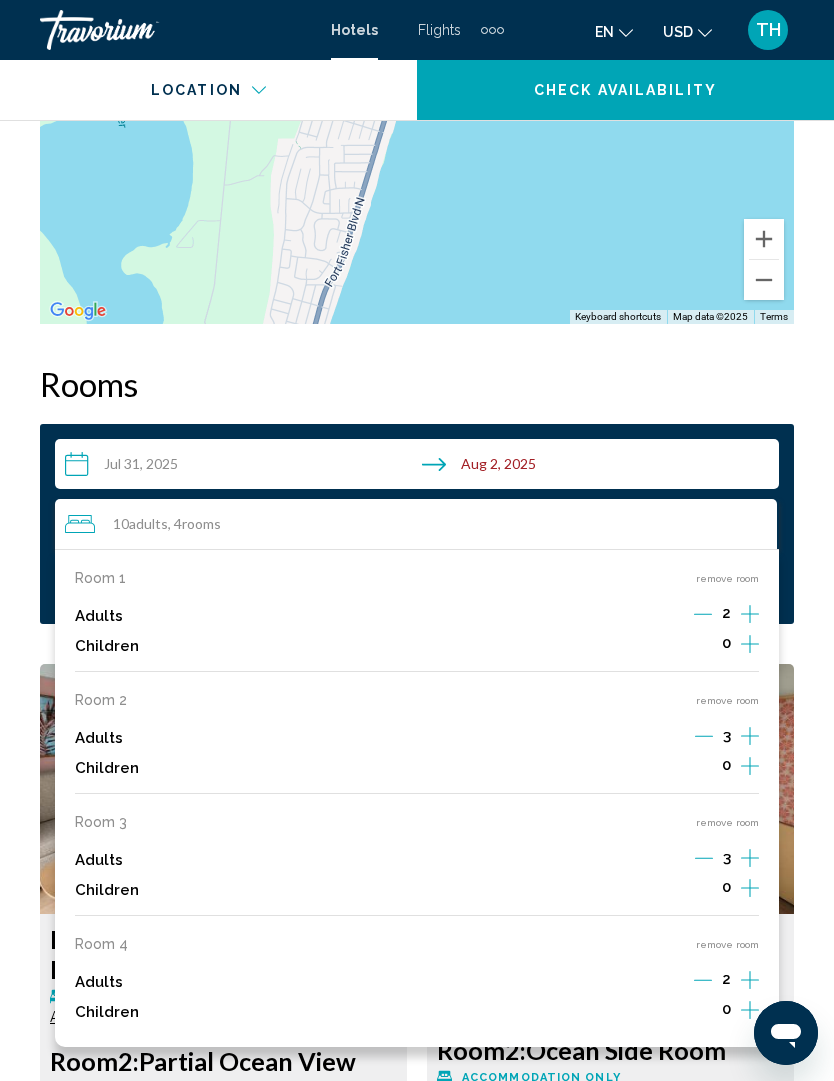 click 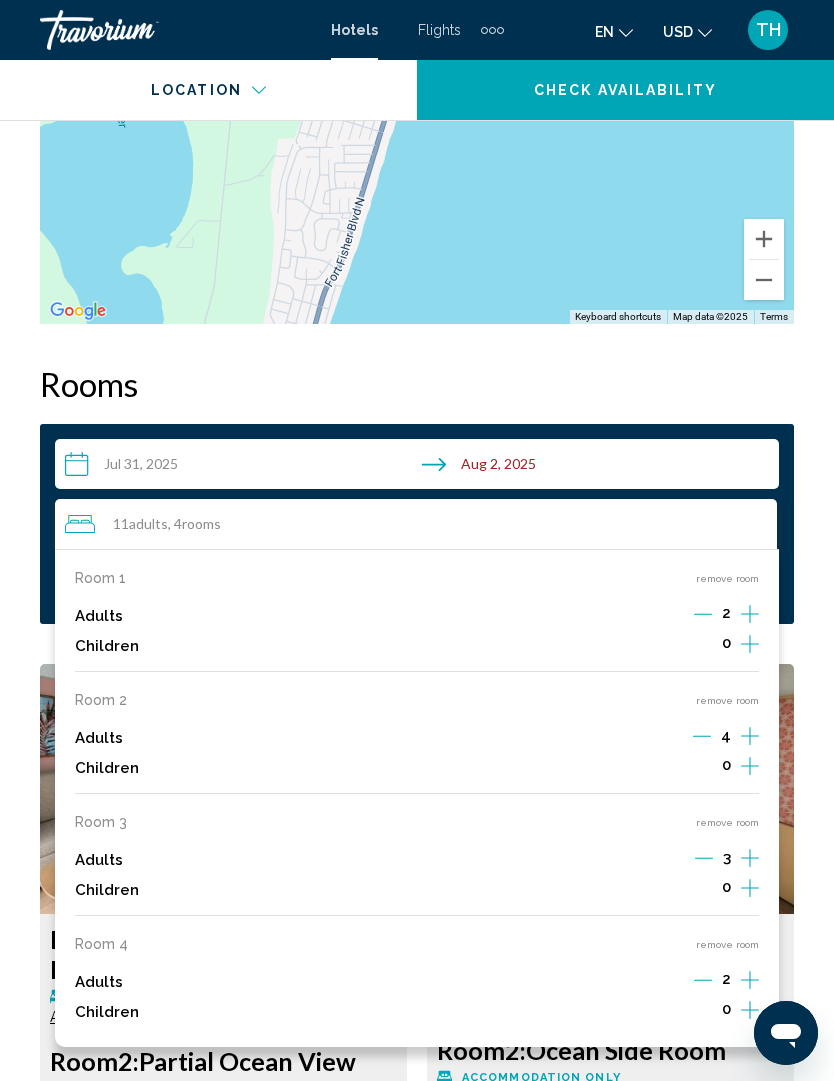 click 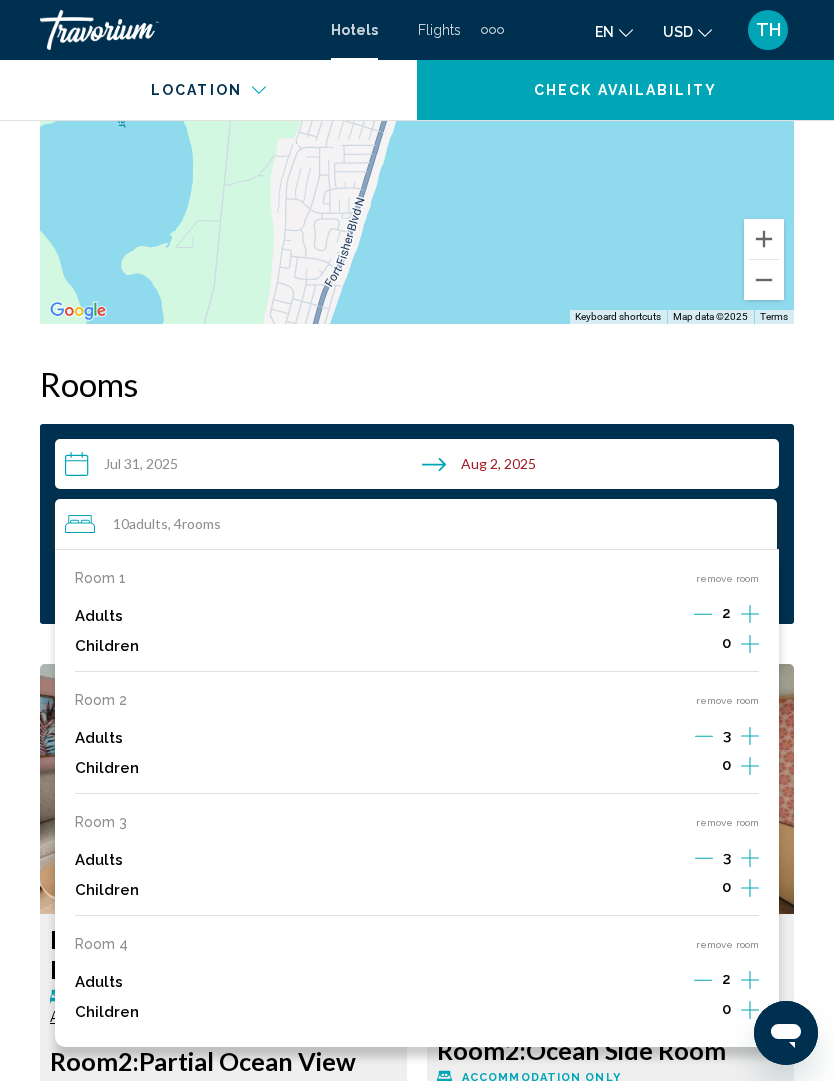 click on "Adults
3" at bounding box center (417, 738) 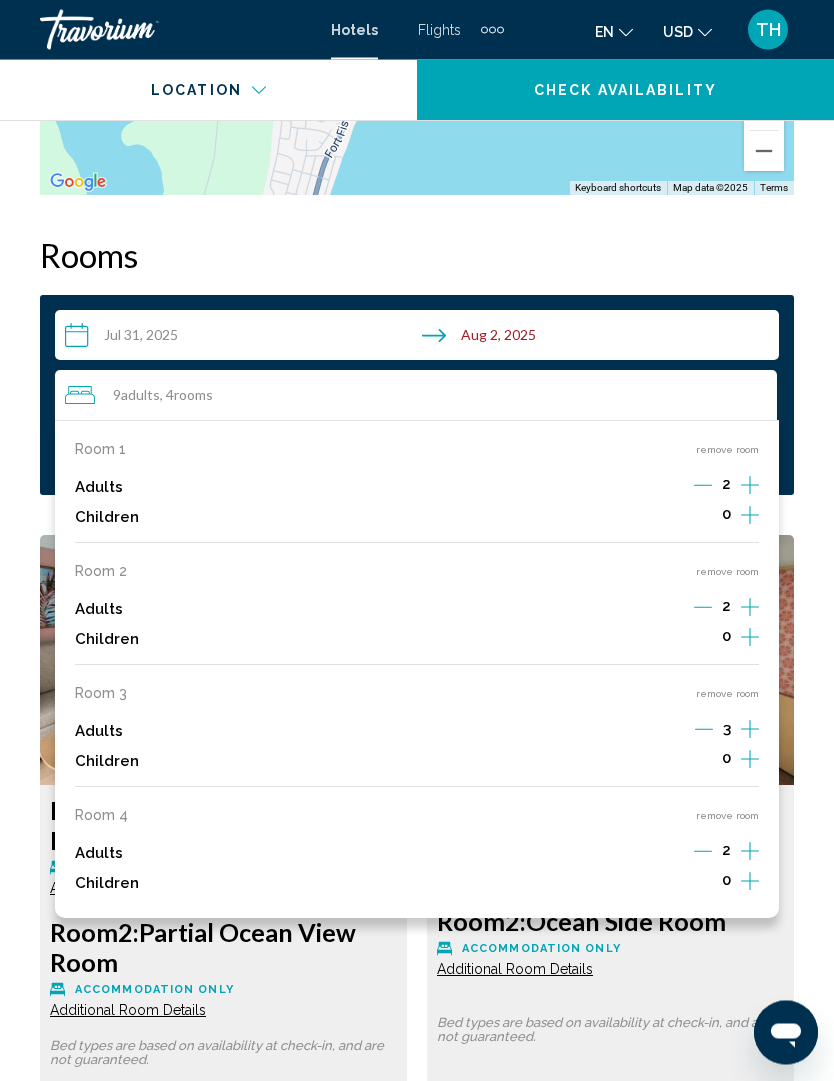 scroll, scrollTop: 3027, scrollLeft: 0, axis: vertical 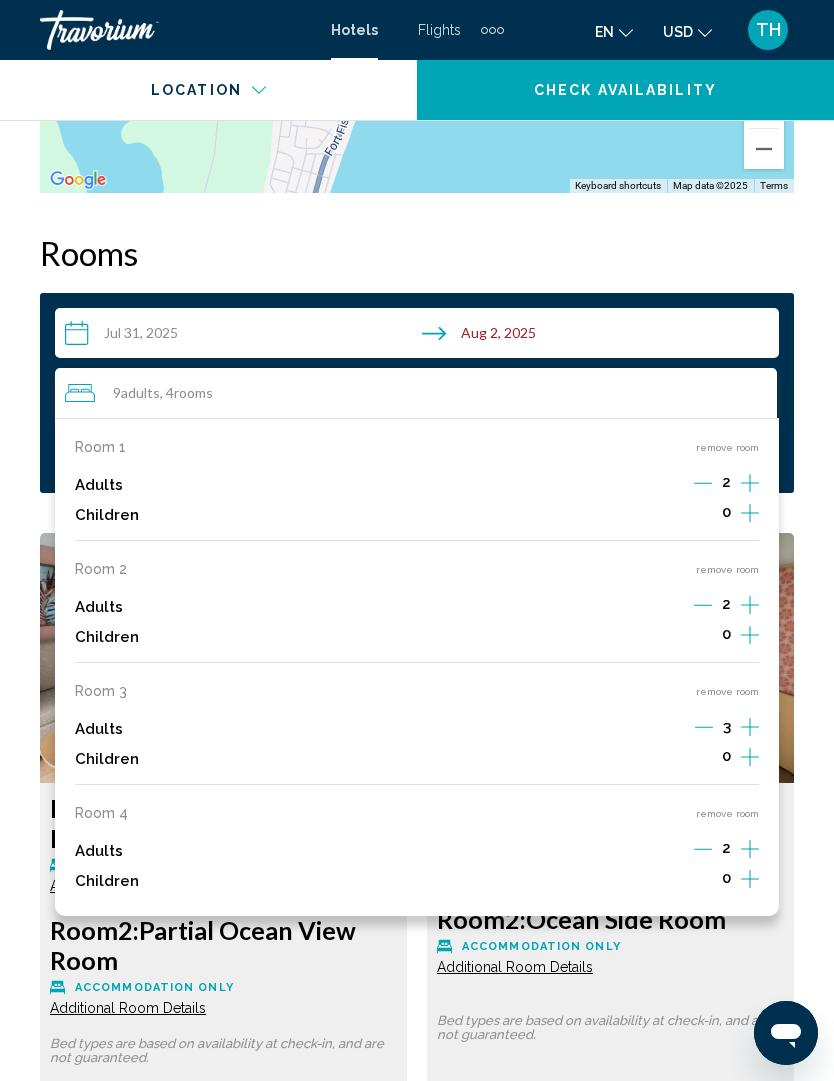 click 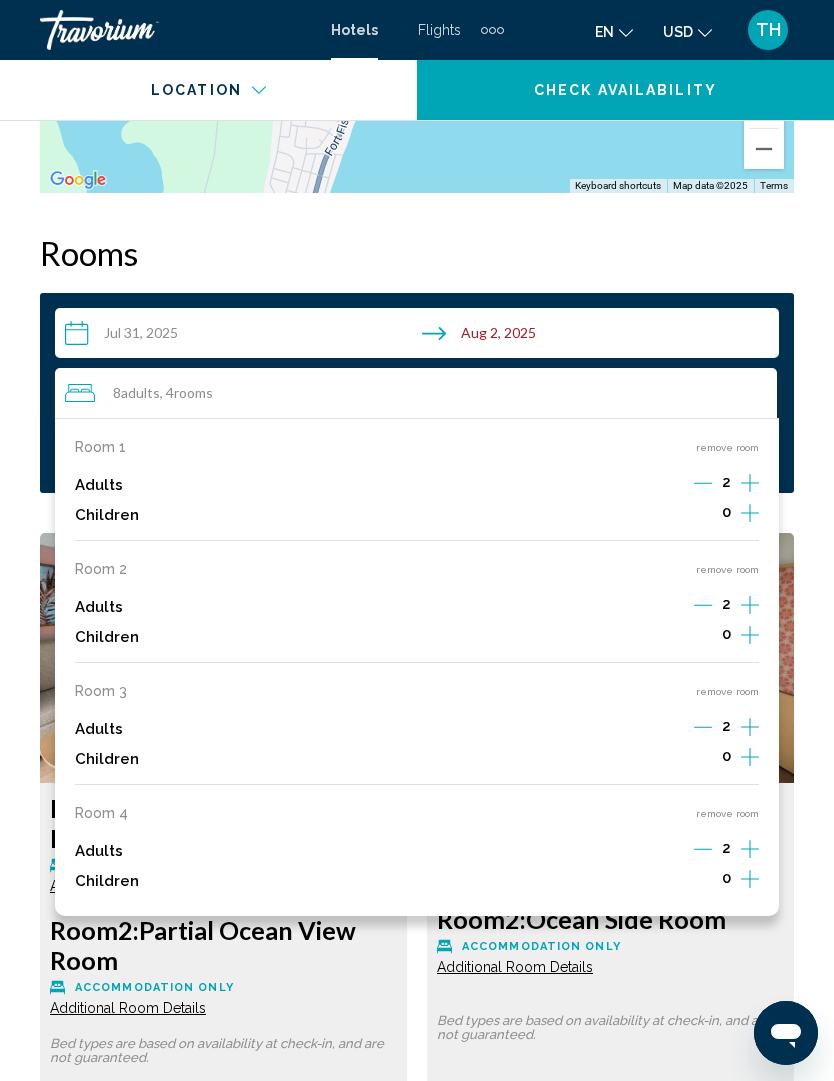 click on "Rooms" at bounding box center (417, 253) 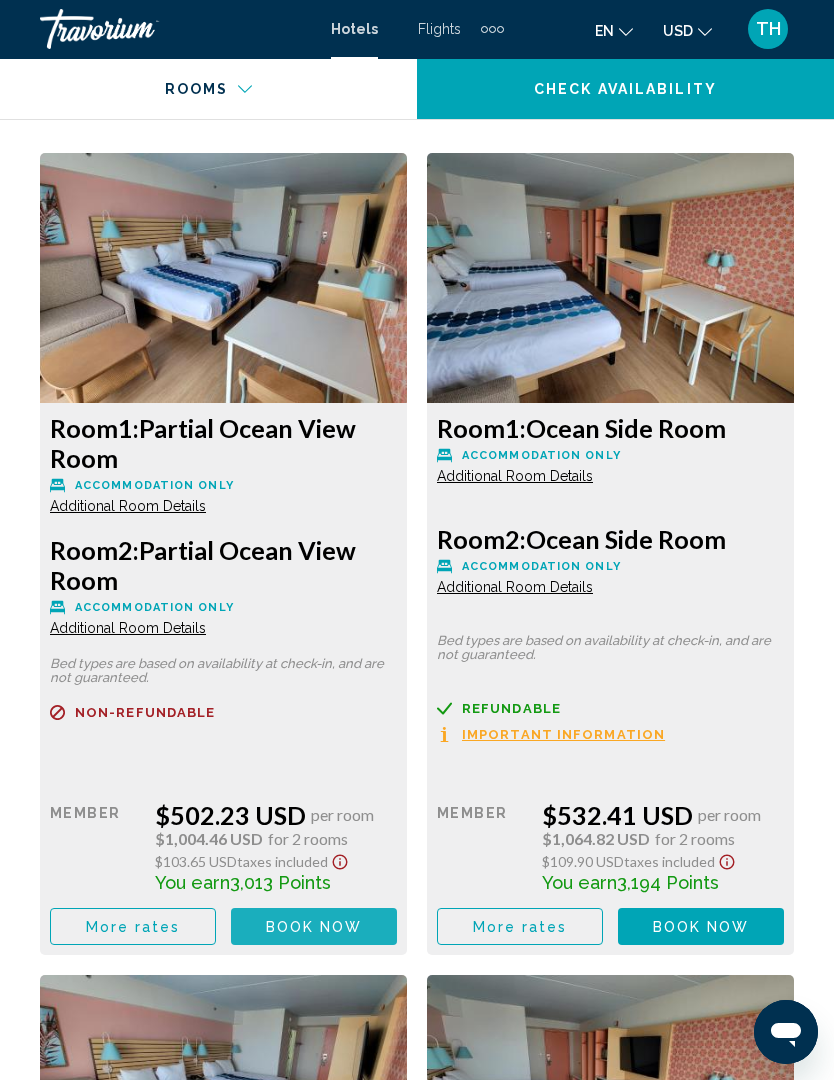 scroll, scrollTop: 3407, scrollLeft: 0, axis: vertical 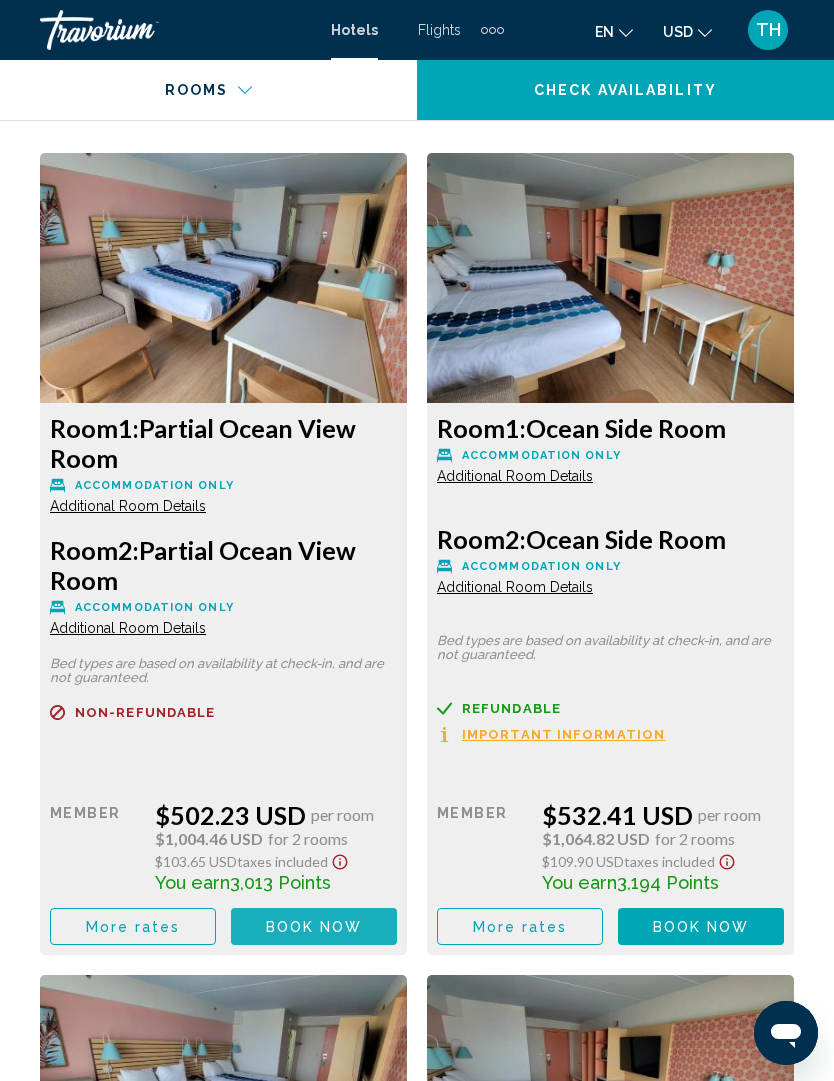 click on "Book now No longer available" at bounding box center [314, 926] 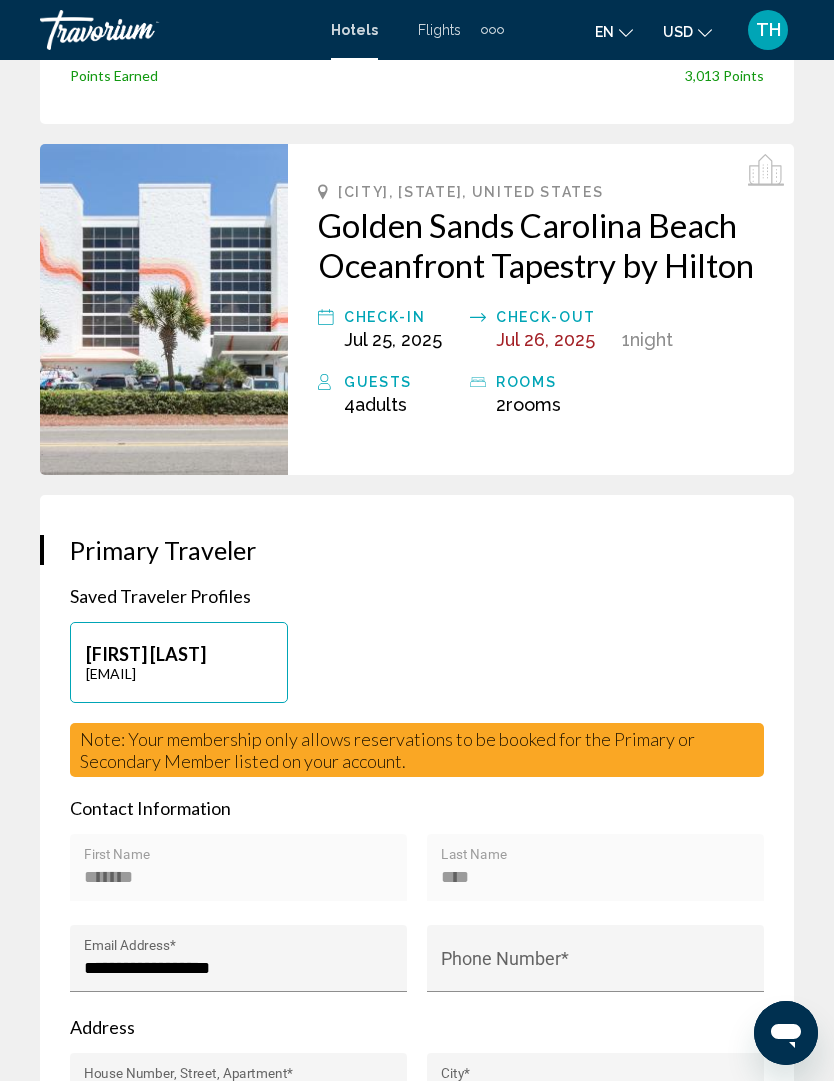 scroll, scrollTop: 448, scrollLeft: 0, axis: vertical 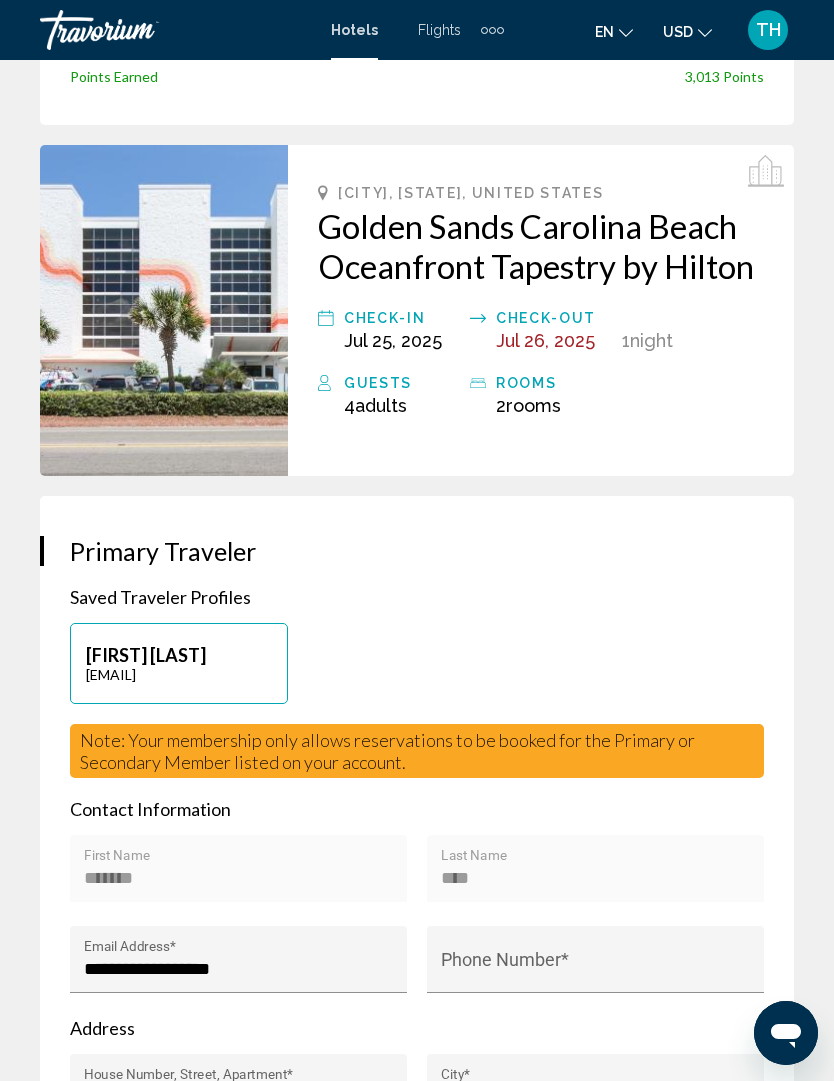 click on "Jul 25, 2025" at bounding box center [393, 340] 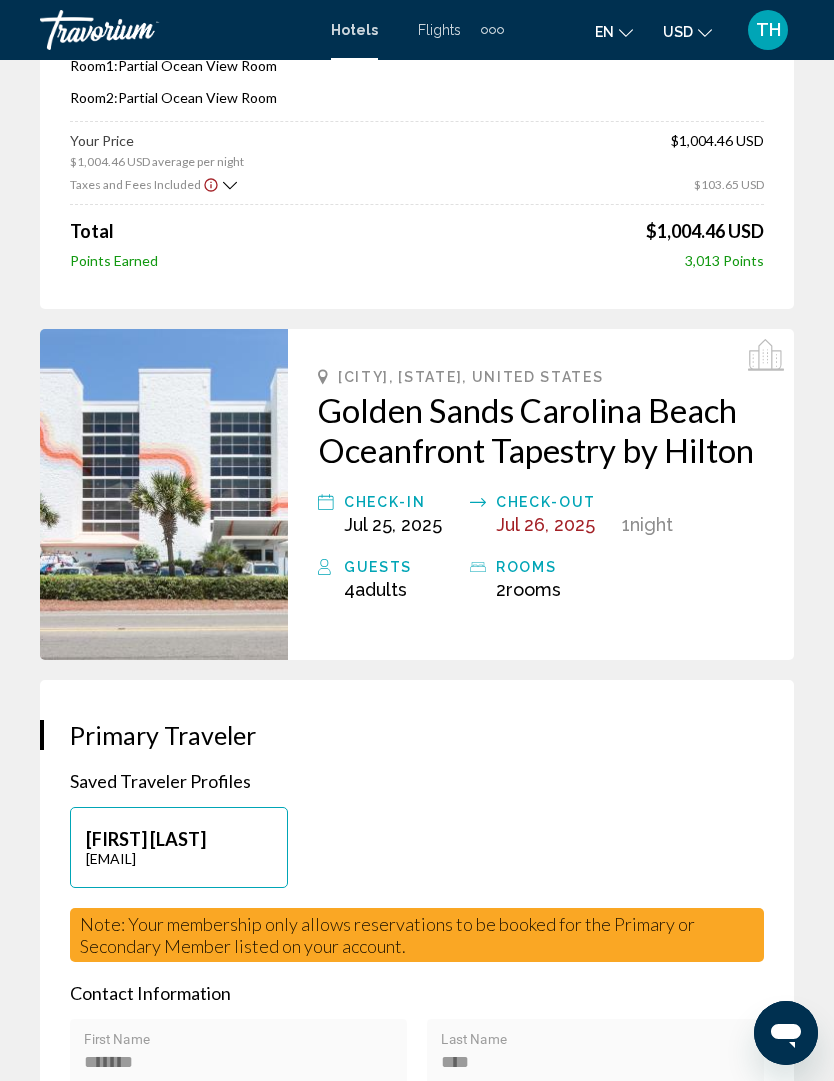 scroll, scrollTop: 262, scrollLeft: 0, axis: vertical 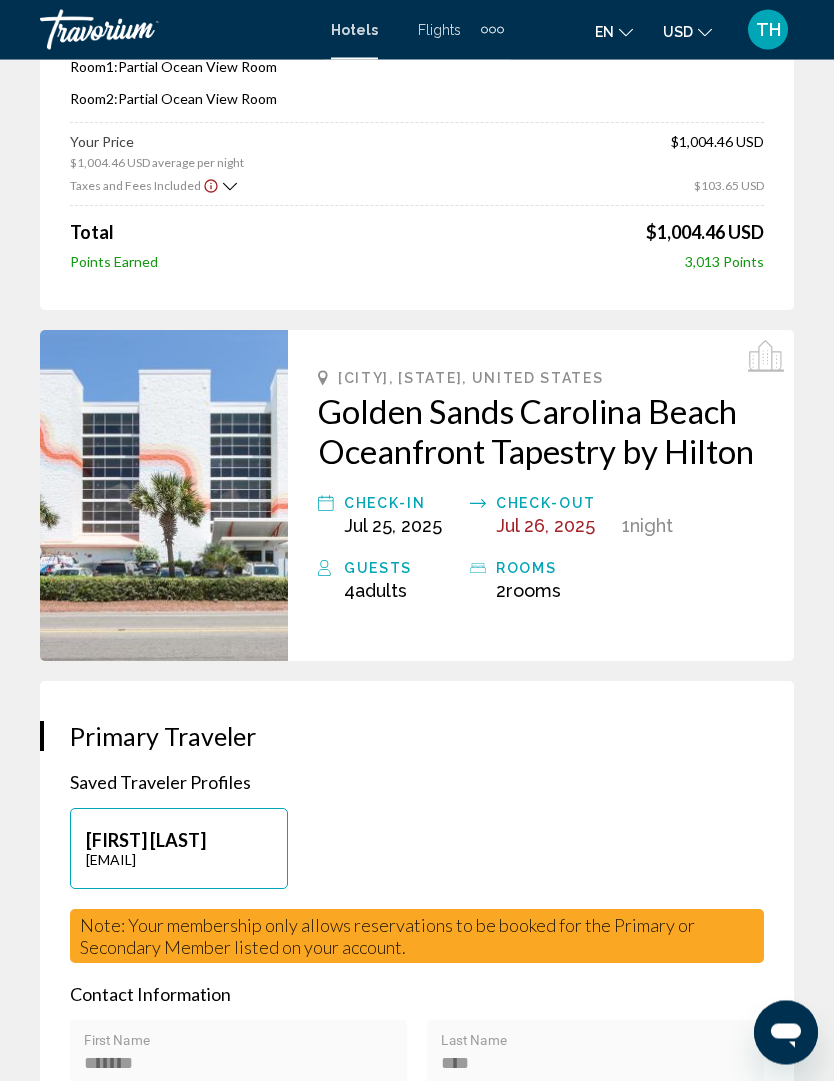 click 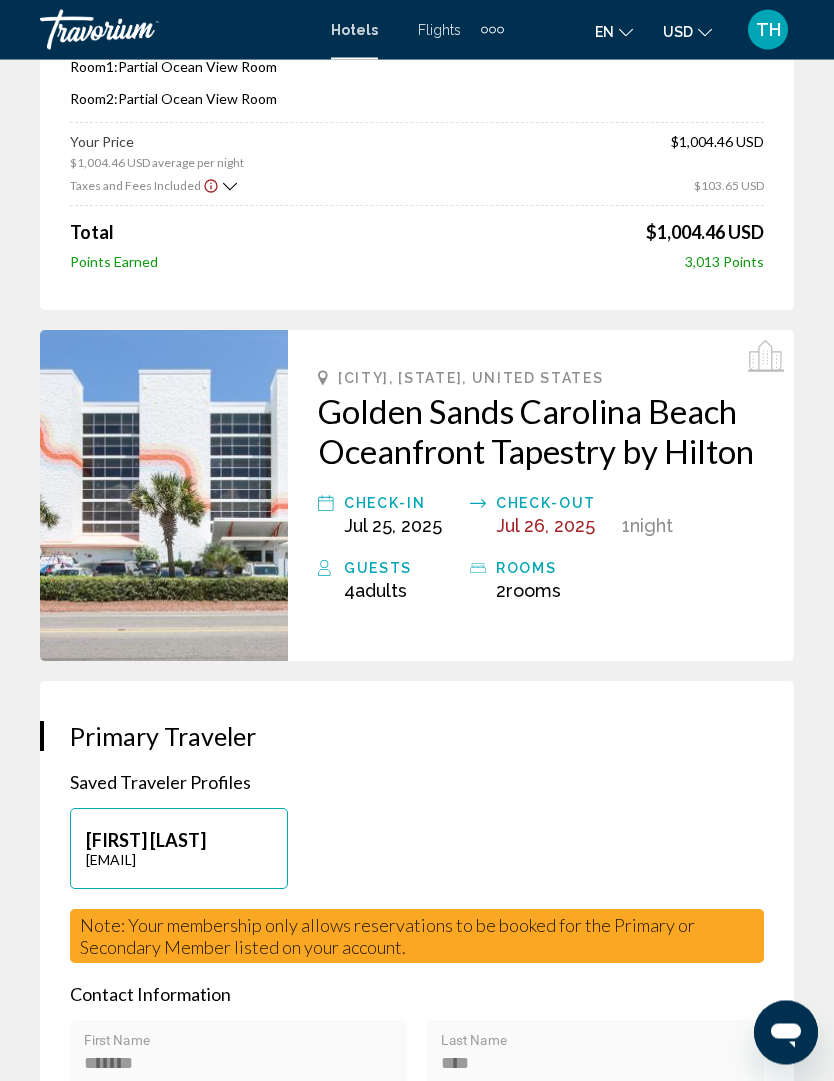 click on "Jul 25, 2025" at bounding box center [393, 526] 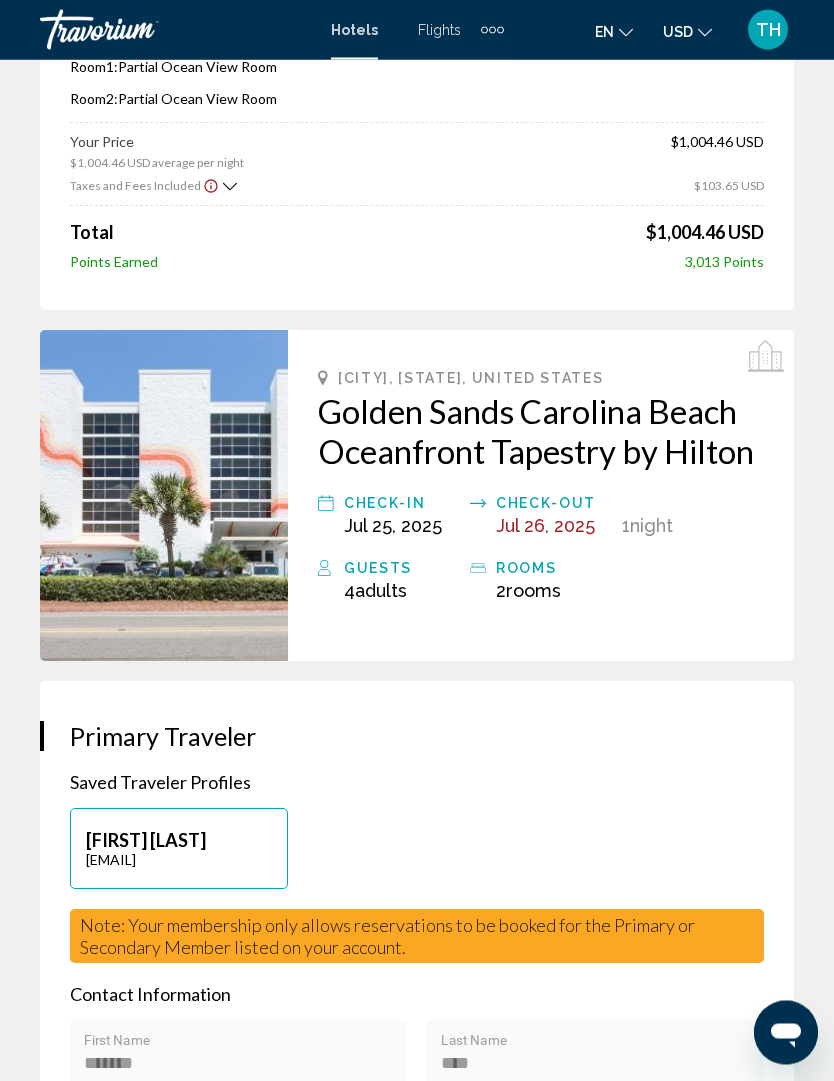 click on "Check-in" at bounding box center [402, 504] 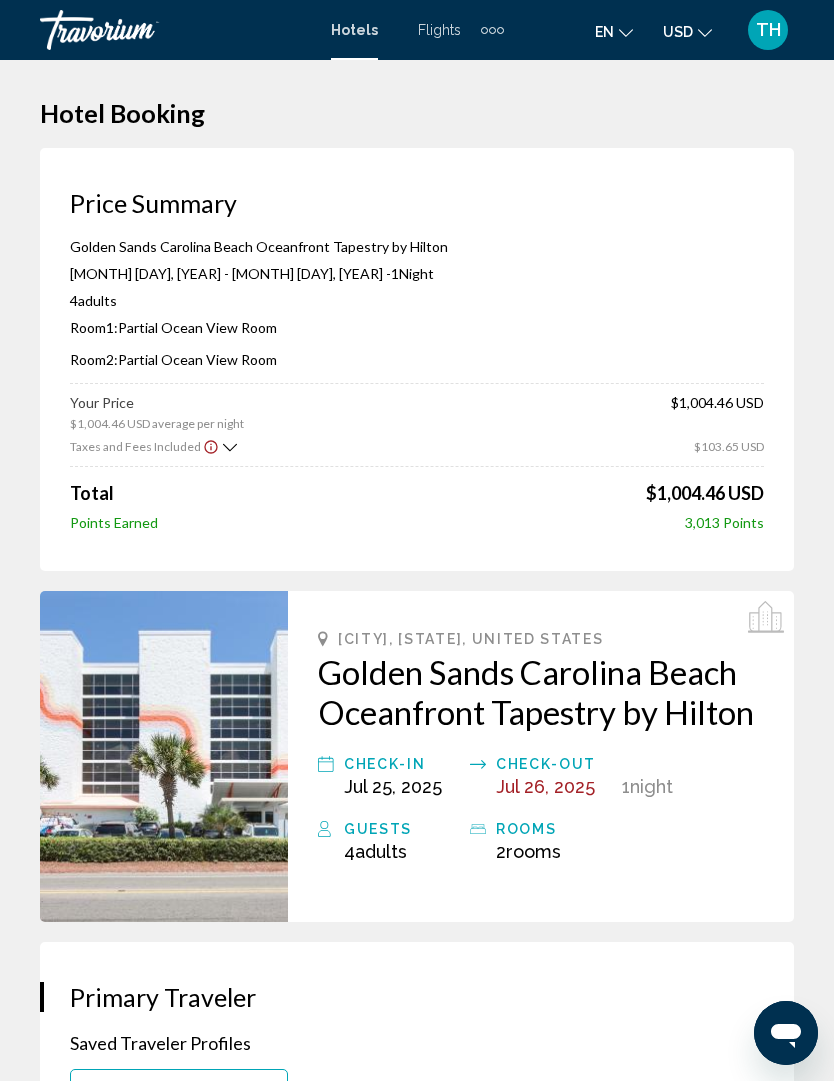 scroll, scrollTop: 0, scrollLeft: 0, axis: both 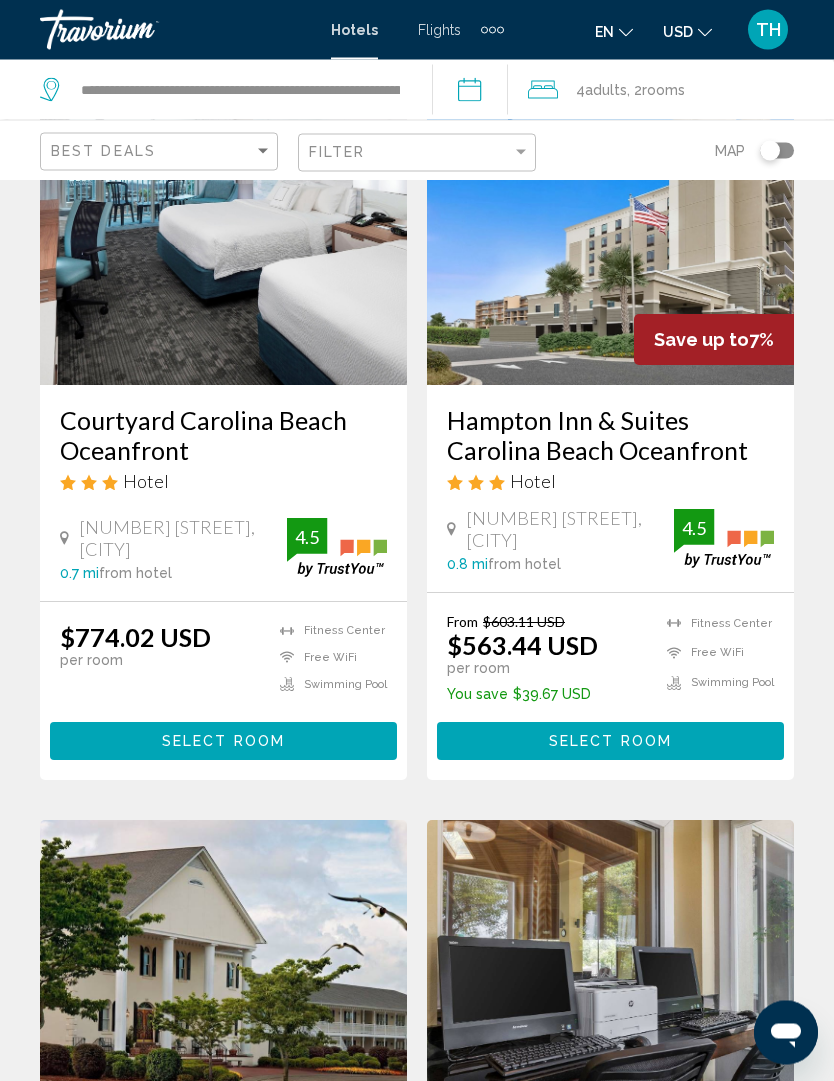 click on "Select Room" at bounding box center [610, 743] 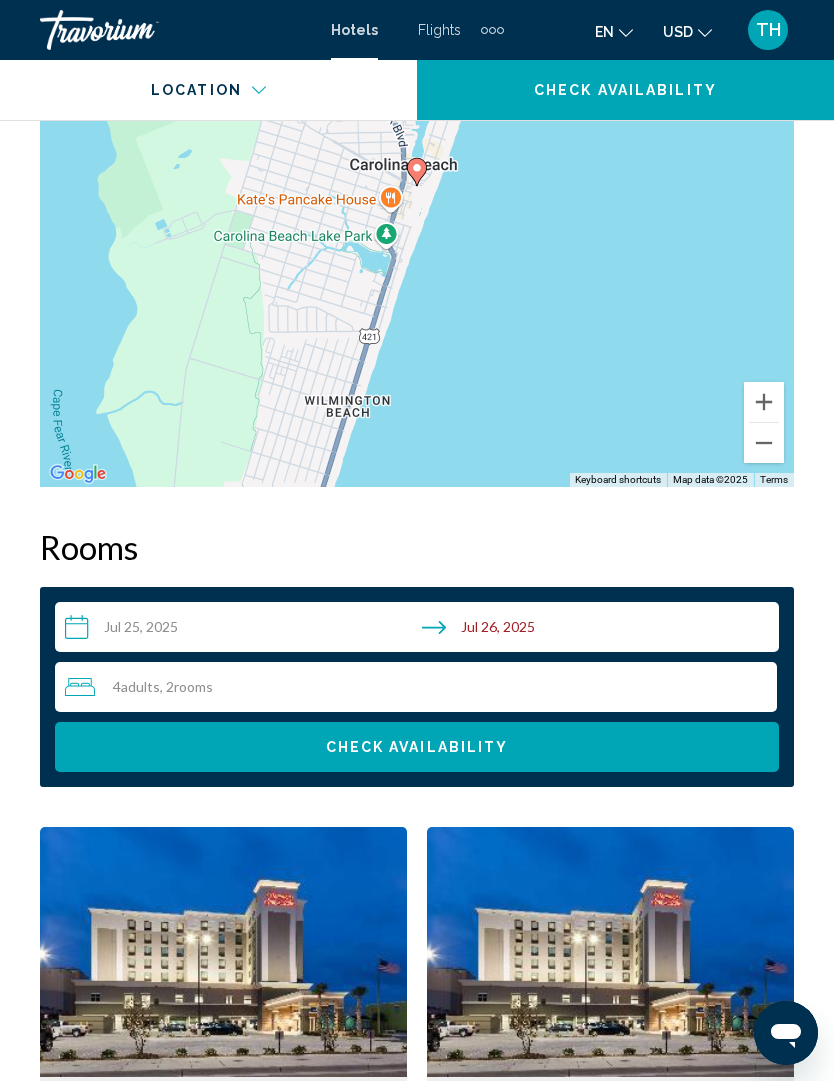scroll, scrollTop: 2734, scrollLeft: 0, axis: vertical 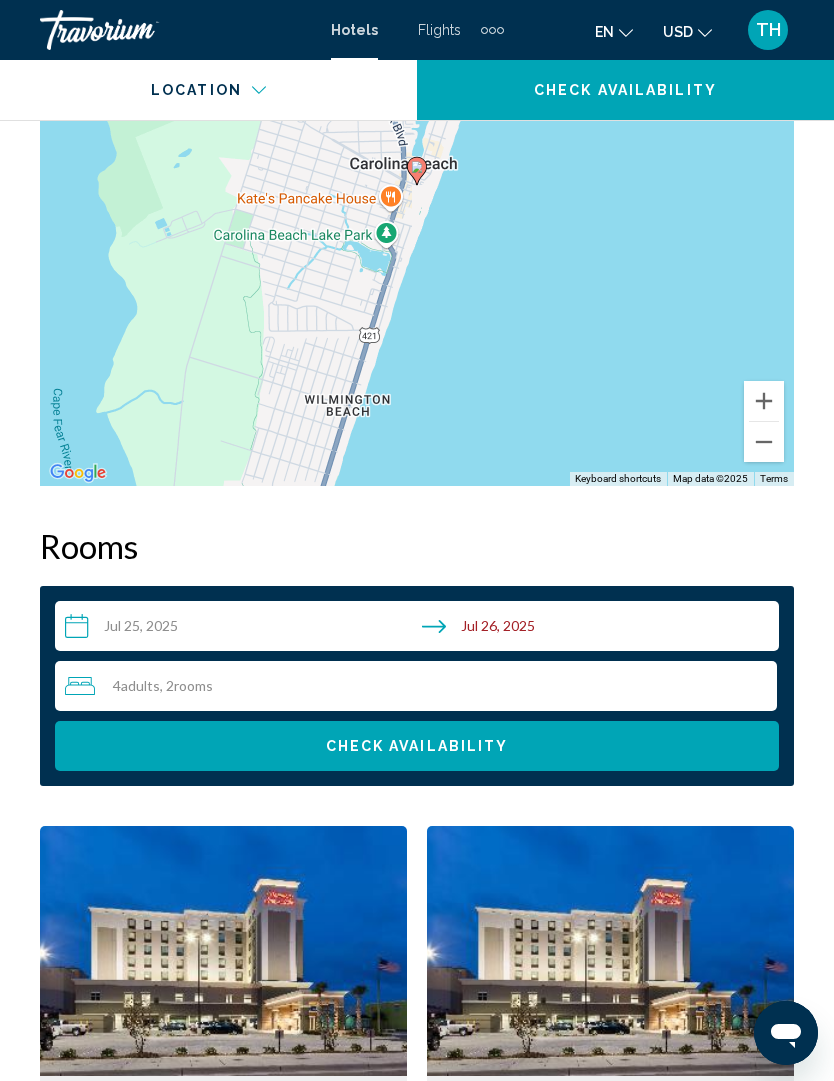 click on "**********" at bounding box center (421, 629) 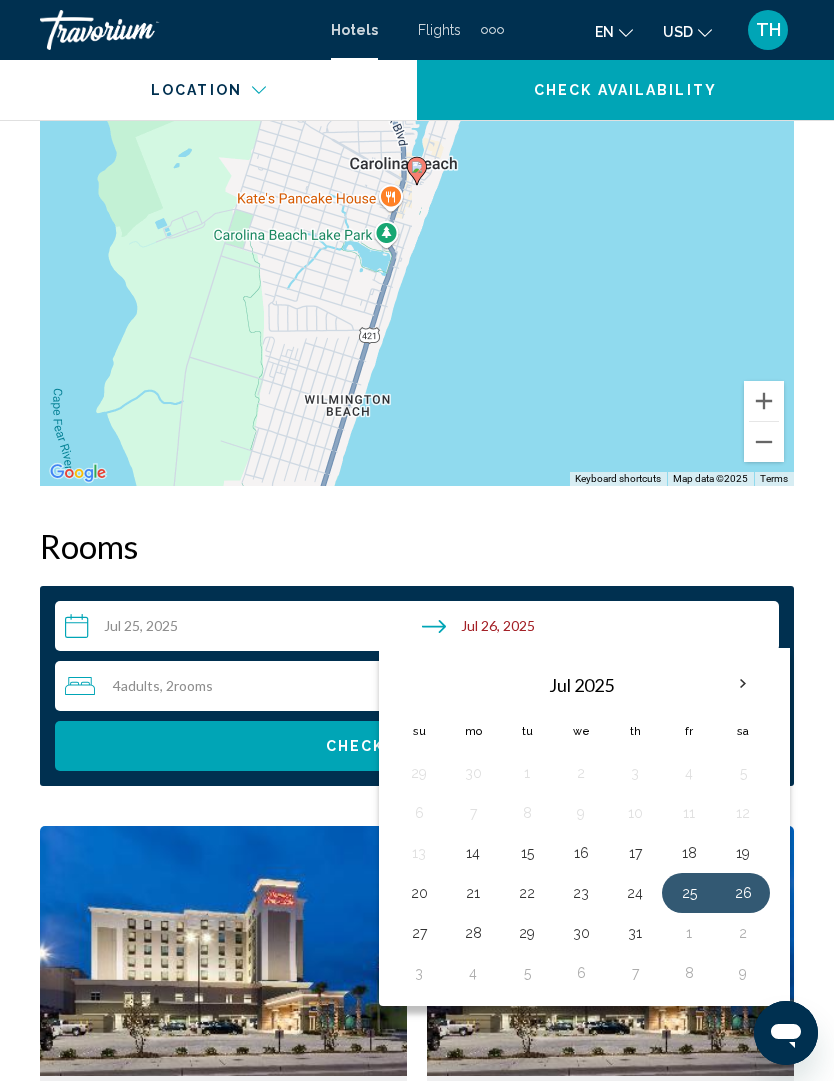 click on "1" at bounding box center [689, 933] 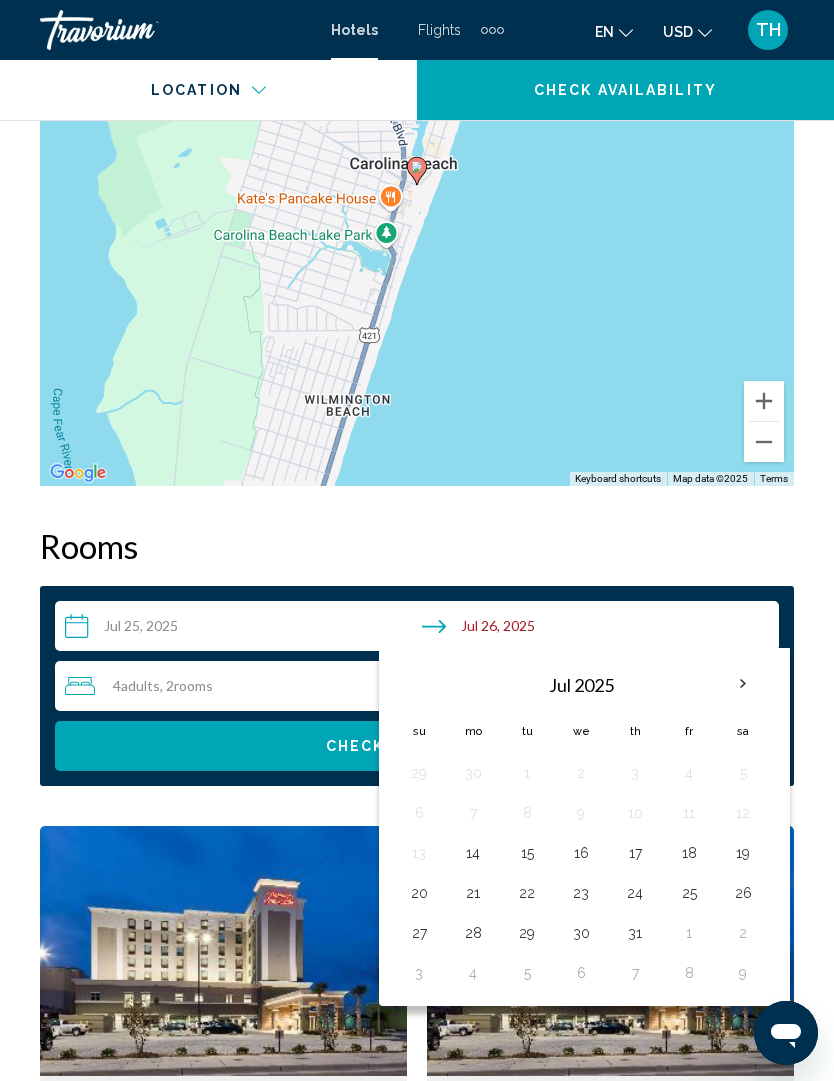 click on "31" at bounding box center (635, 933) 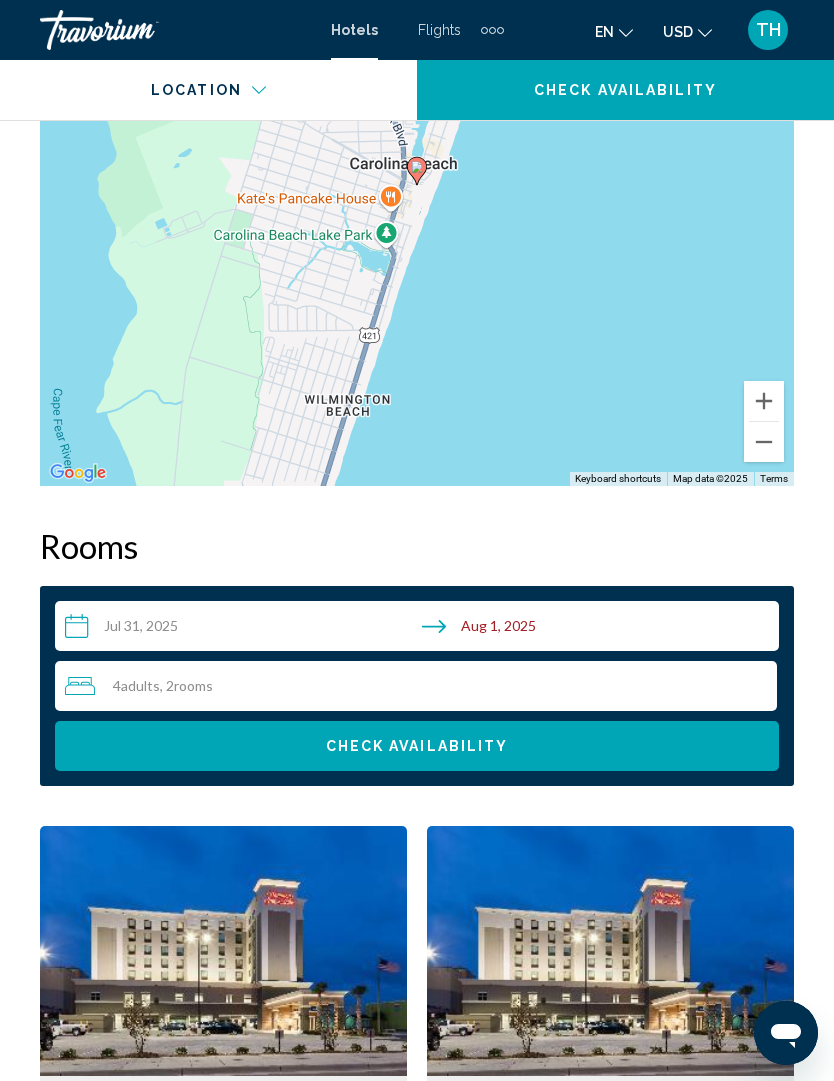 click on "**********" at bounding box center (421, 629) 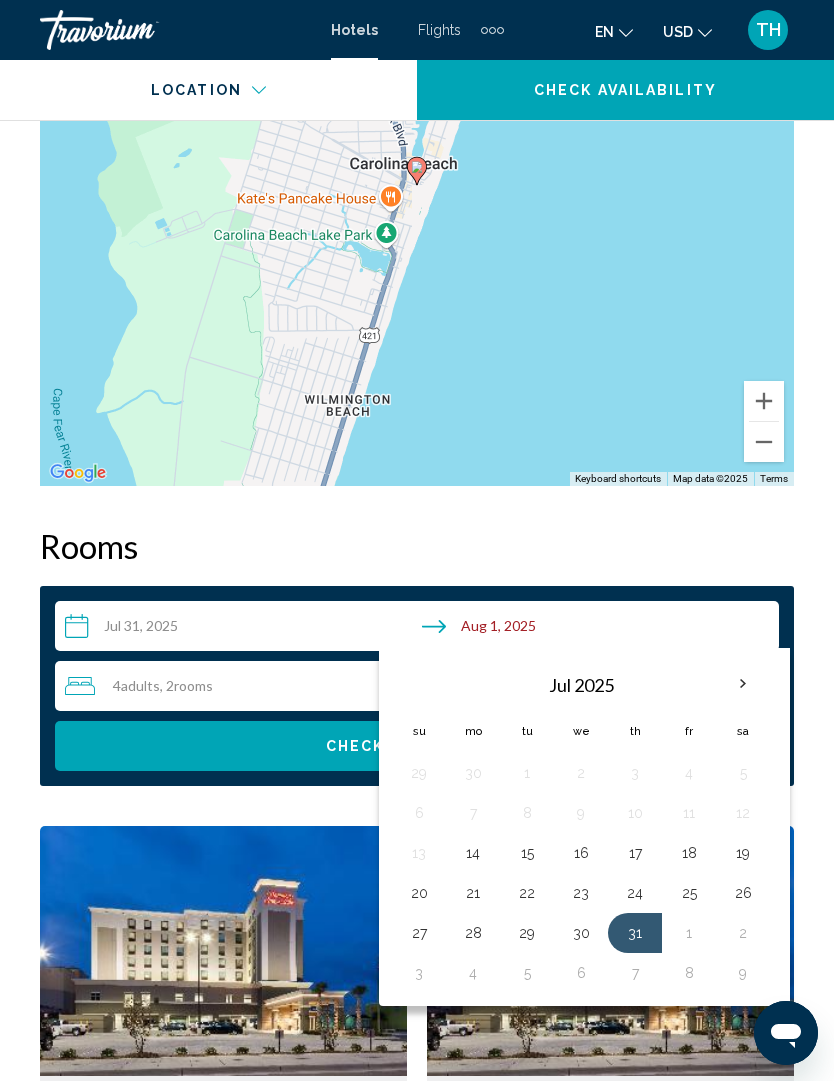 click on "2" at bounding box center [743, 933] 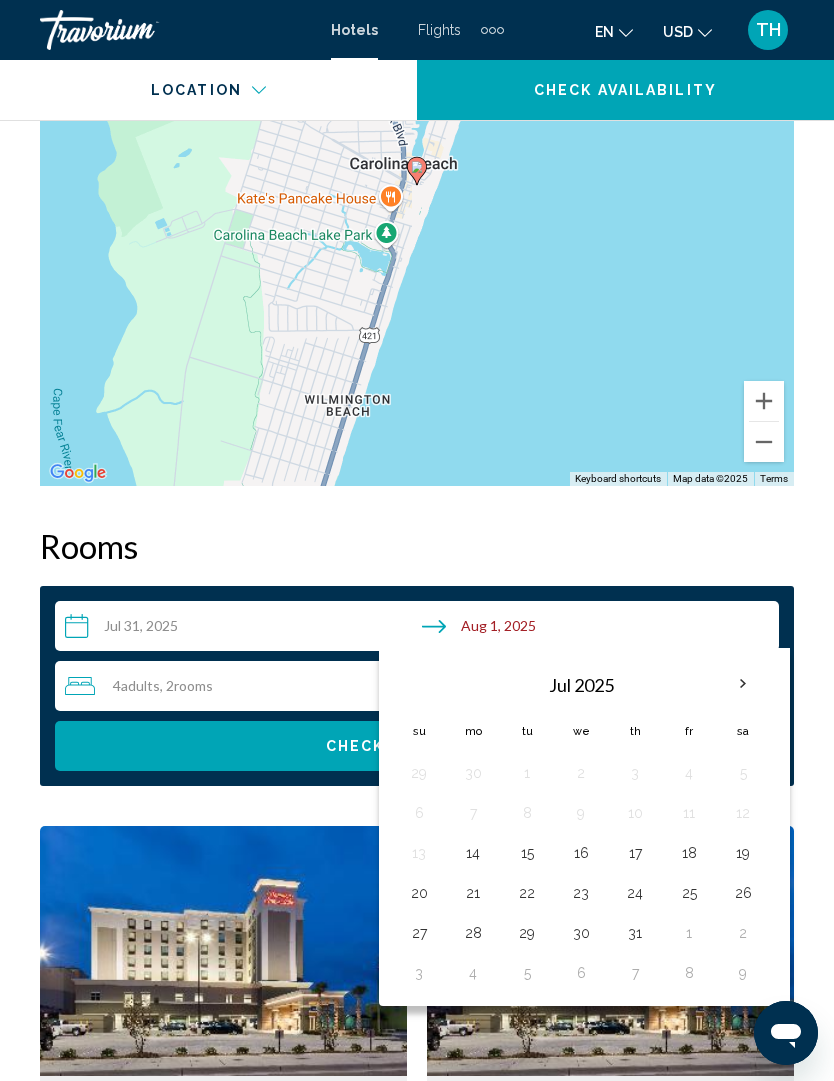 click on "2" at bounding box center (743, 933) 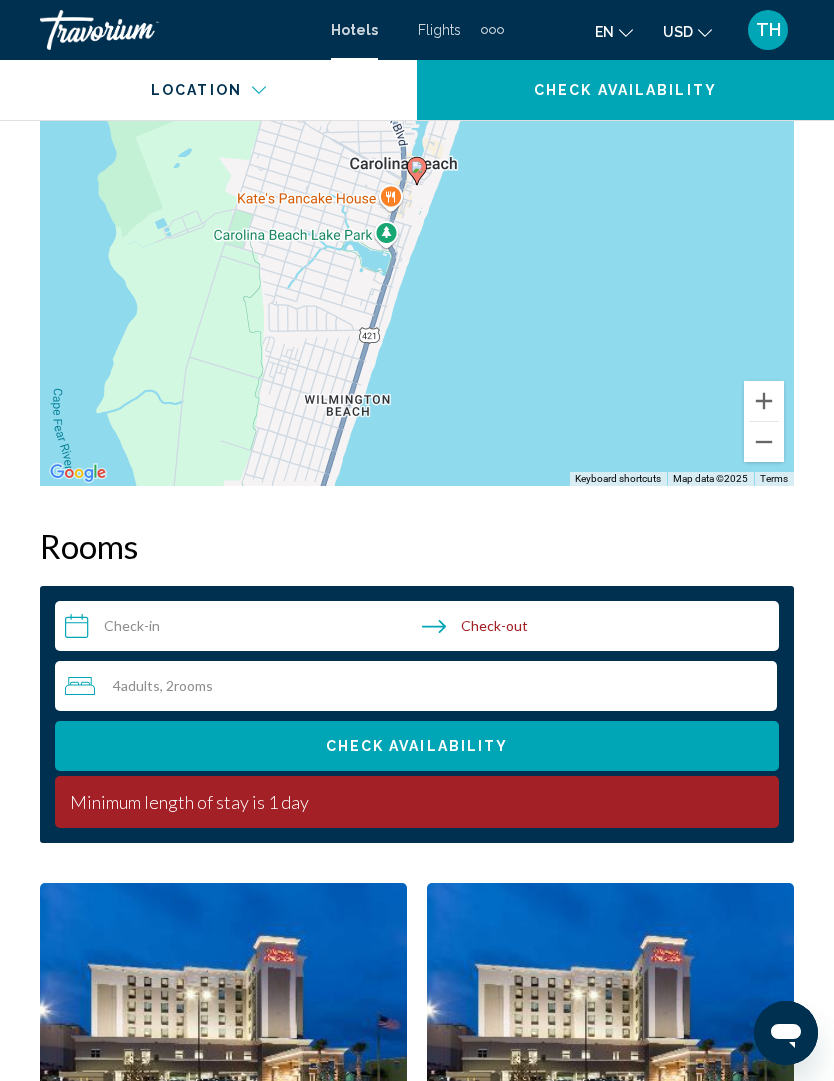 click on "**********" at bounding box center [421, 629] 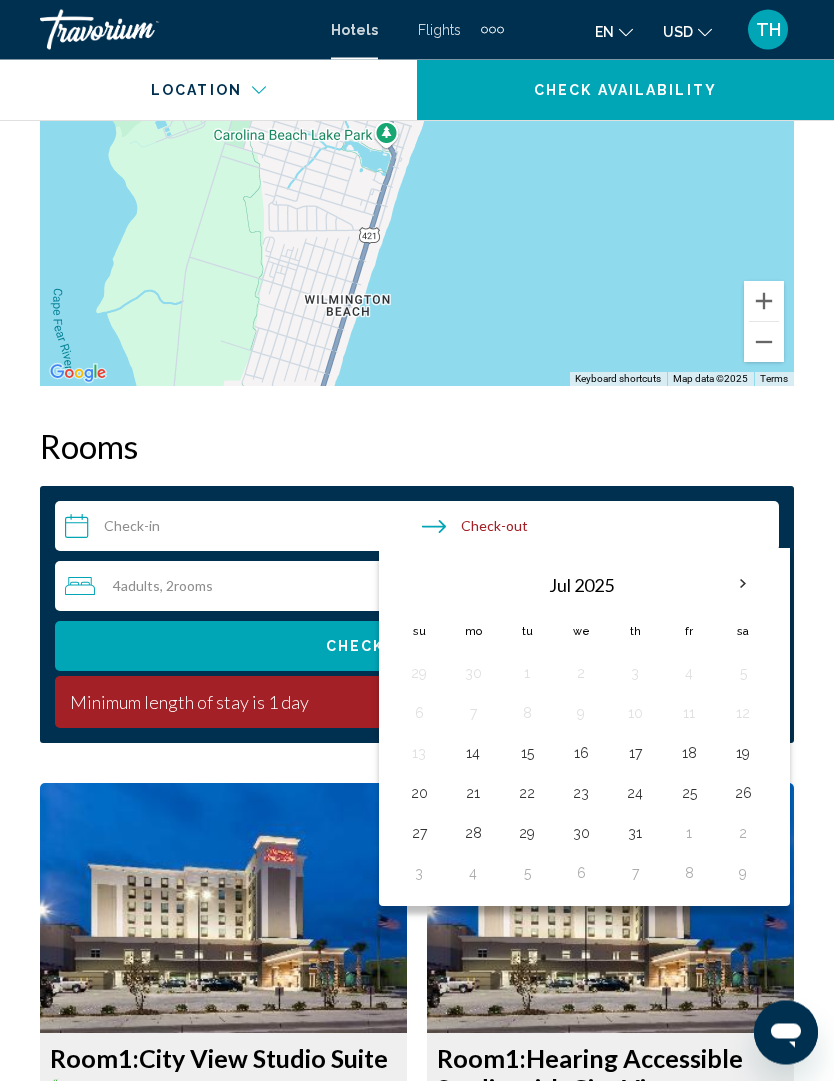 scroll, scrollTop: 2834, scrollLeft: 0, axis: vertical 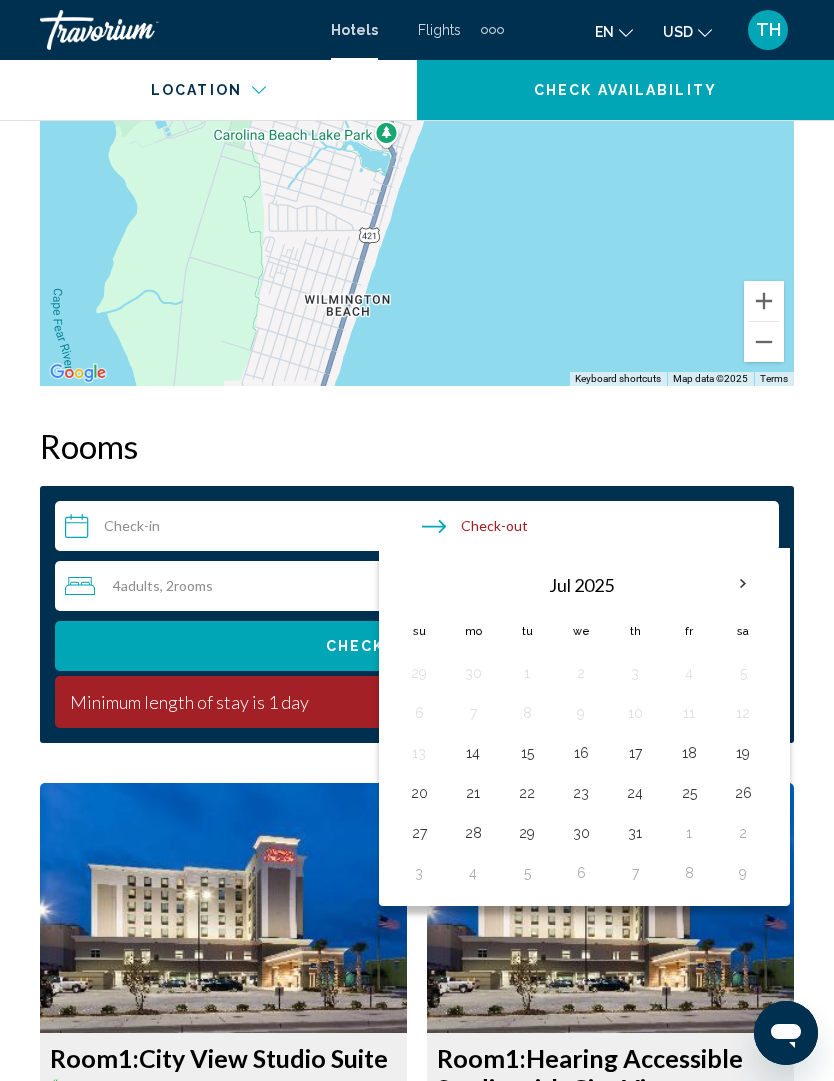 click on "31" at bounding box center (635, 833) 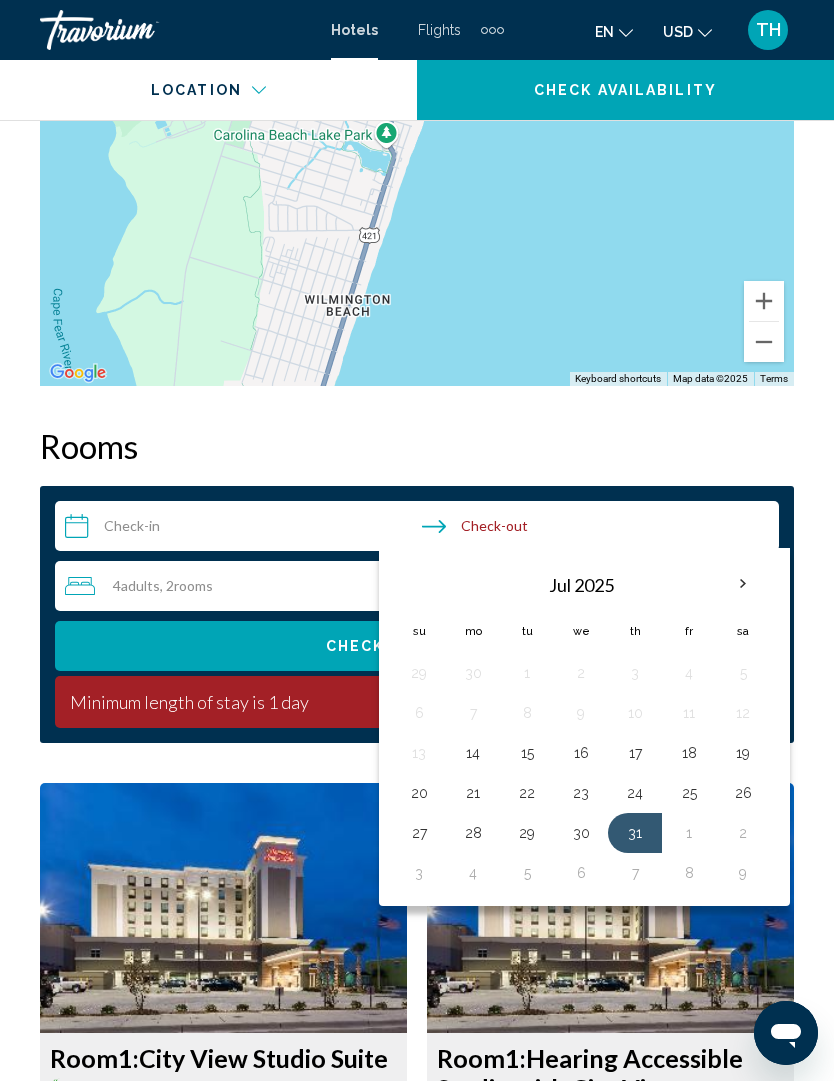 click on "2" at bounding box center [743, 833] 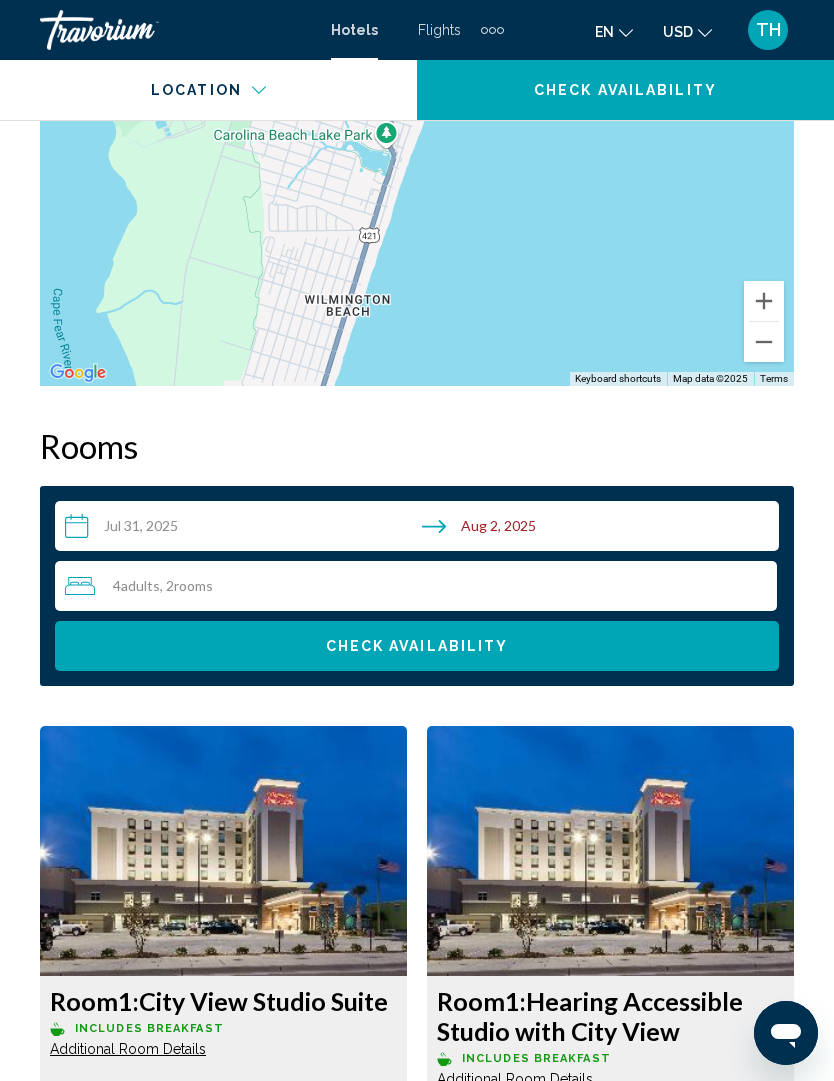 click on "4  Adult Adults , 2  Room rooms" at bounding box center [421, 586] 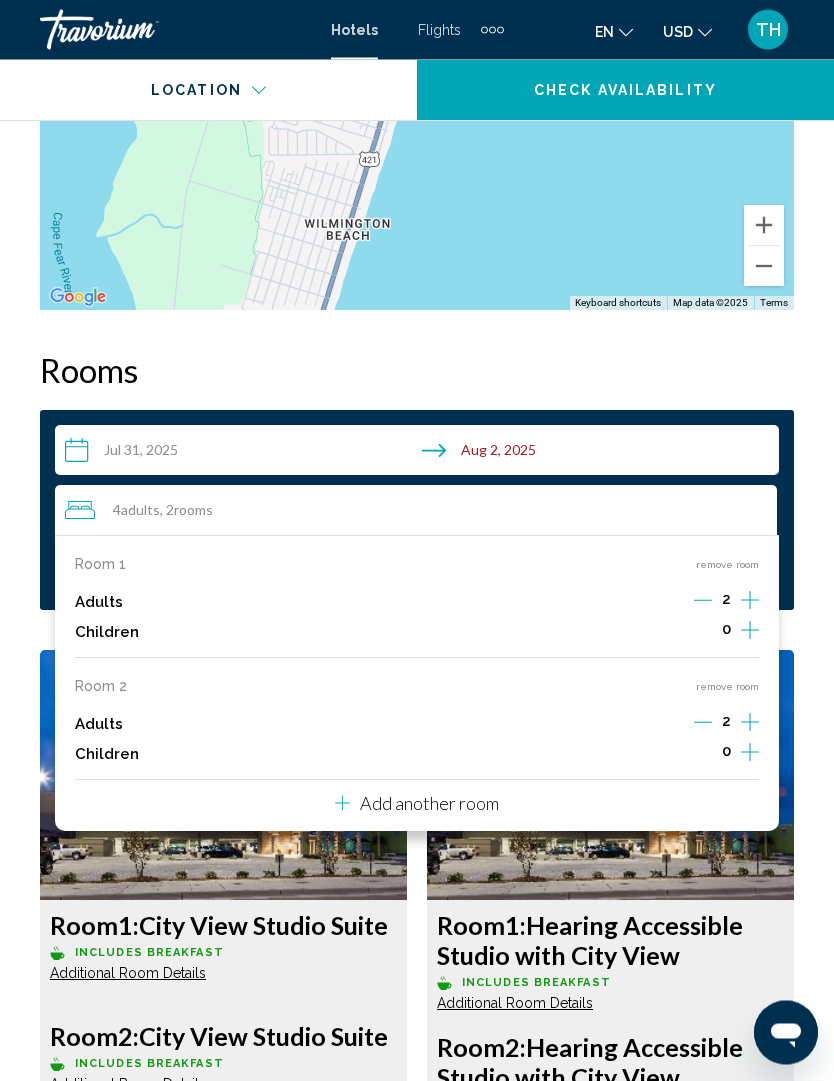 scroll, scrollTop: 2911, scrollLeft: 0, axis: vertical 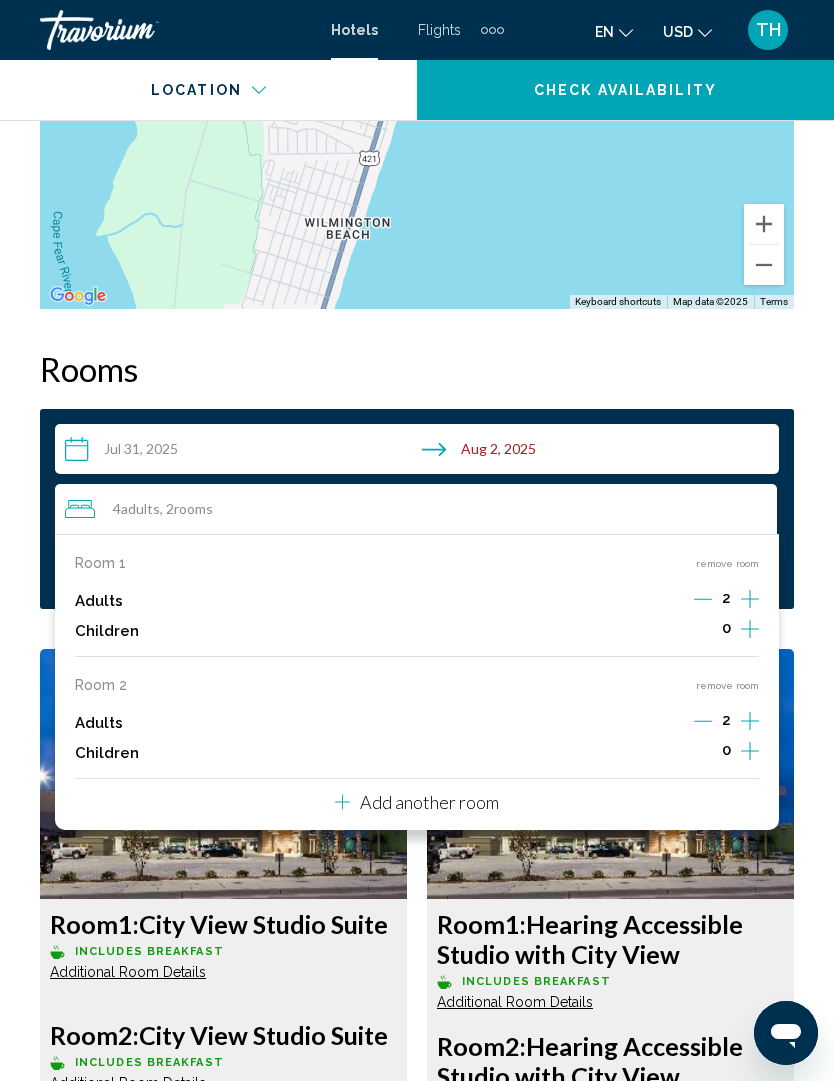 click on "Add another room" at bounding box center (429, 802) 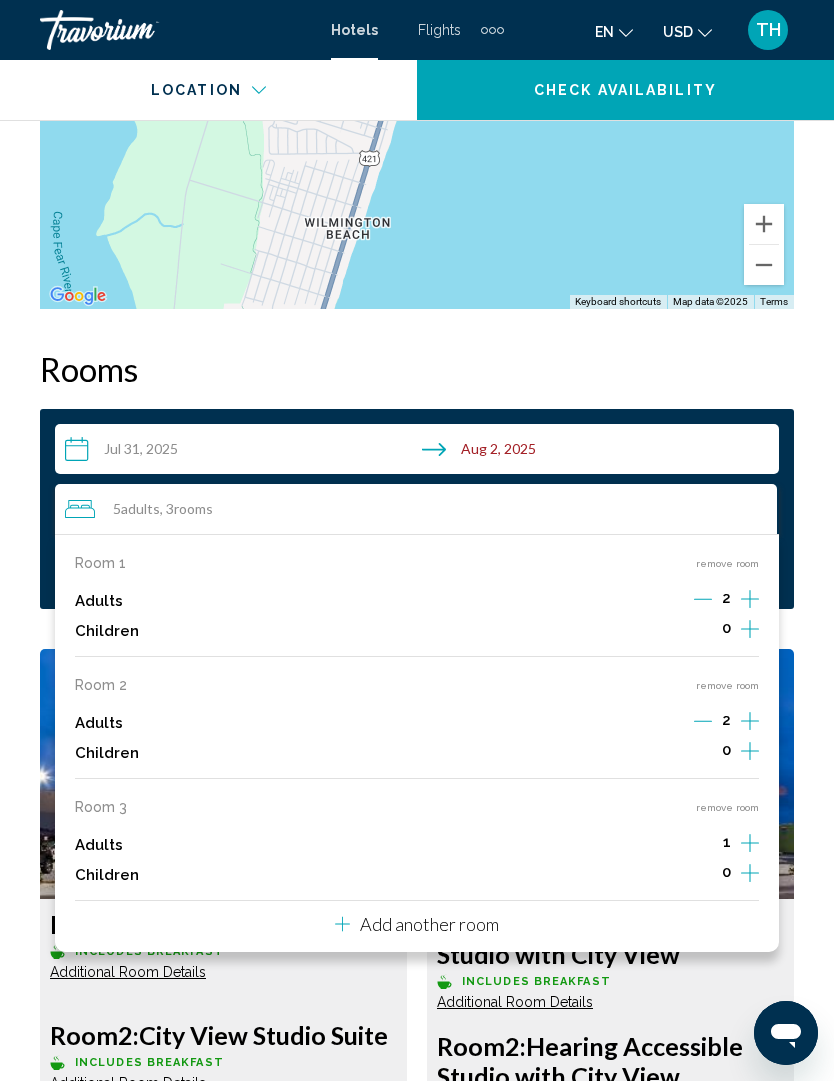 click 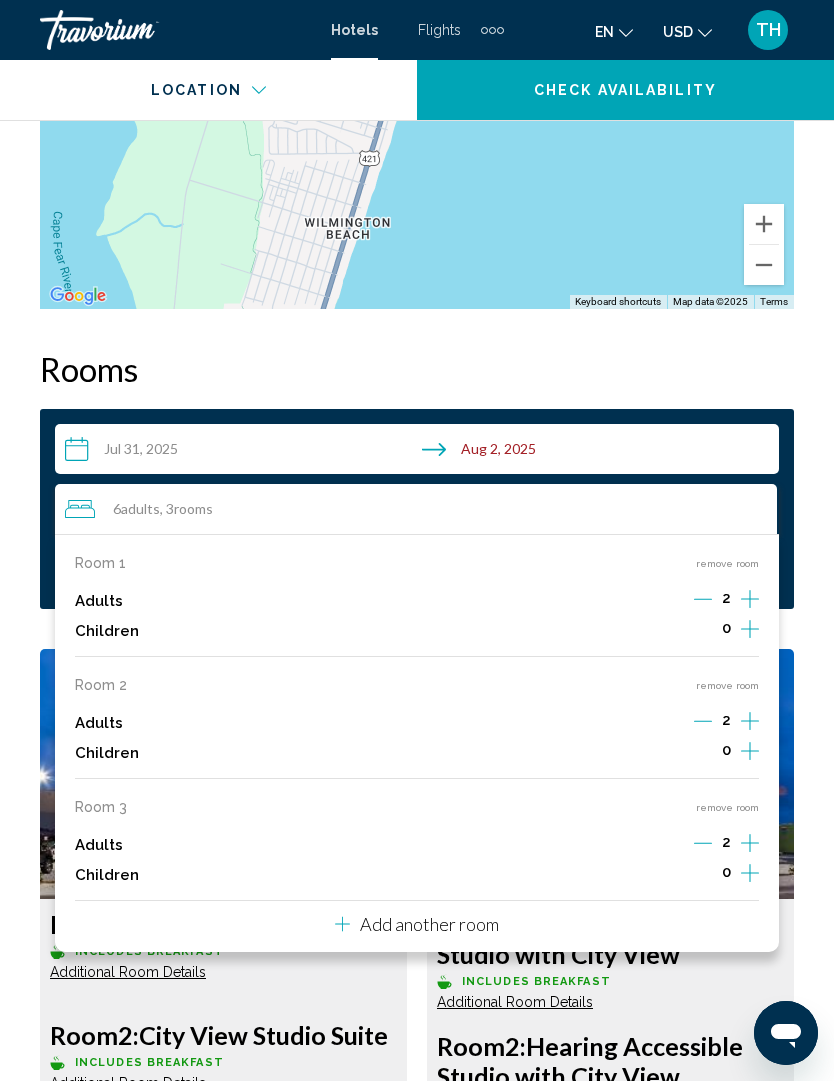 click on "Add another room" at bounding box center [429, 924] 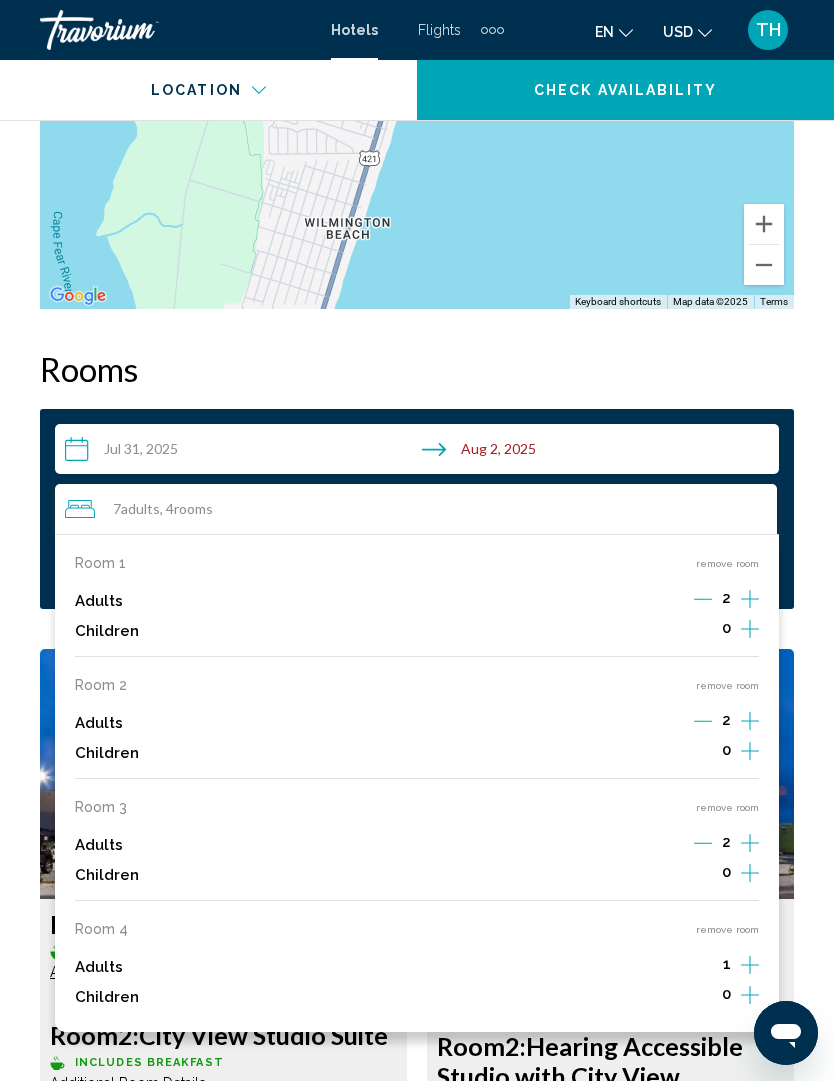 click 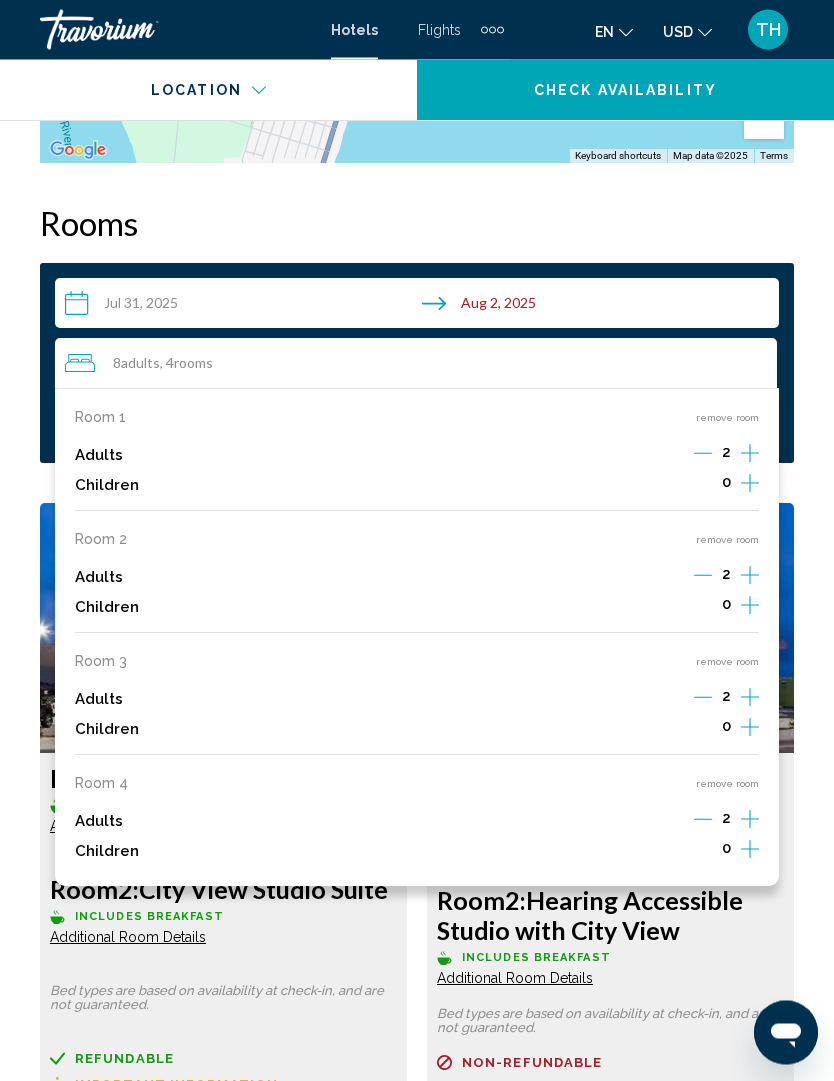 scroll, scrollTop: 3057, scrollLeft: 0, axis: vertical 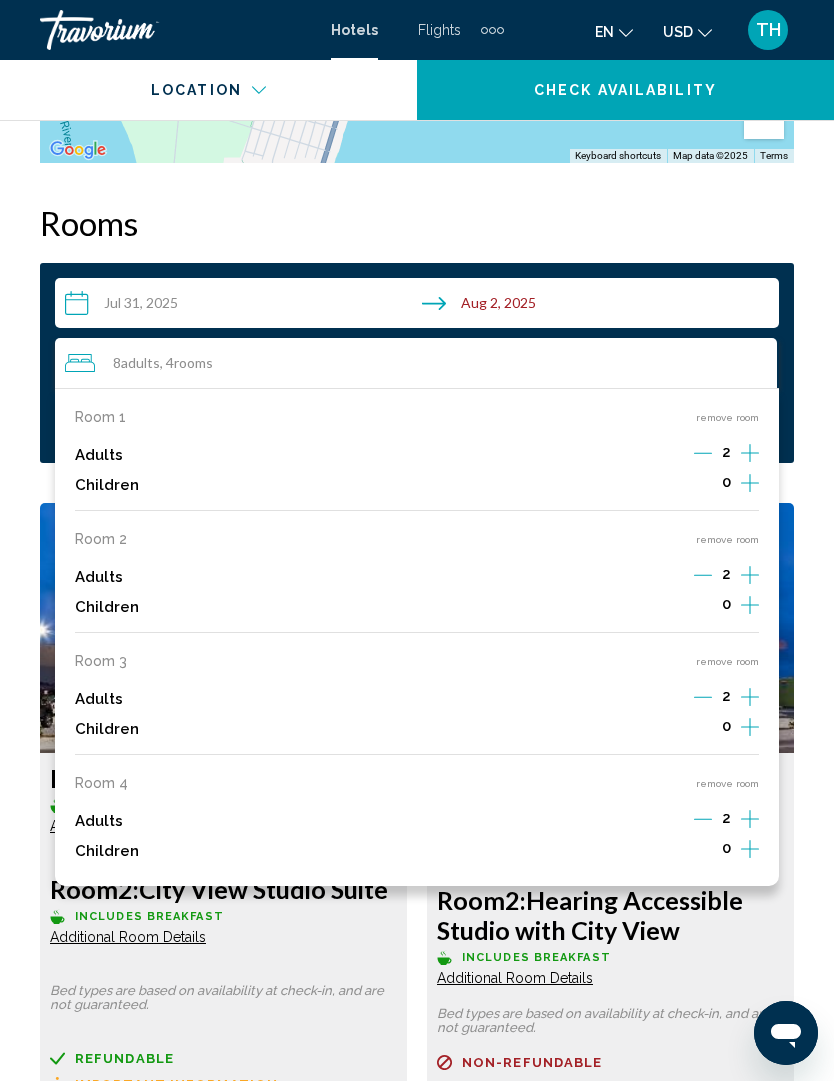 click on "Overview Type Hotel Address 1 Harper Avenue, Carolina Beach NC 28428, United States Description  Full Description  Important Note Presented hotel star rating might differ depending on a supplier content source. Presented hotel accommodation type might differ depending on a supplier content source. Read more
Photos Amenities
Fitness Center
Free WiFi
Swimming Pool No amenities information available. Location To navigate the map with touch gestures double-tap and hold your finger on the map, then drag the map. ← Move left → Move right ↑ Move up ↓ Move down + Zoom in - Zoom out Home Jump left by 75% End Jump right by 75% Page Up Jump up by 75% Page Down Jump down by 75% Keyboard shortcuts Map Data Map data ©2025 Map data ©2025 500 m  Click to toggle between metric and imperial units Su 1" at bounding box center [417, 3044] 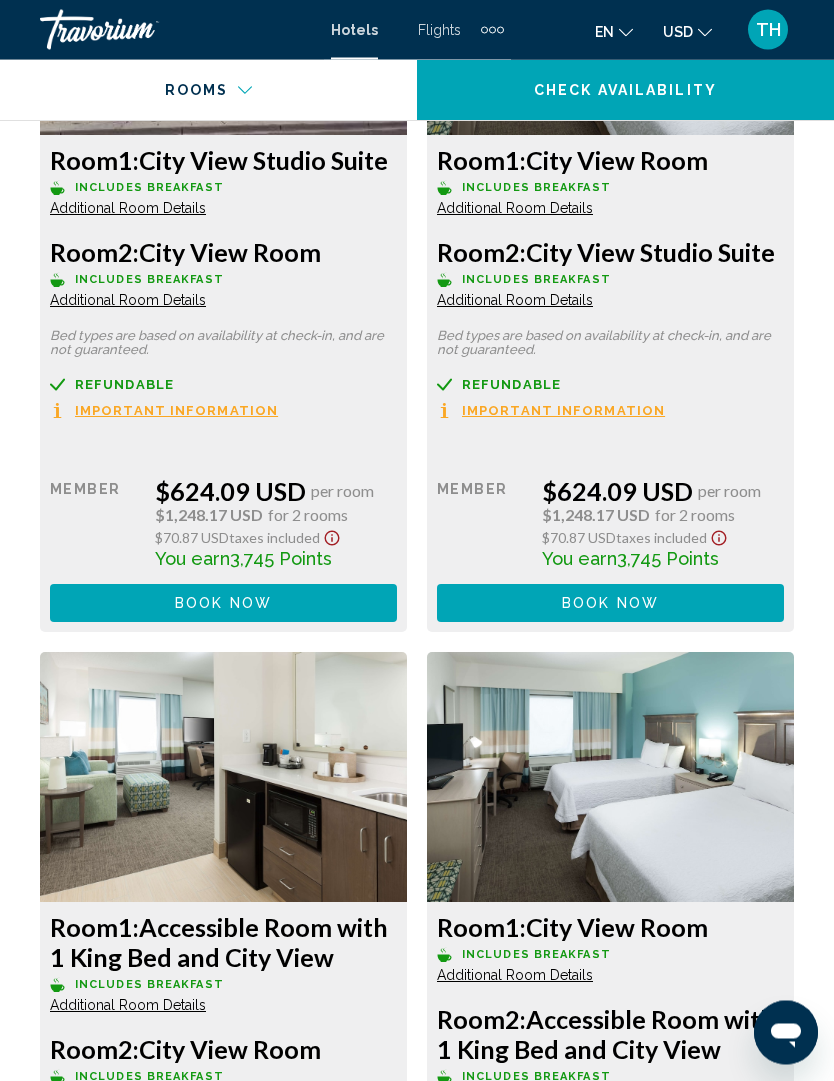 scroll, scrollTop: 7070, scrollLeft: 0, axis: vertical 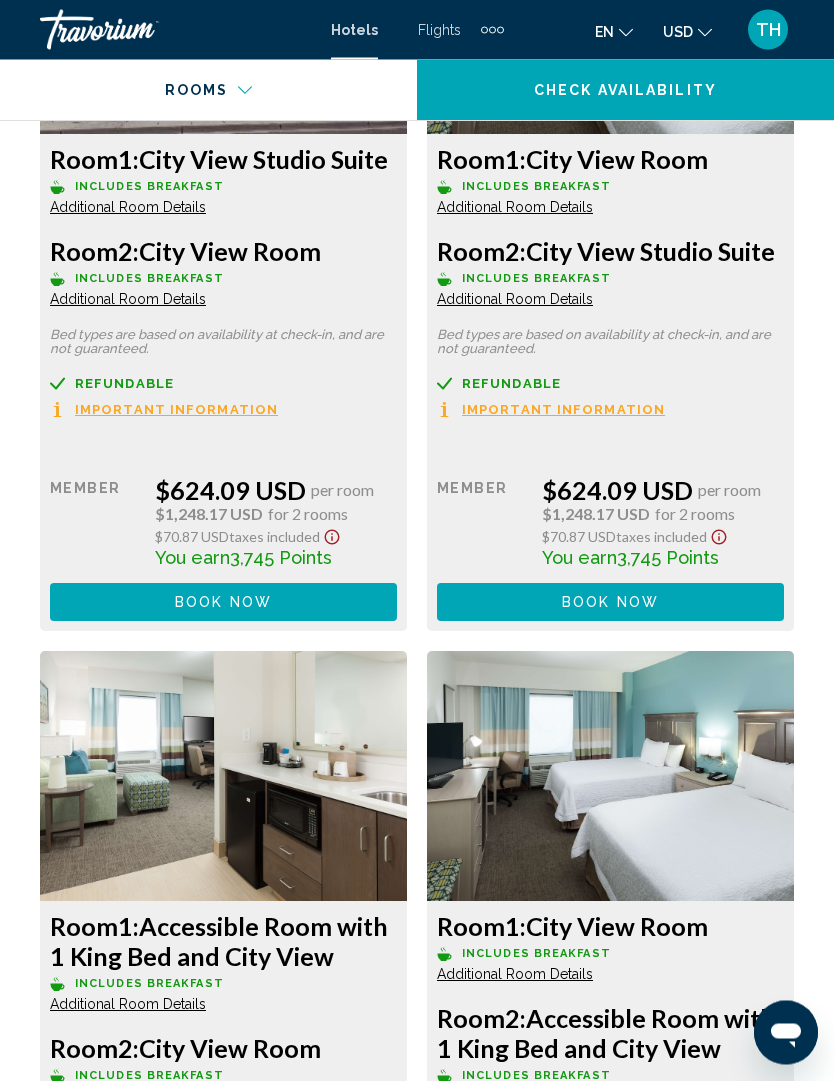 click on "Book now No longer available" at bounding box center (314, -2705) 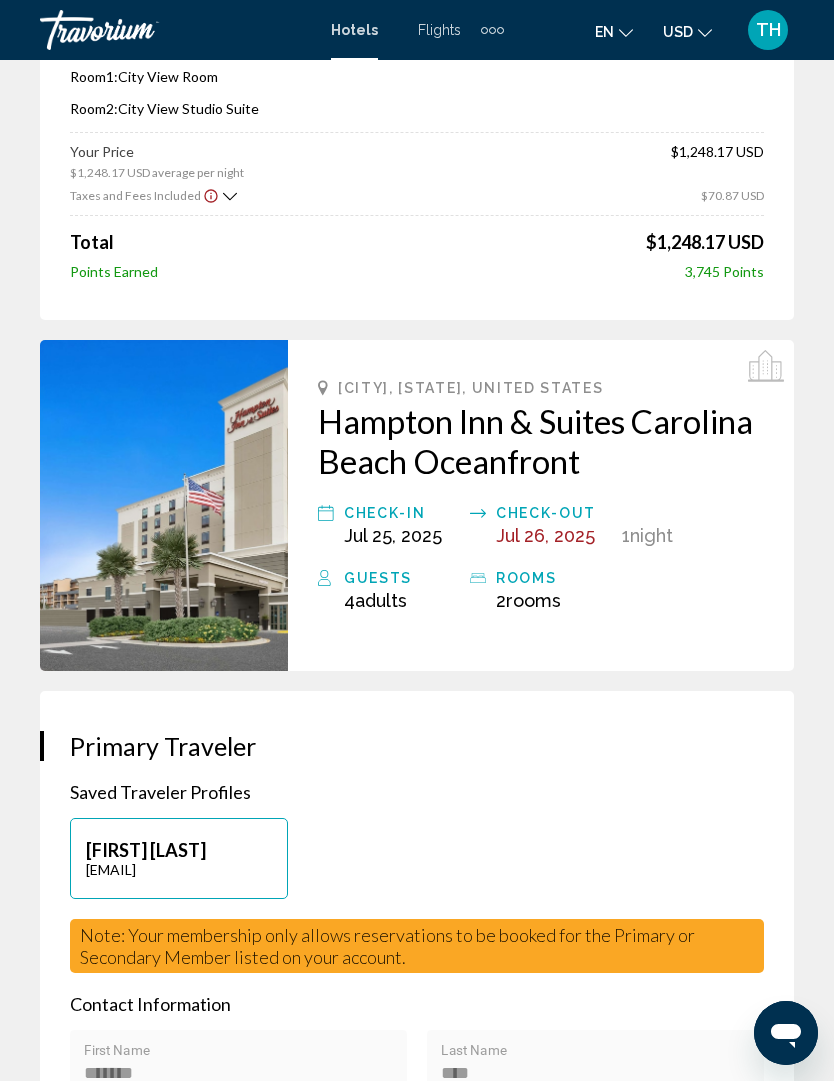 scroll, scrollTop: 252, scrollLeft: 0, axis: vertical 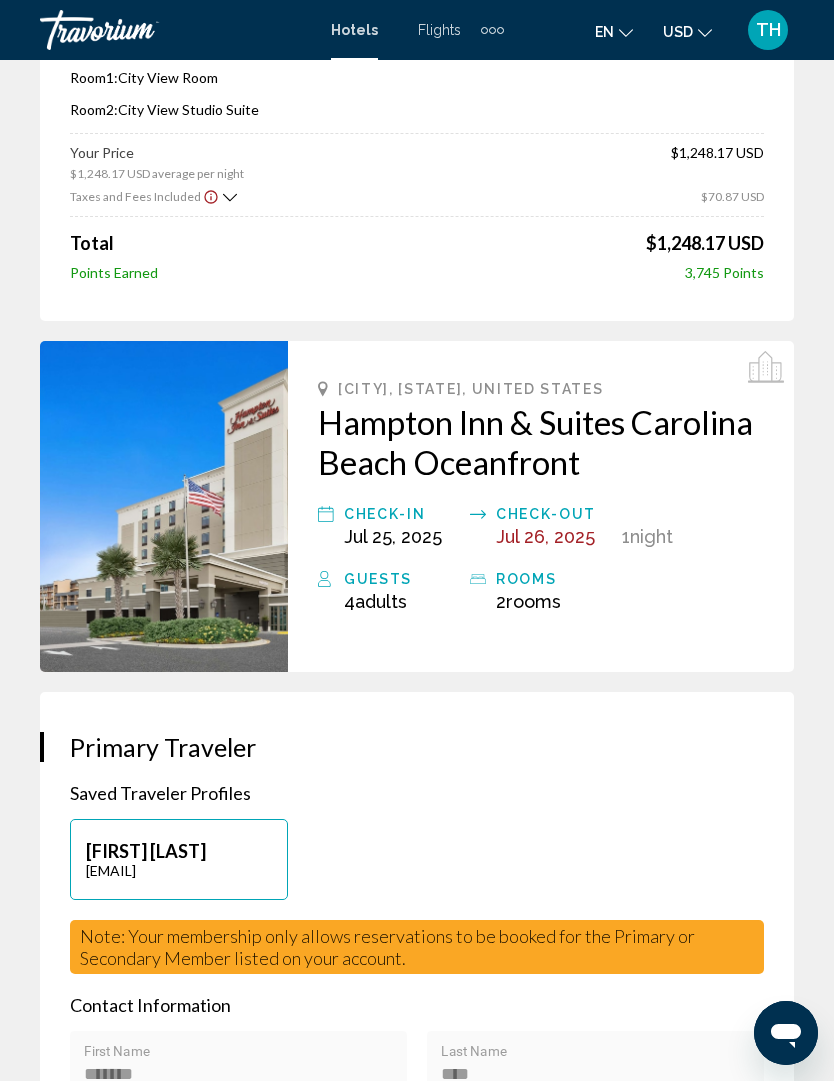 click on "Check-in" at bounding box center (402, 514) 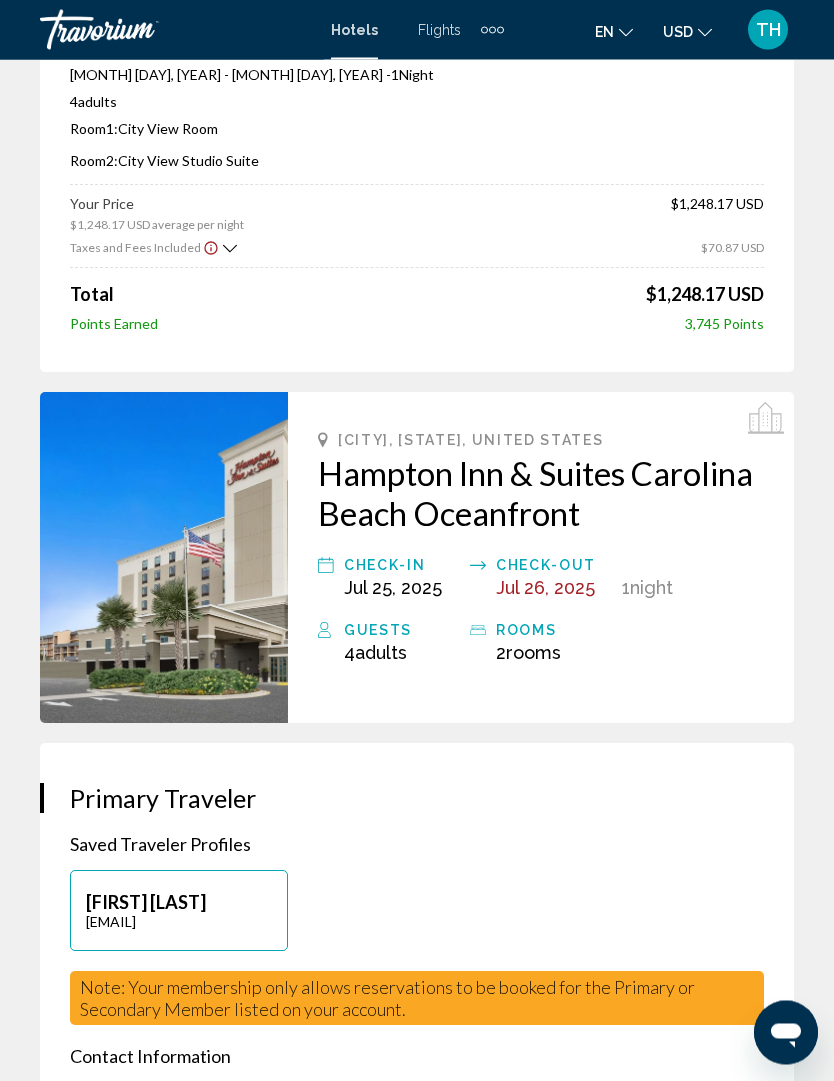 scroll, scrollTop: 0, scrollLeft: 0, axis: both 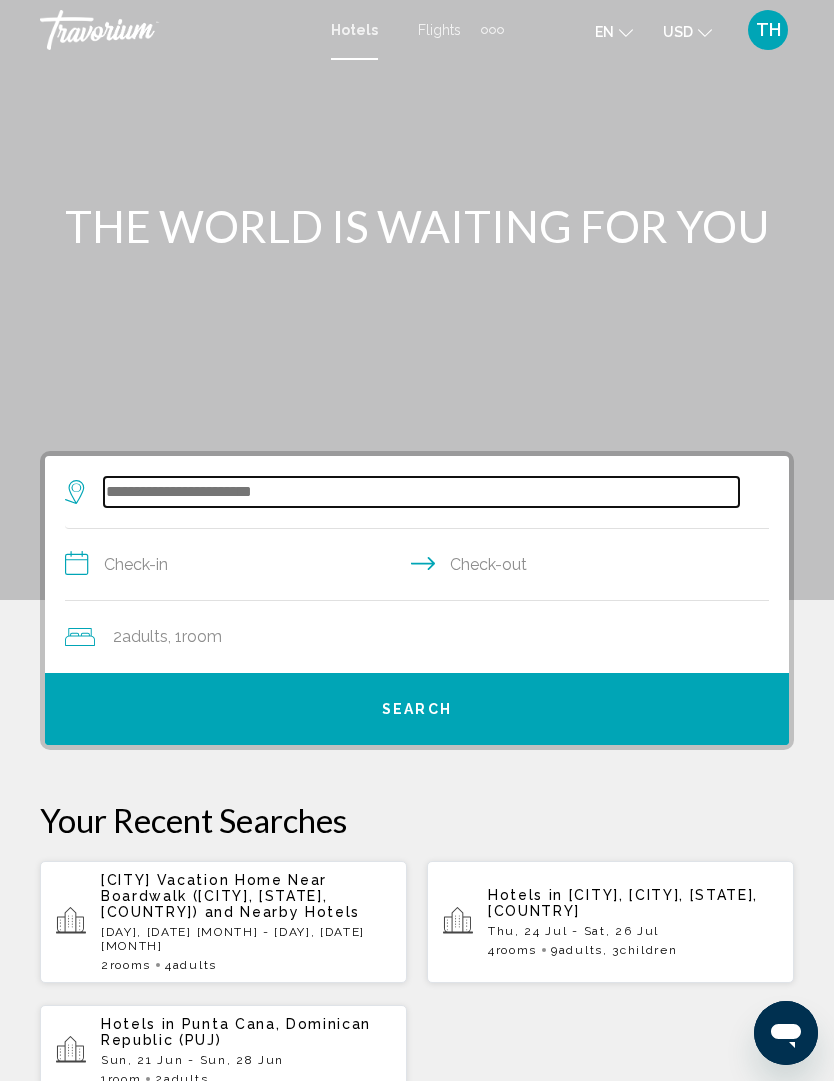click at bounding box center (421, 492) 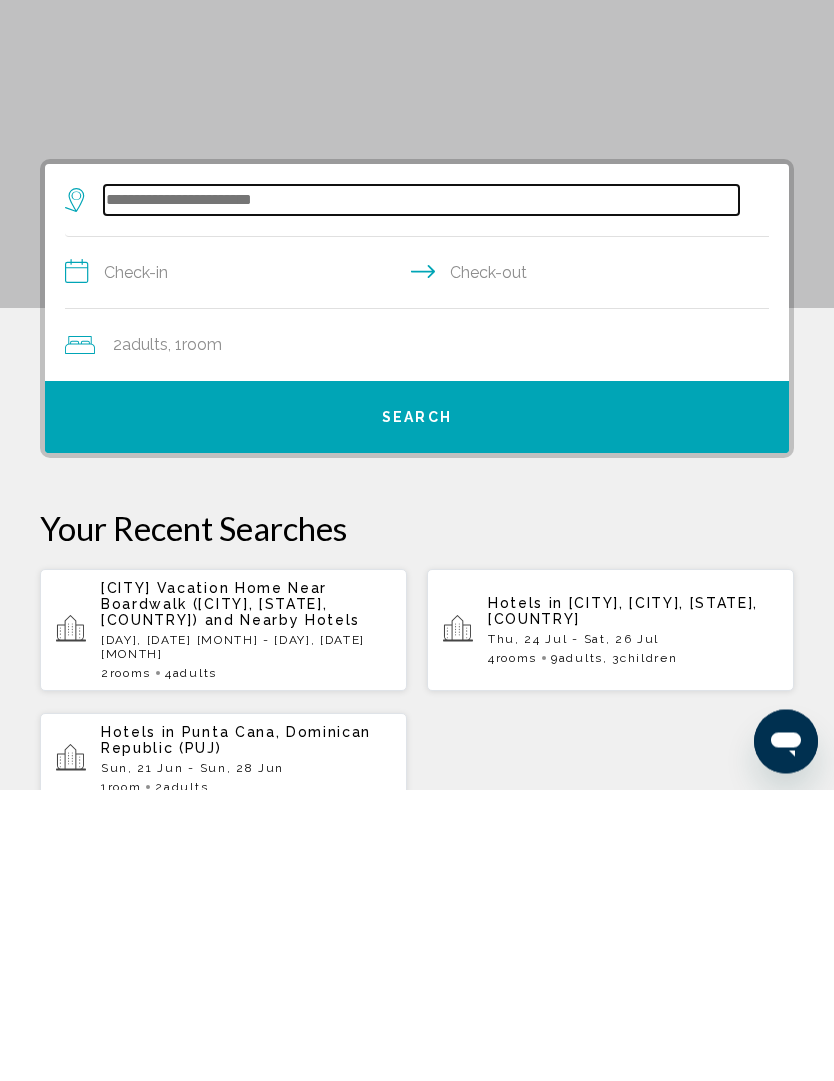 scroll, scrollTop: 45, scrollLeft: 0, axis: vertical 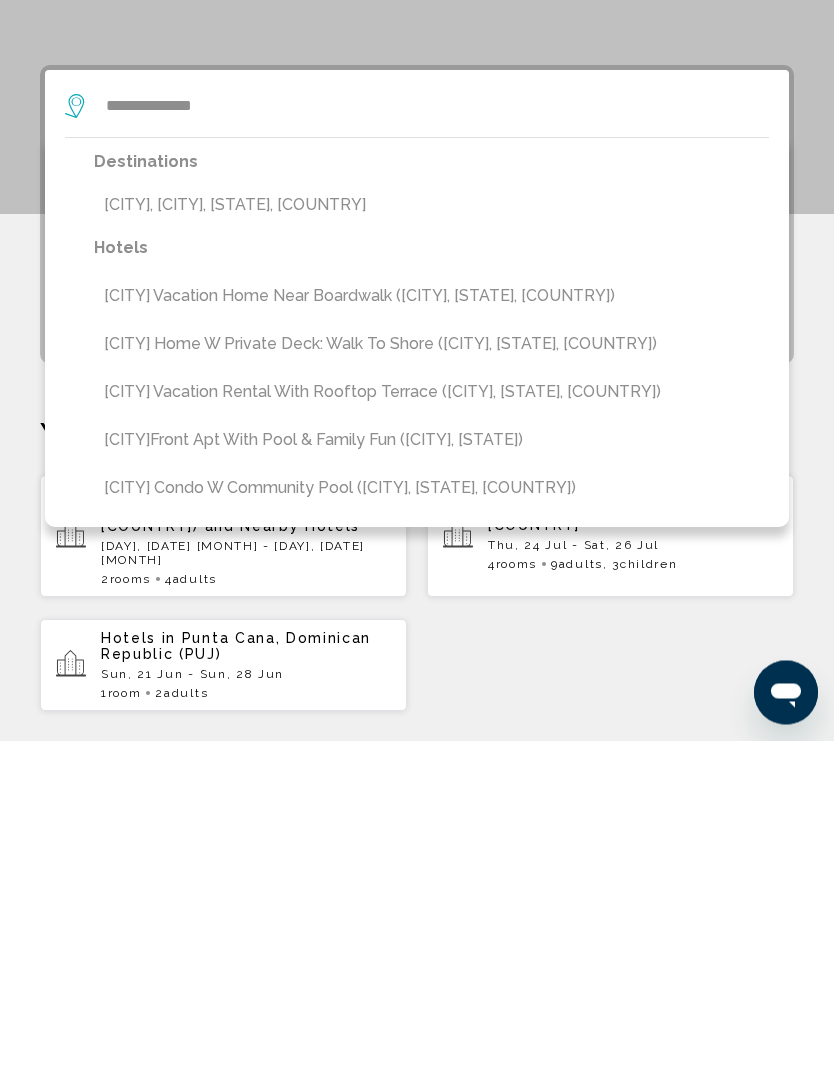 click on "[CITY], [CITY], [STATE], [COUNTRY]" at bounding box center (431, 546) 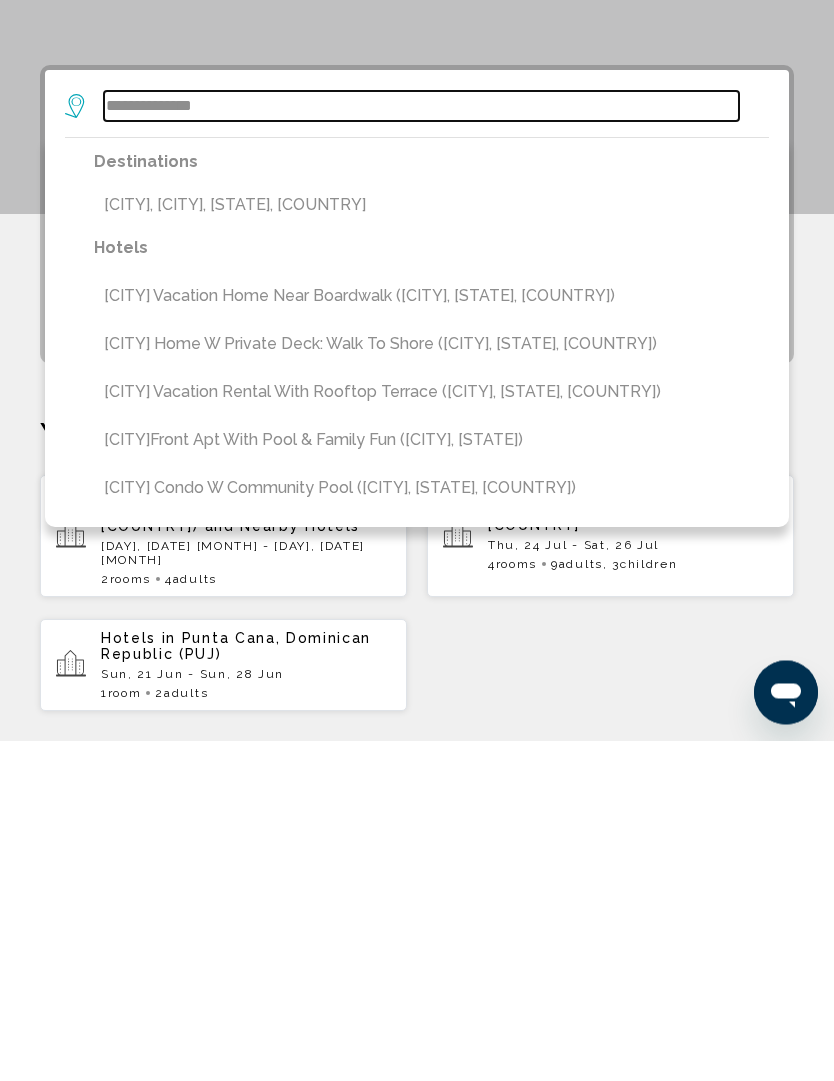 type on "**********" 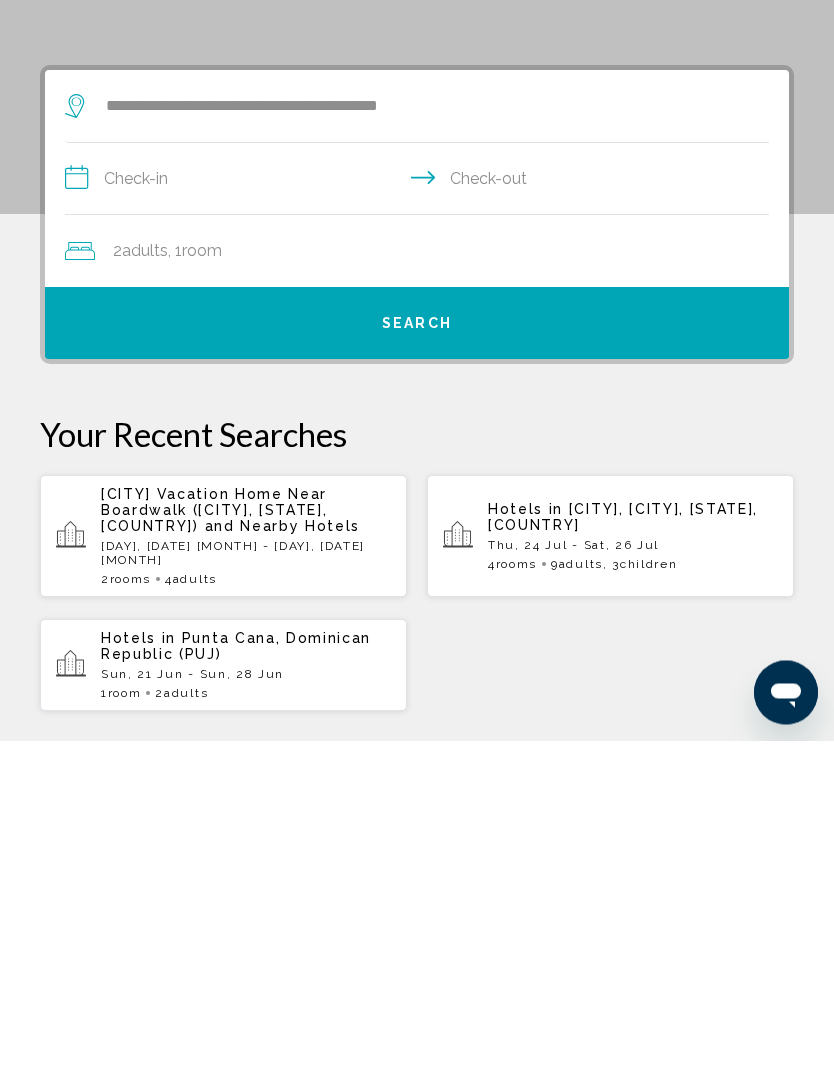 click on "**********" at bounding box center [421, 522] 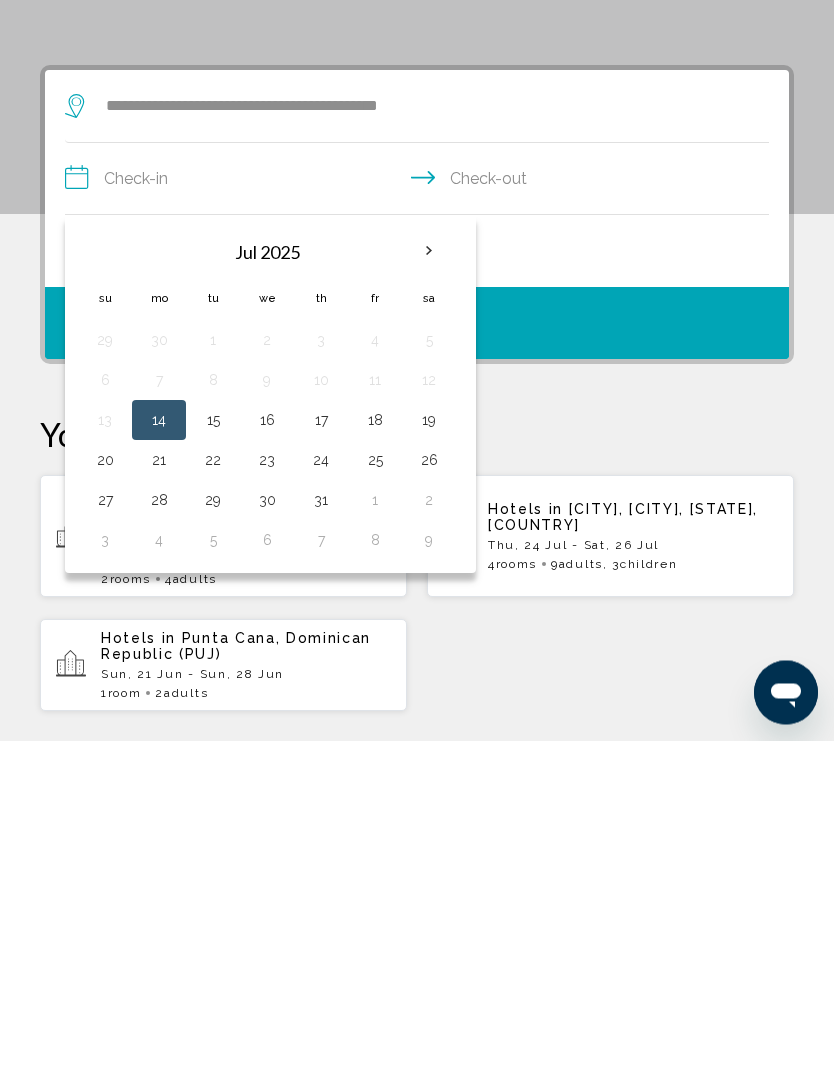 scroll, scrollTop: 386, scrollLeft: 0, axis: vertical 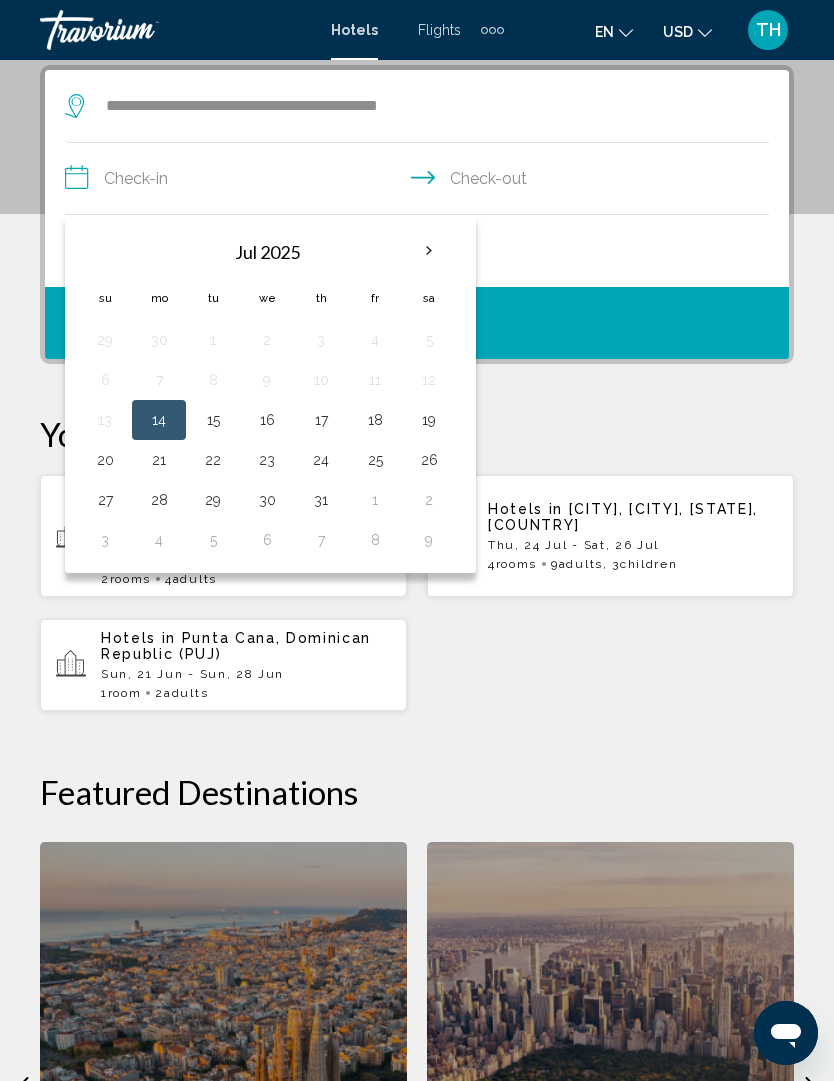 click on "31" at bounding box center (321, 500) 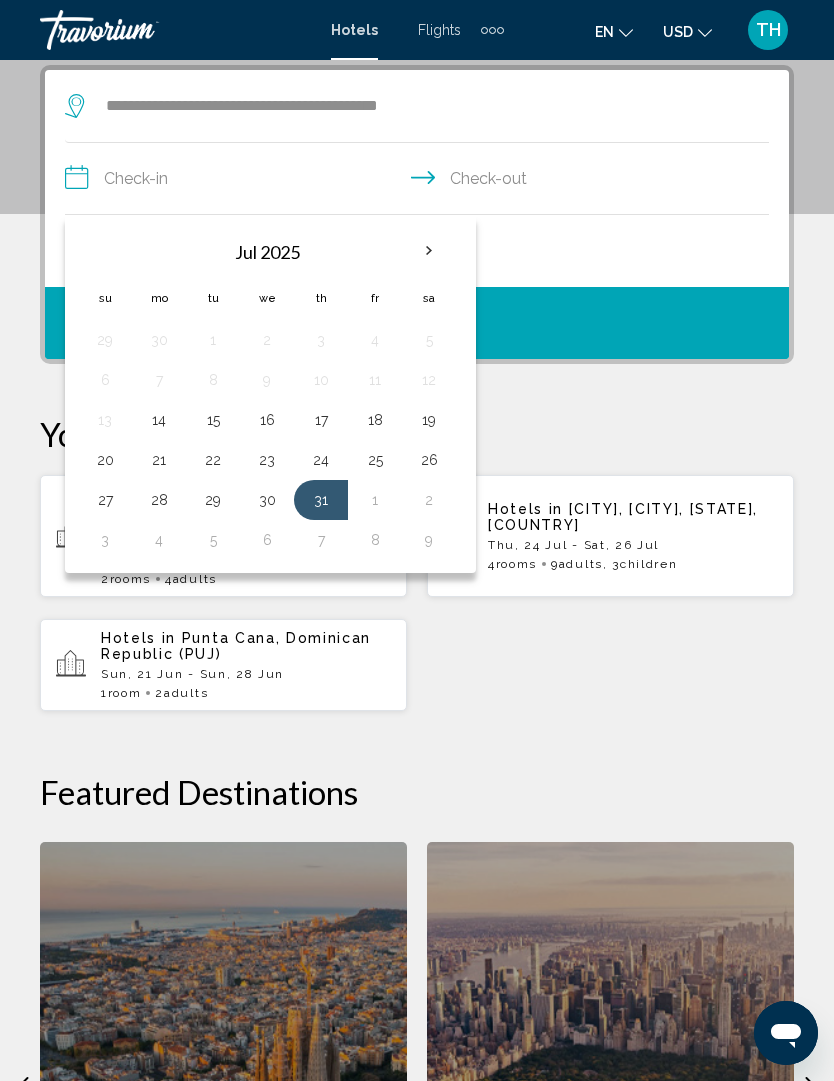 click on "2" at bounding box center (429, 500) 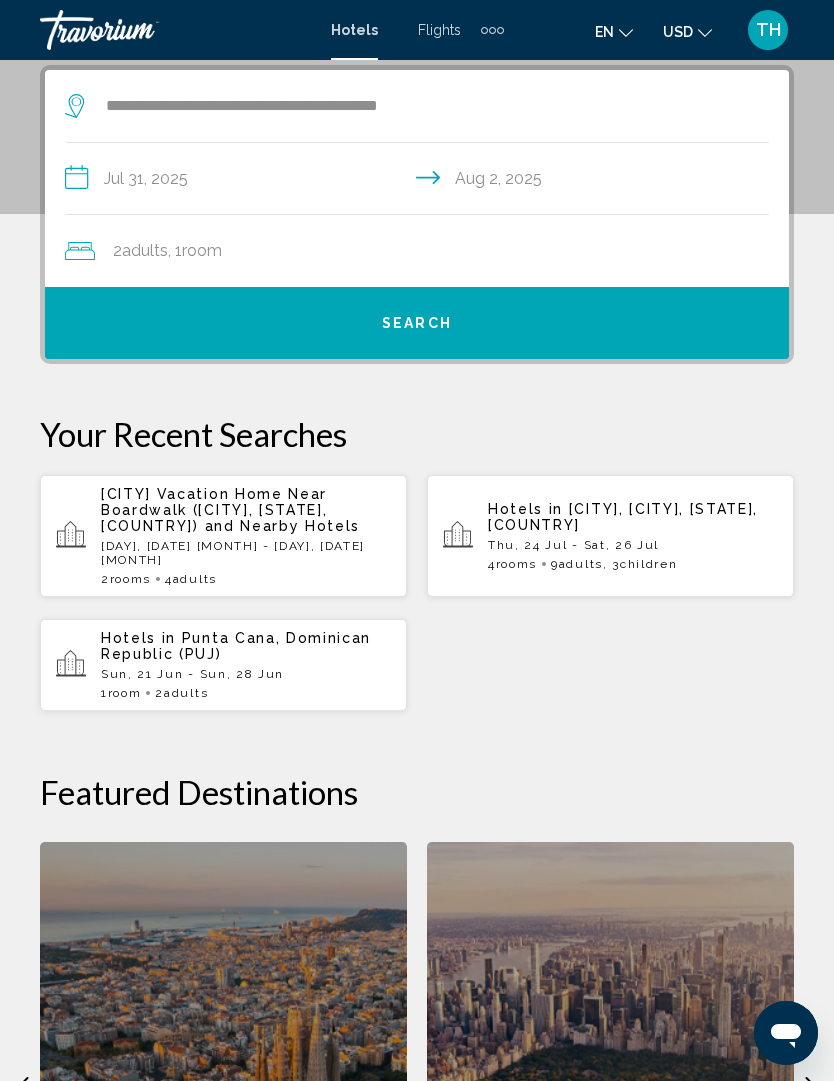click on "Adults" 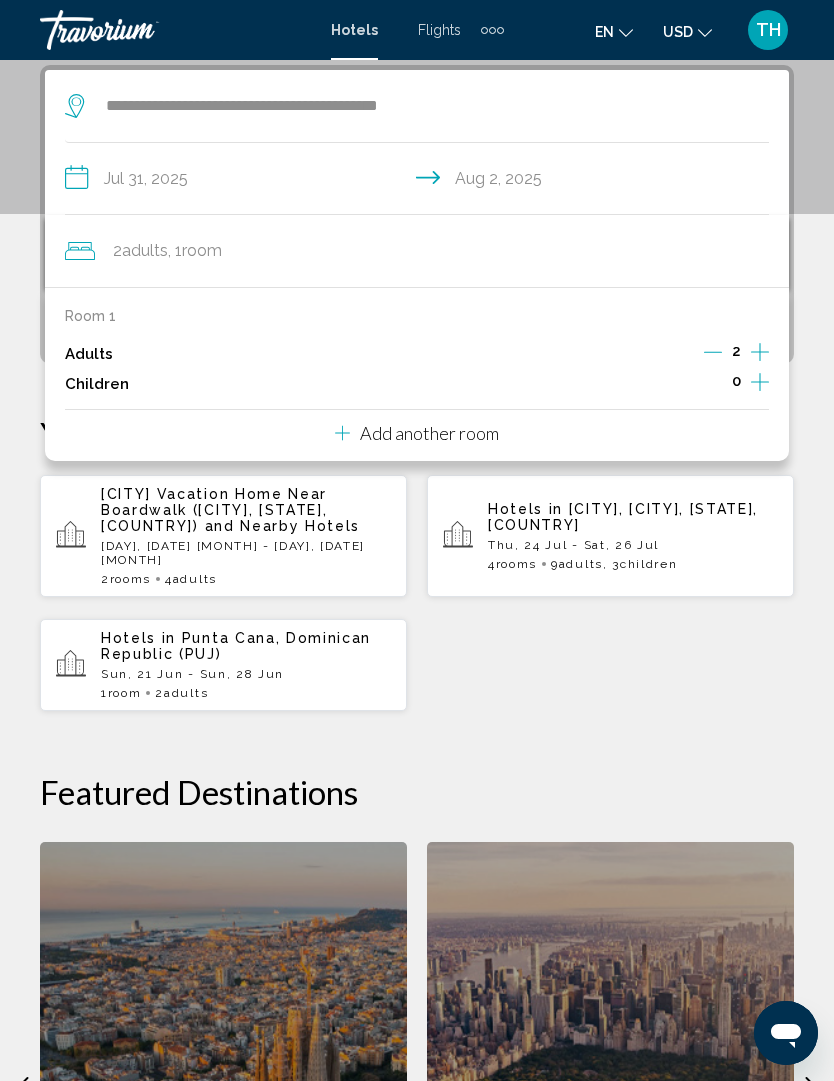 click on "Add another room" at bounding box center (429, 433) 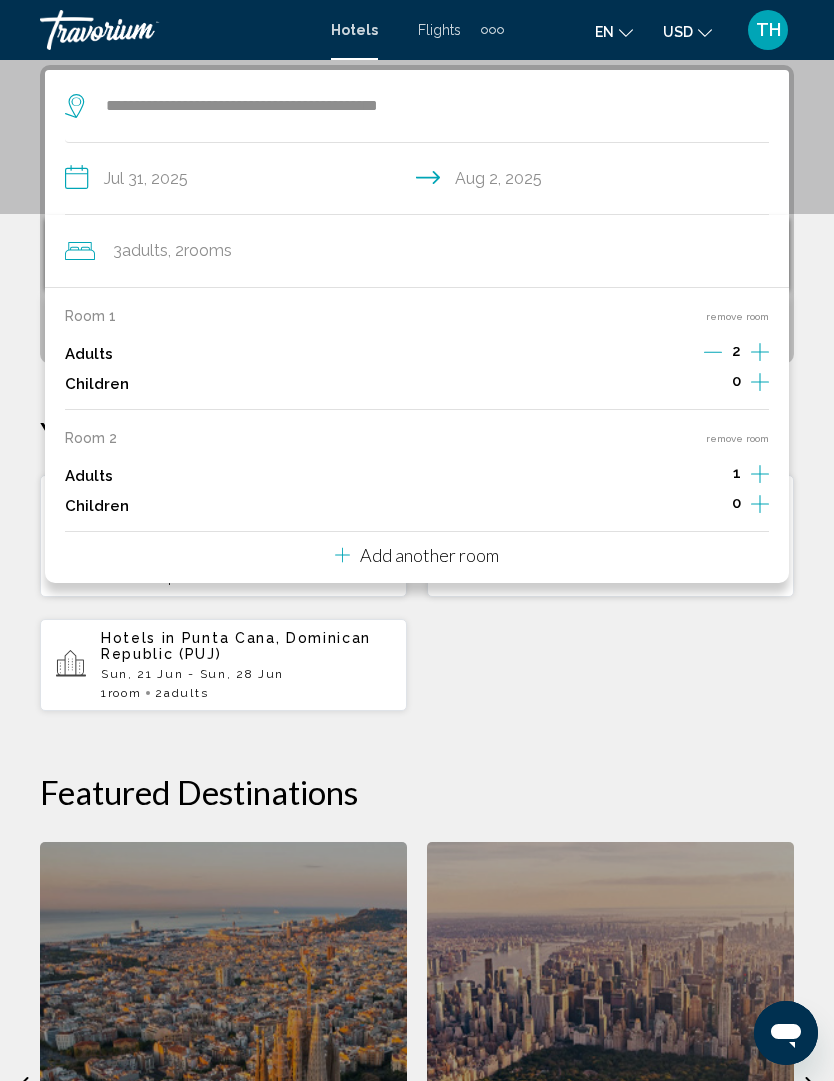 click on "Add another room" at bounding box center [429, 555] 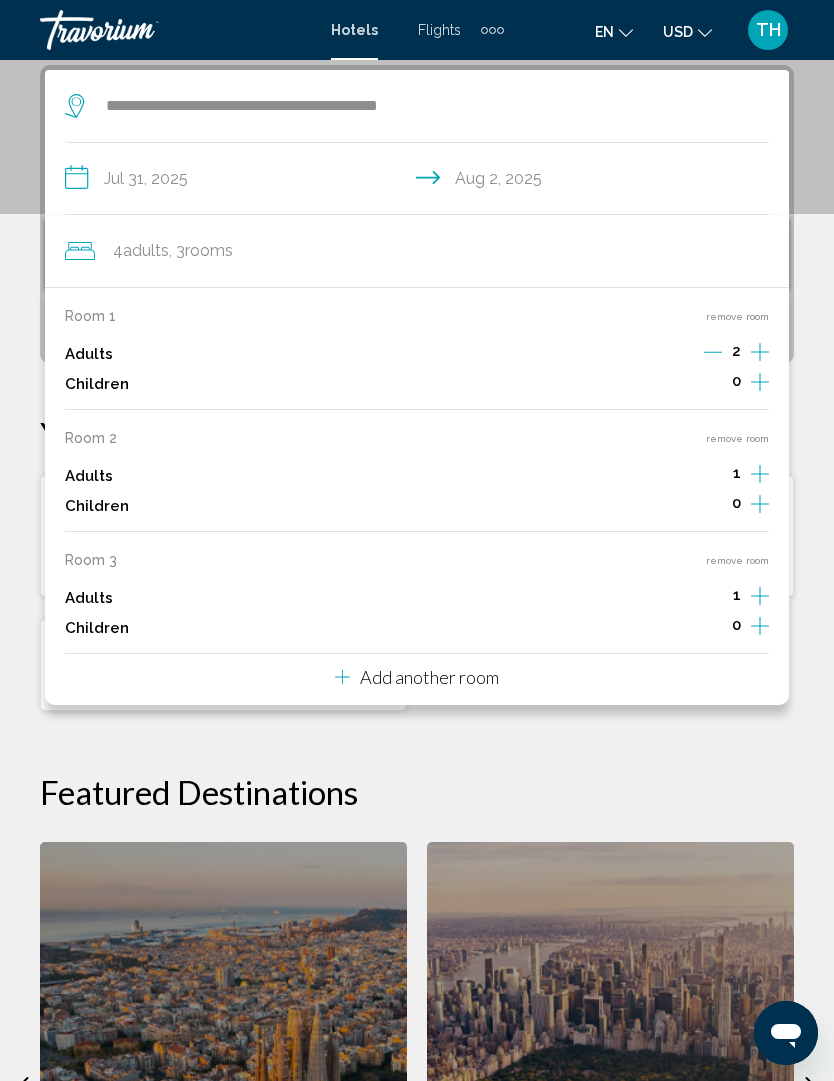 click on "Add another room" at bounding box center (429, 677) 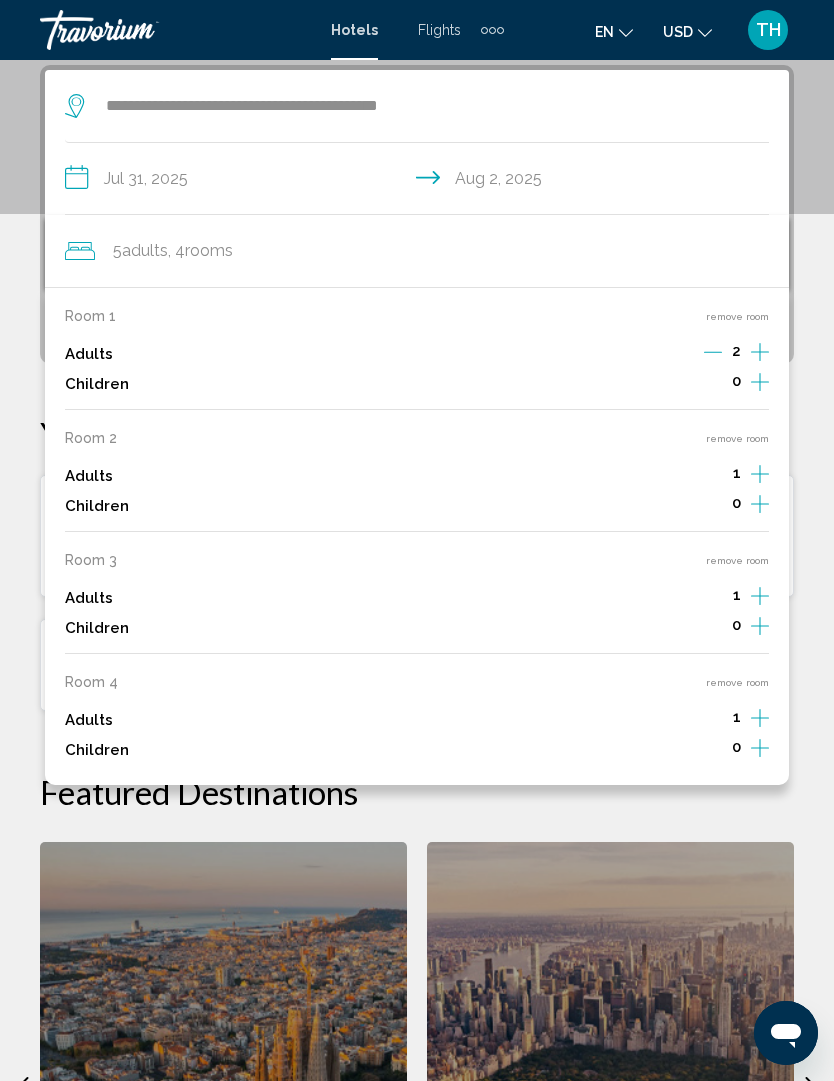 click 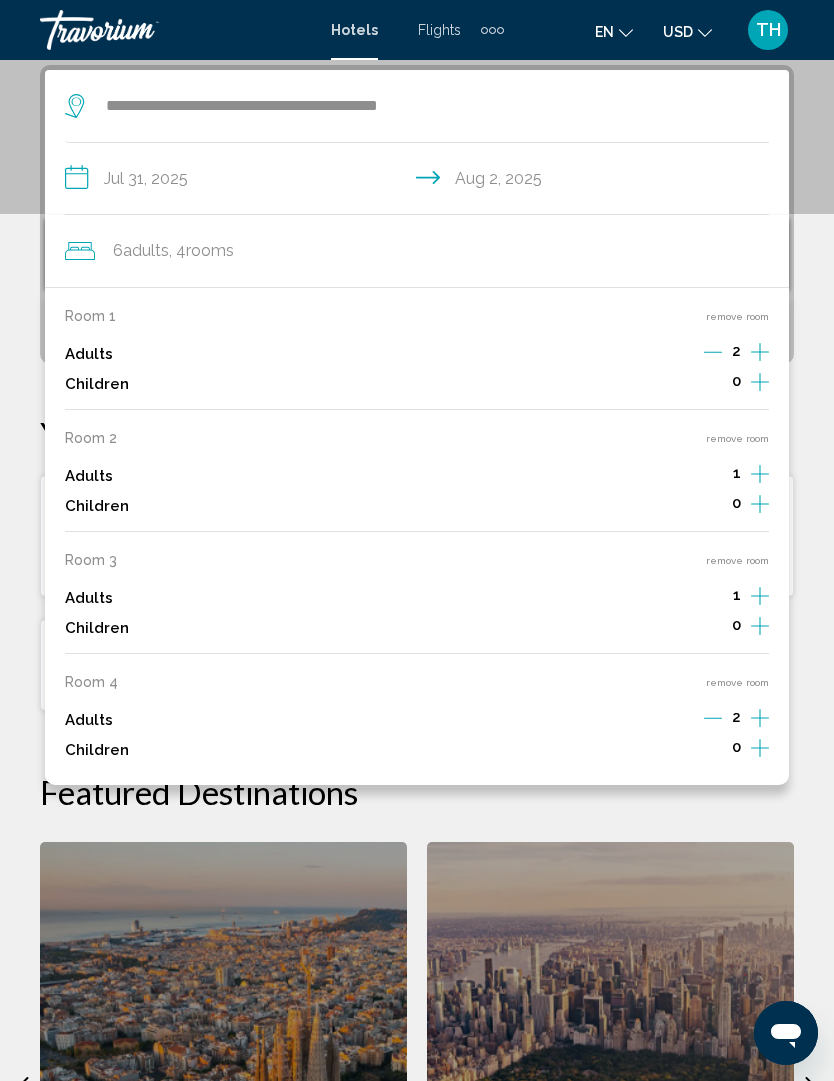 click 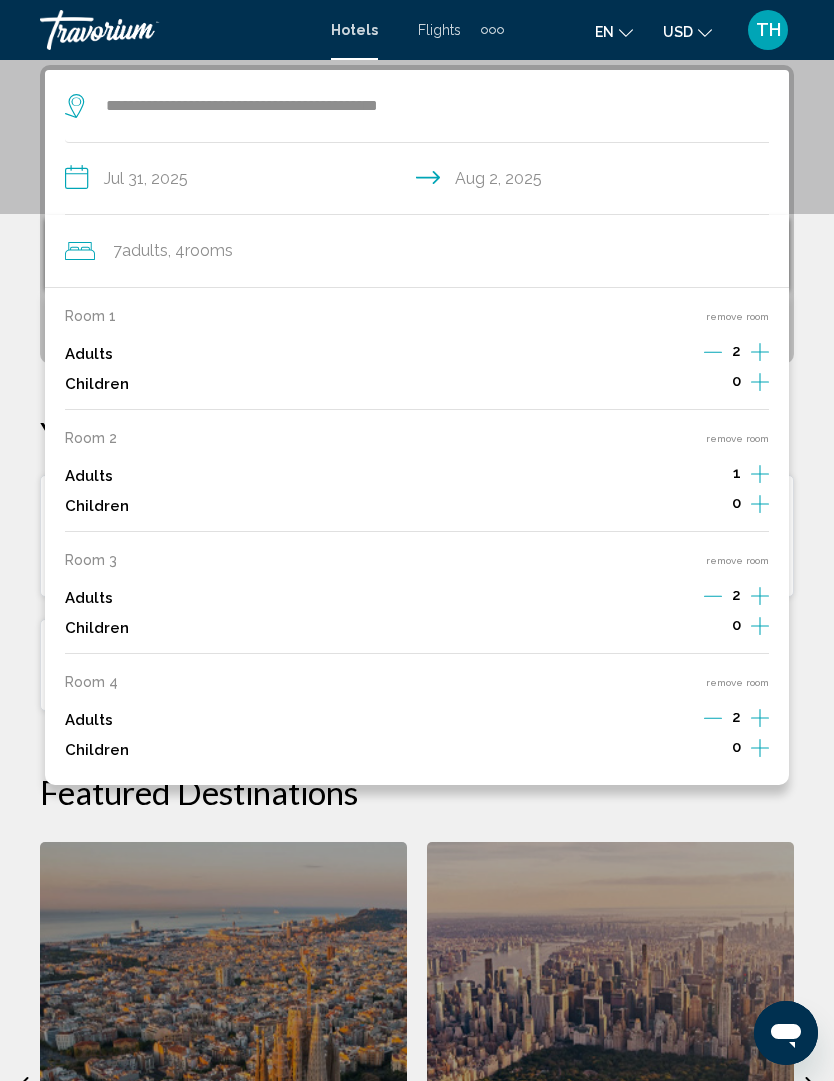click 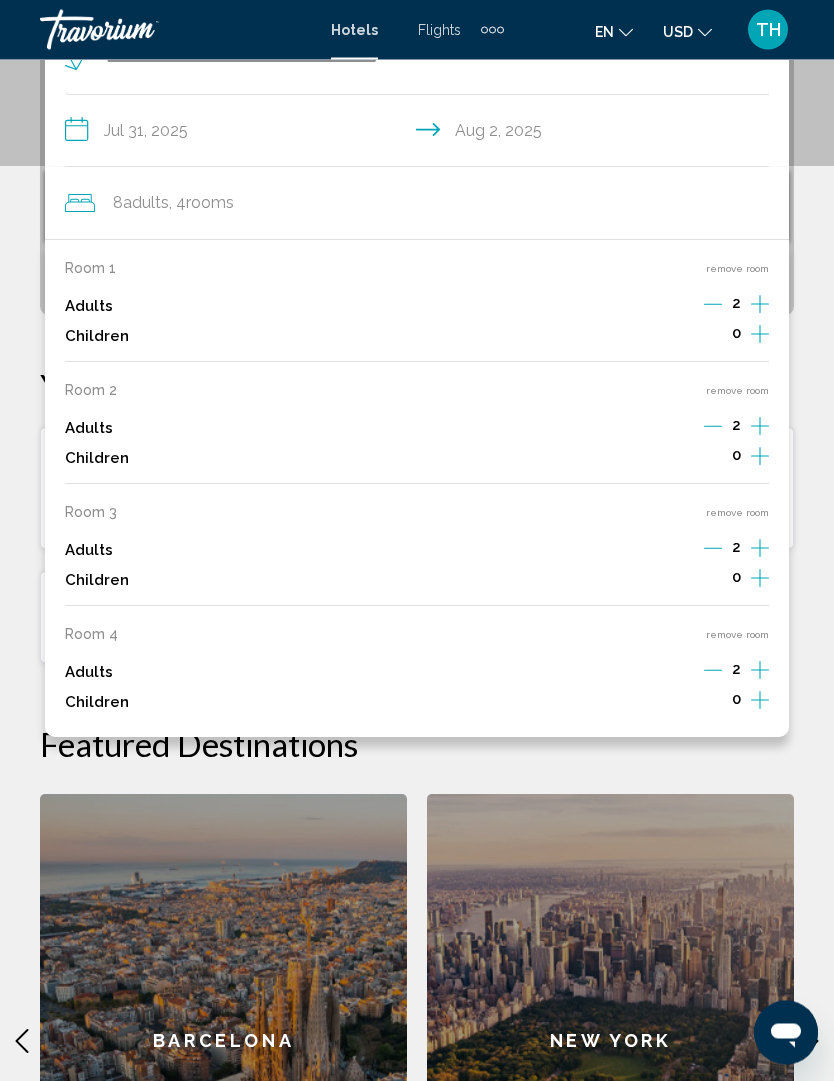 scroll, scrollTop: 434, scrollLeft: 0, axis: vertical 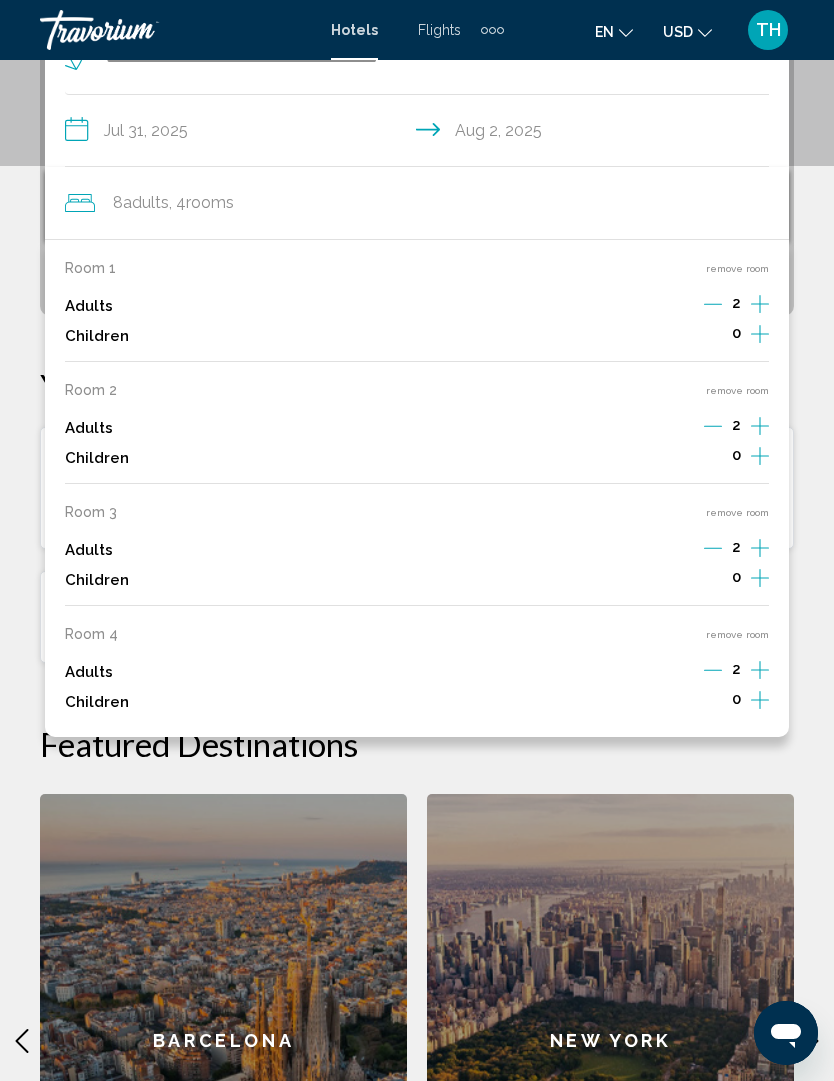 click on "Room 1  remove room  Adults
2
Children
0
Room 2  remove room  Adults
2
Children
0
Room 3  remove room  Adults
2
Children
0
Room 4  remove room  Adults
2
Children
0" at bounding box center (417, 488) 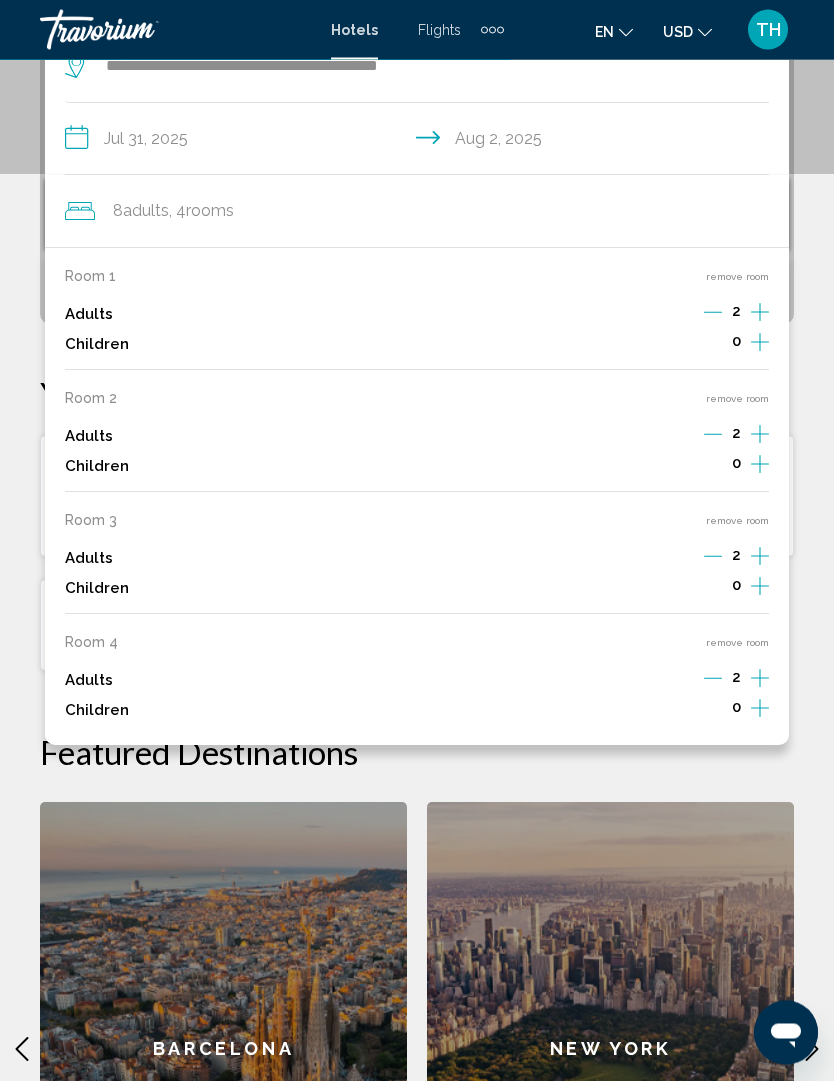 scroll, scrollTop: 386, scrollLeft: 0, axis: vertical 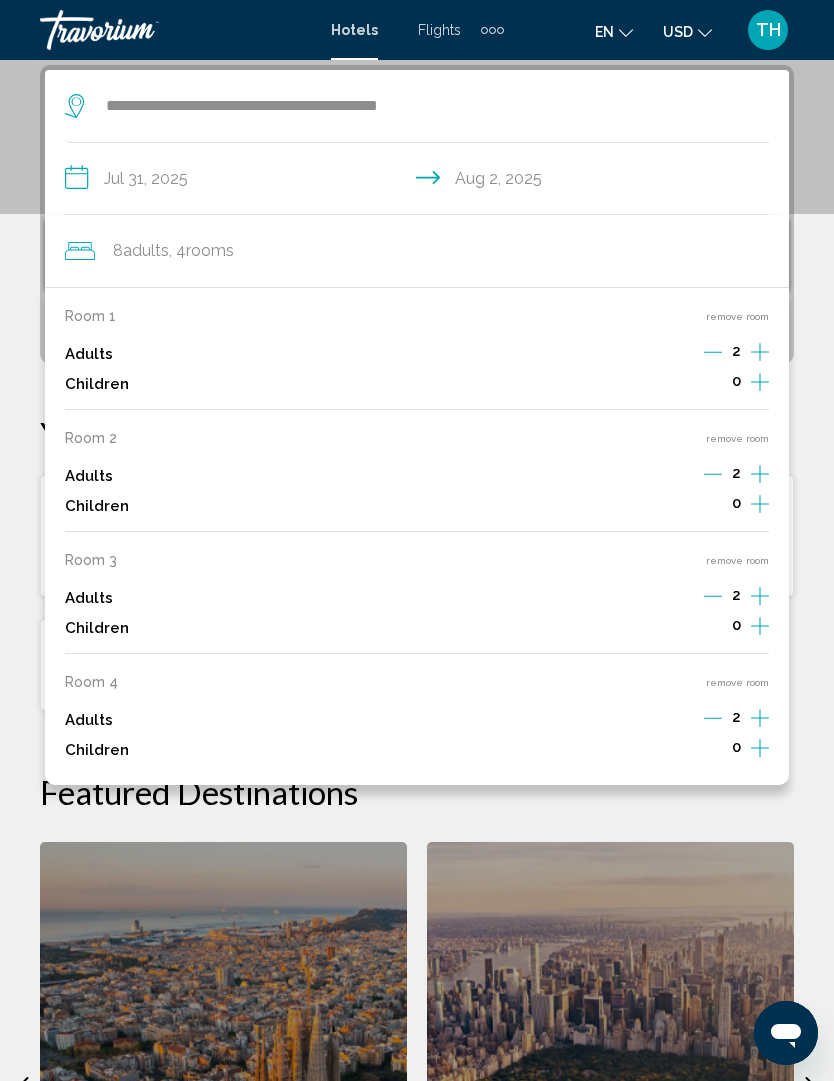 click 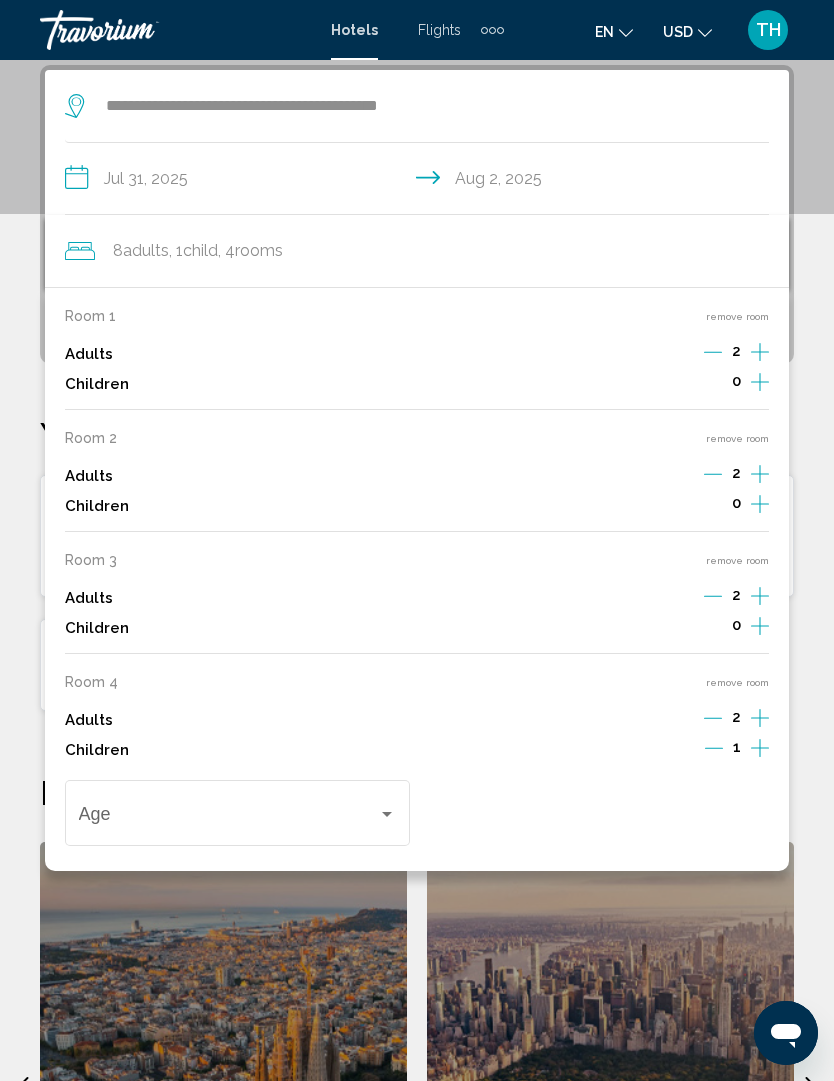 click at bounding box center (387, 814) 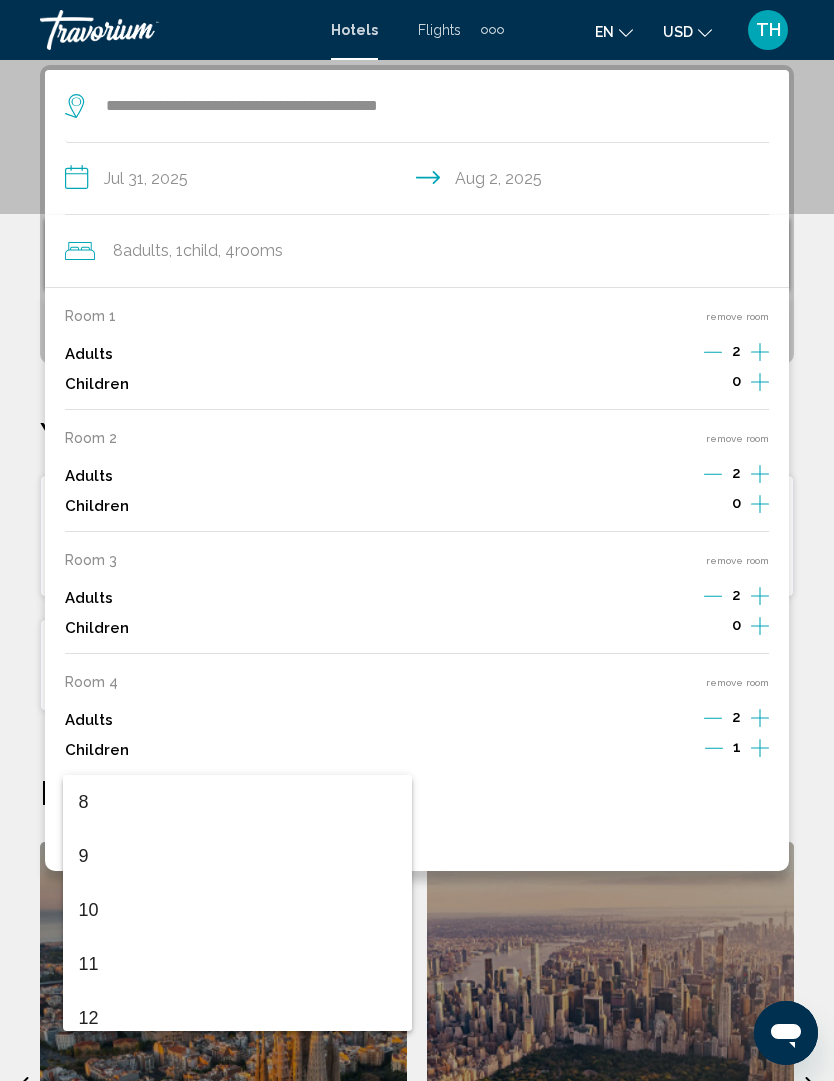 scroll, scrollTop: 450, scrollLeft: 0, axis: vertical 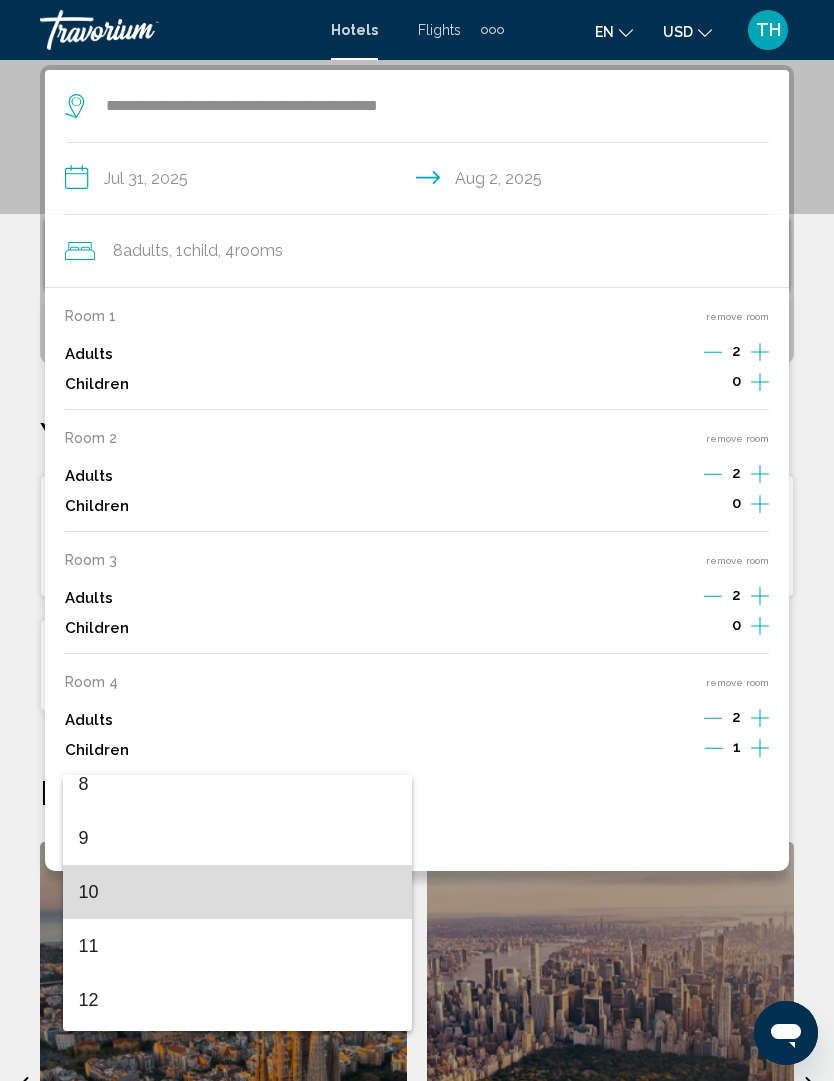 click on "10" at bounding box center (238, 892) 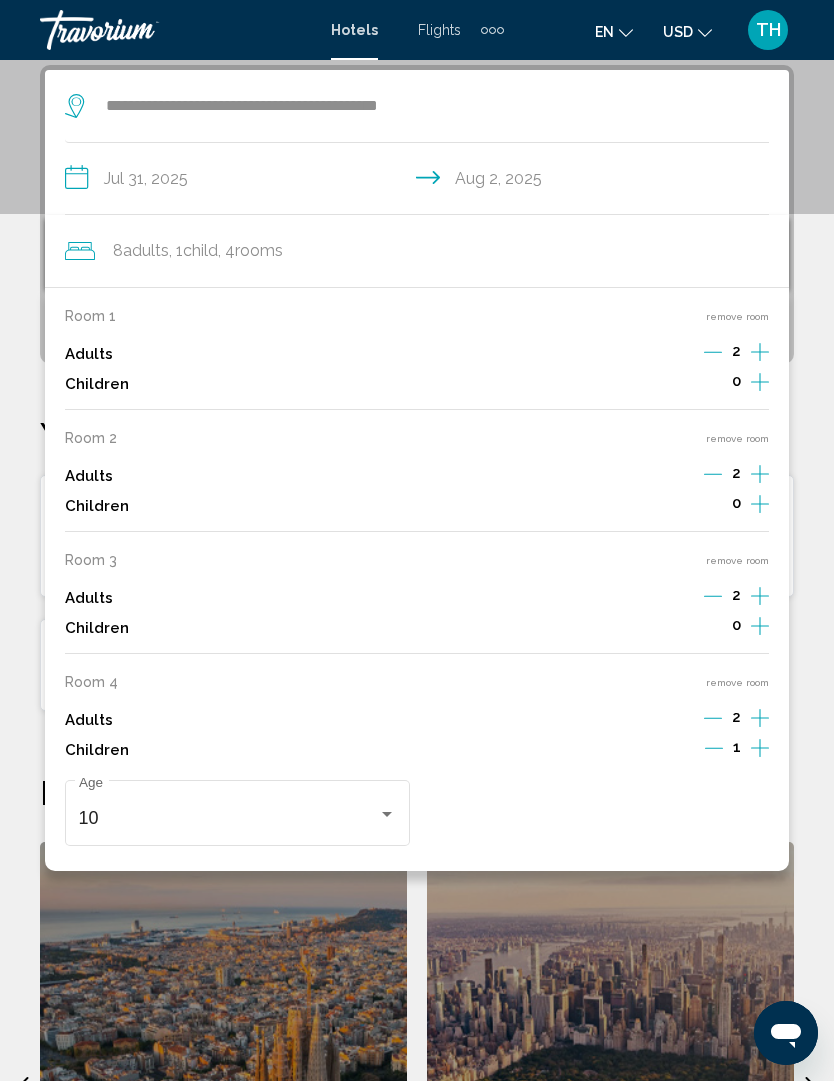 click 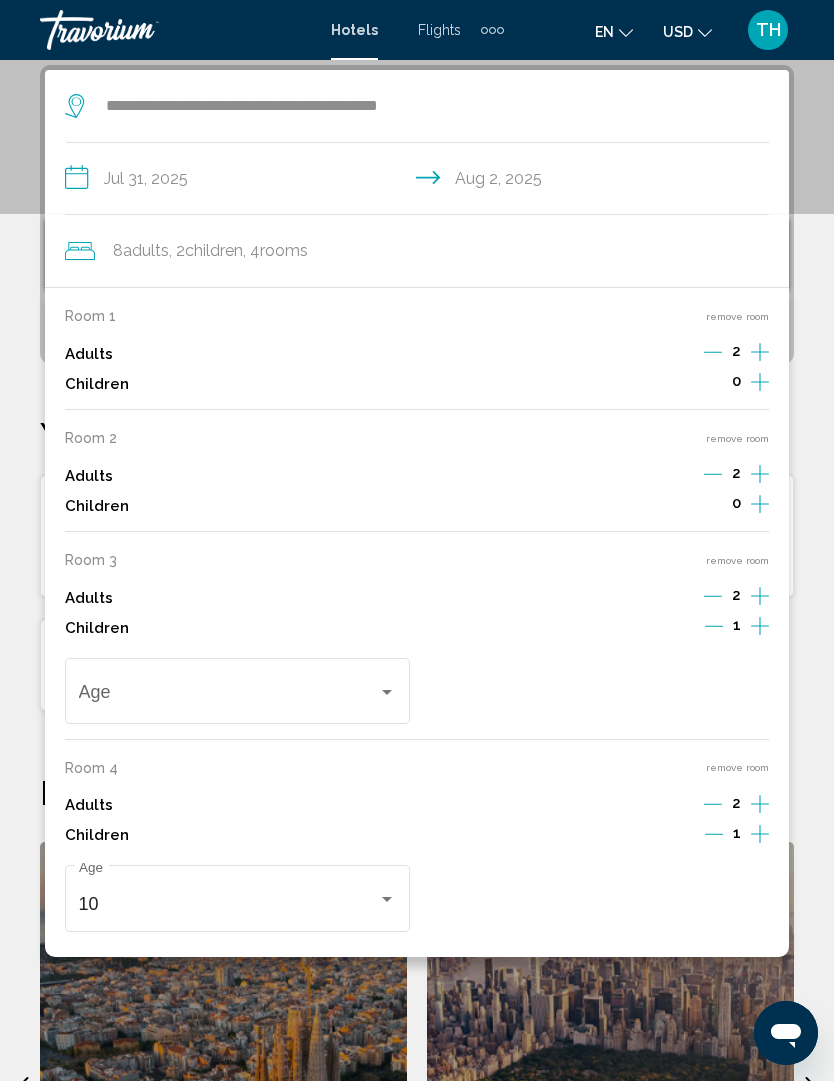 click at bounding box center [387, 692] 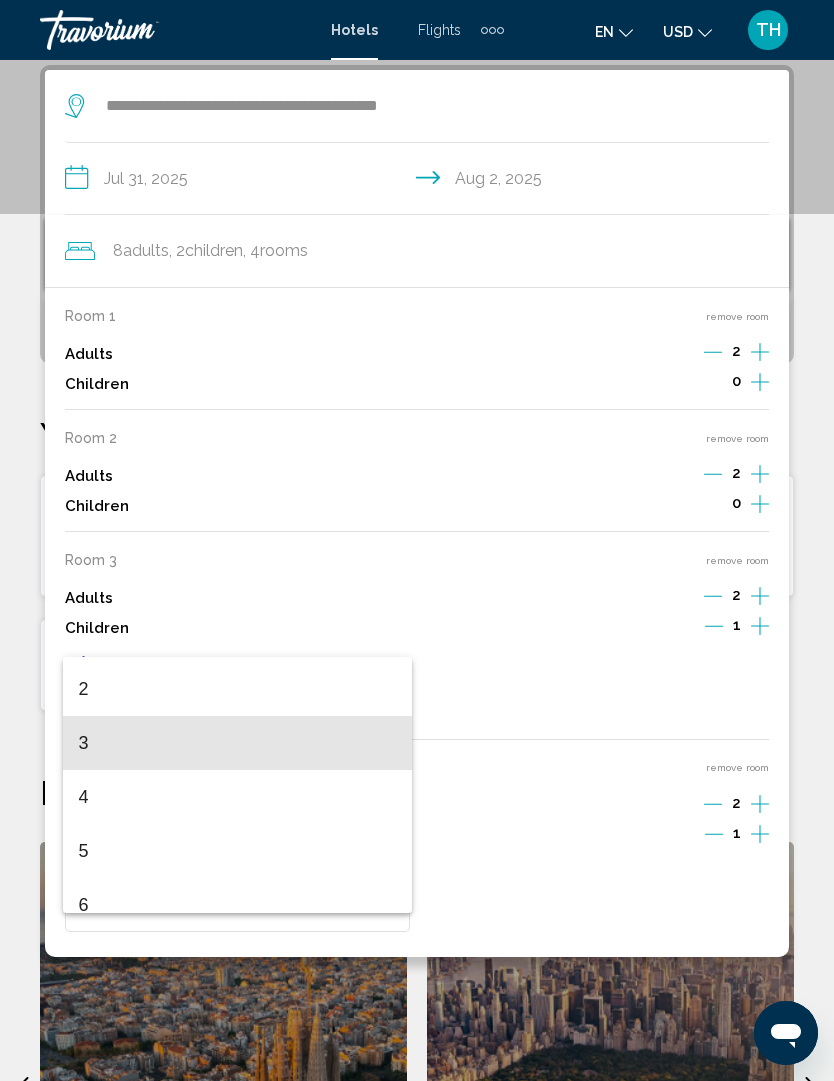 scroll, scrollTop: 102, scrollLeft: 0, axis: vertical 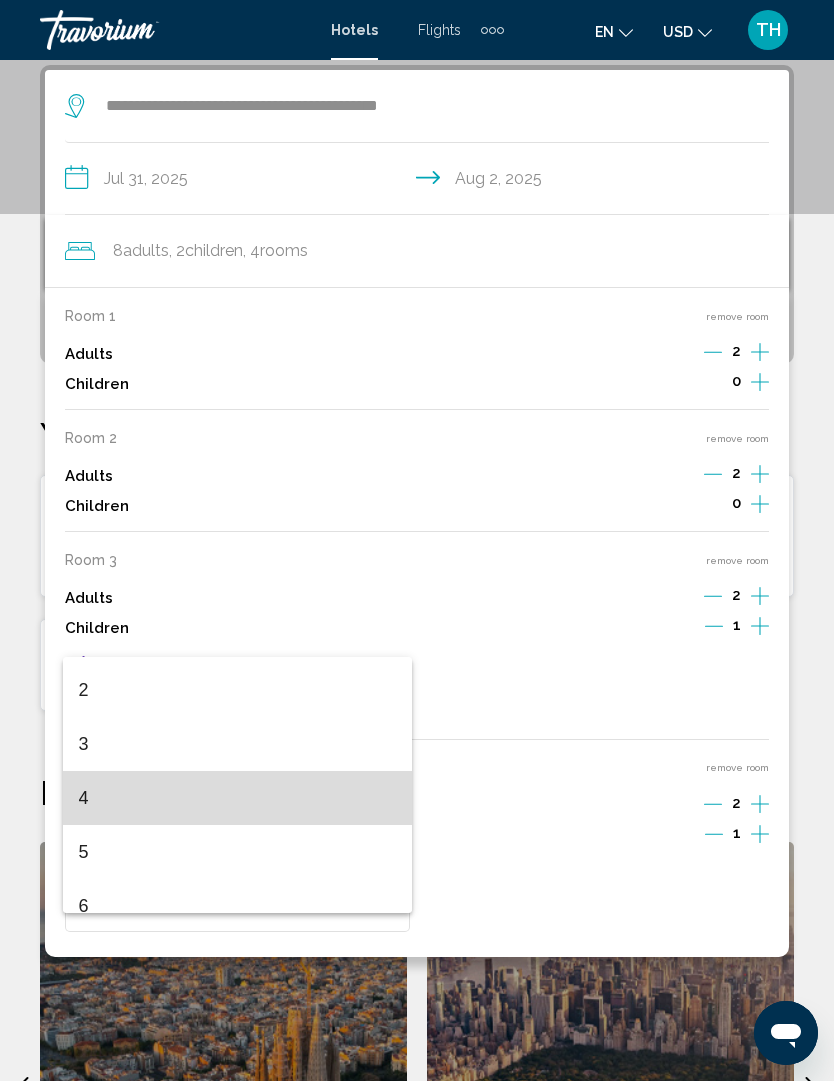 click on "4" at bounding box center (238, 798) 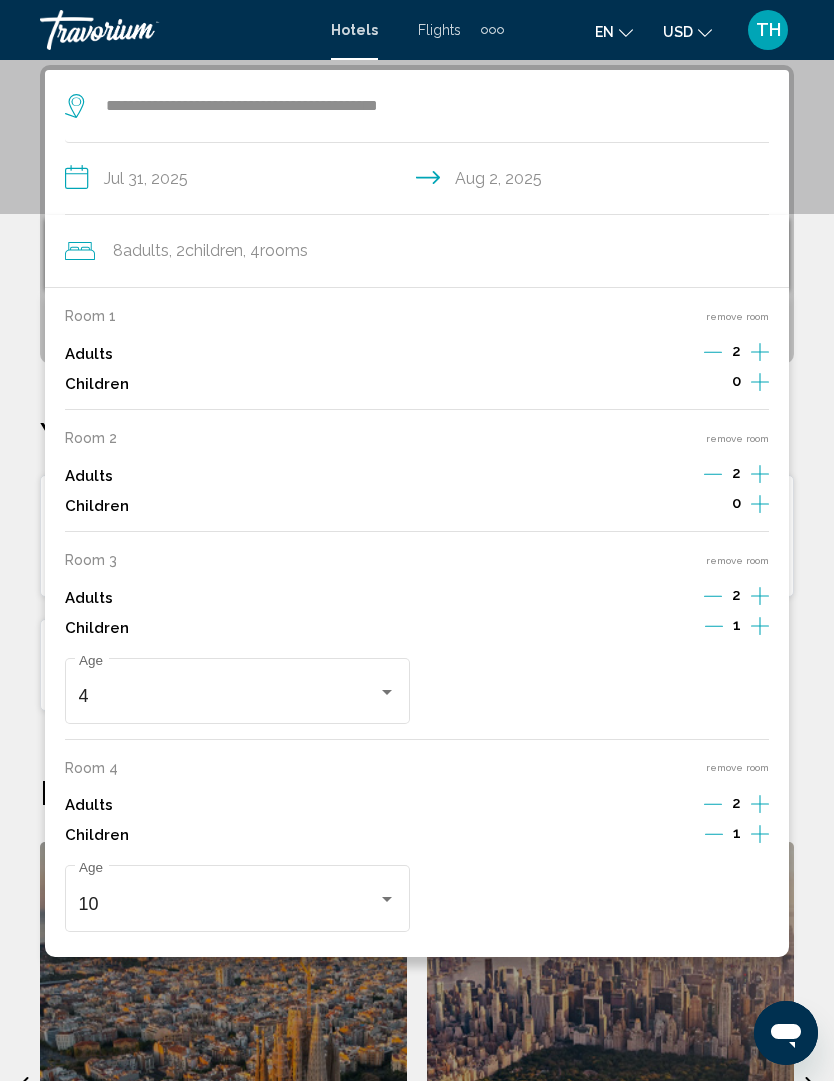 click on "**********" at bounding box center (417, 705) 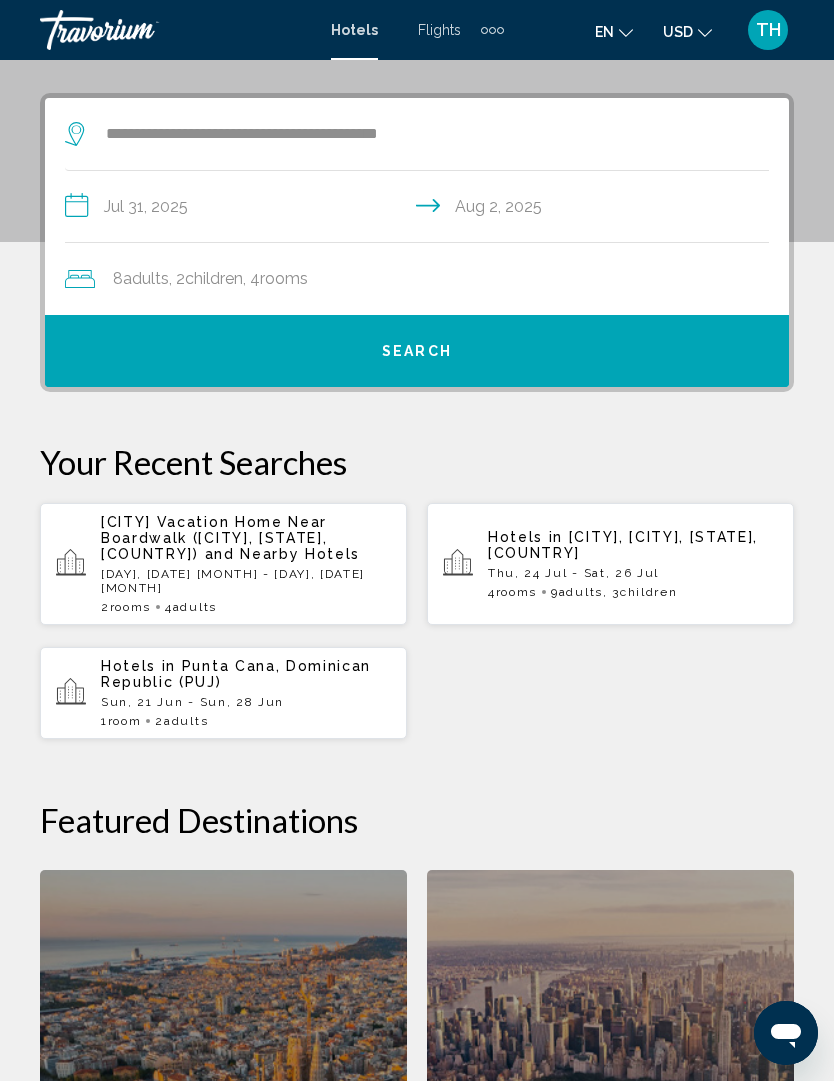 scroll, scrollTop: 357, scrollLeft: 0, axis: vertical 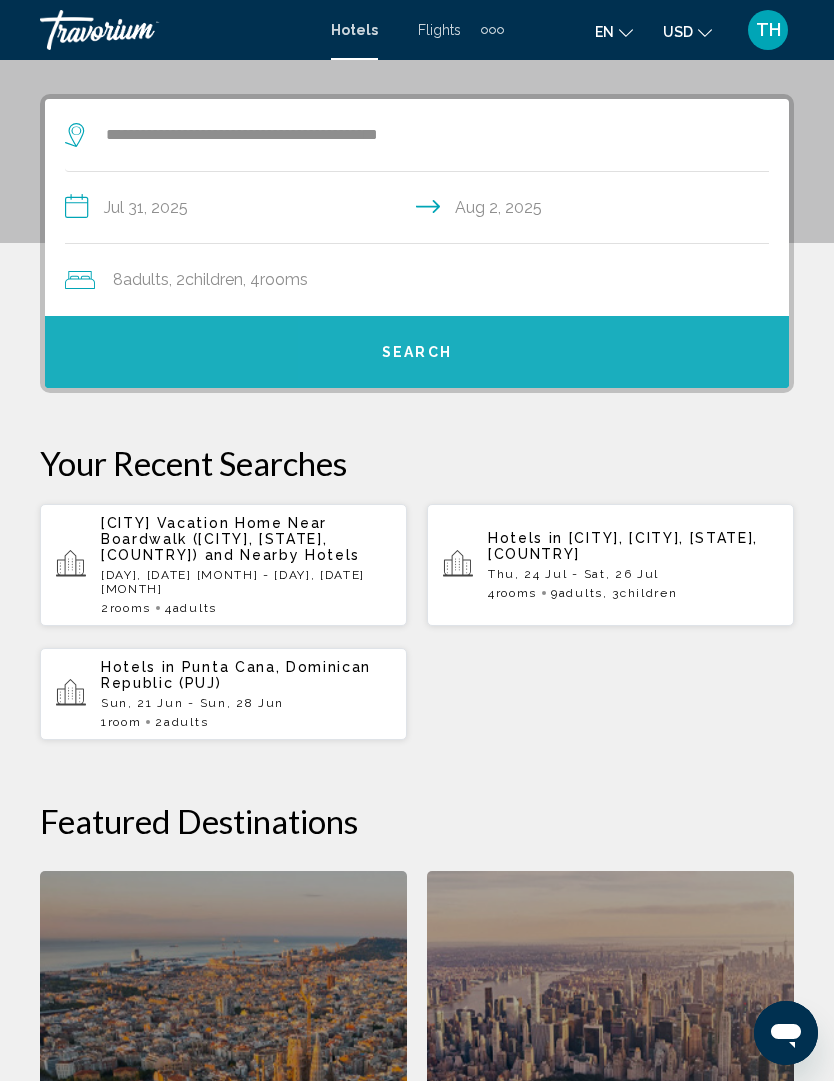 click on "Search" at bounding box center (417, 353) 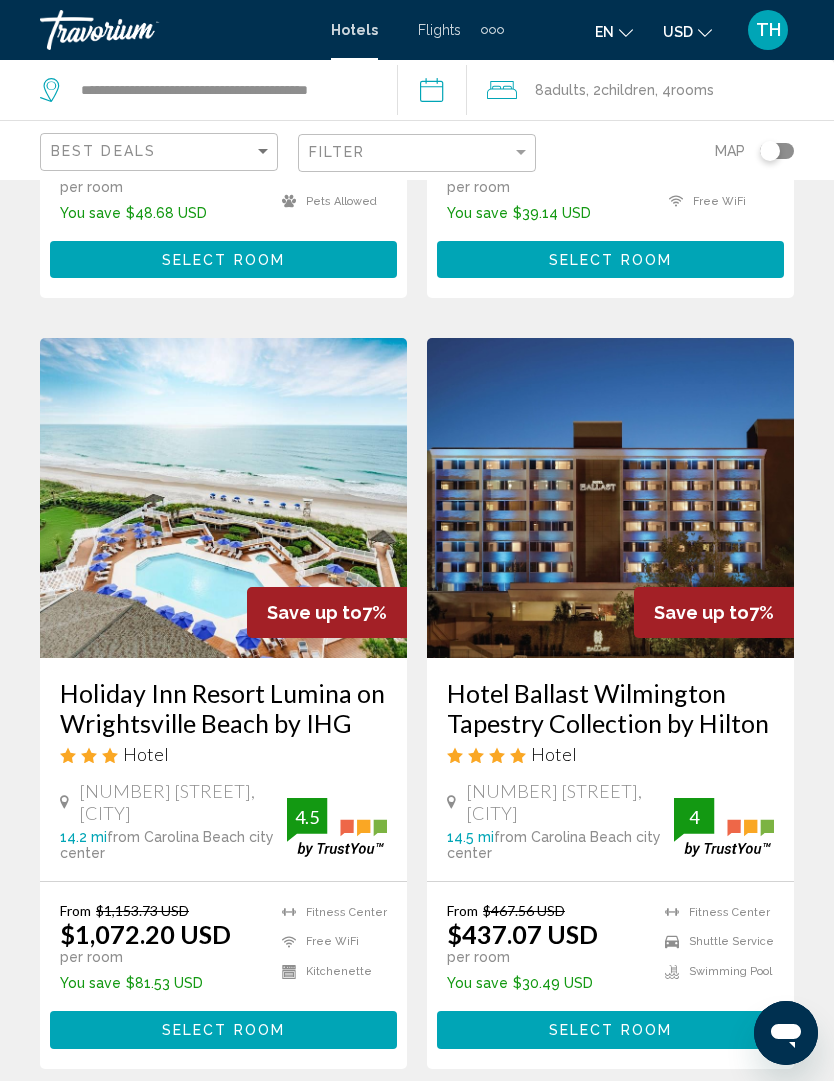 scroll, scrollTop: 681, scrollLeft: 0, axis: vertical 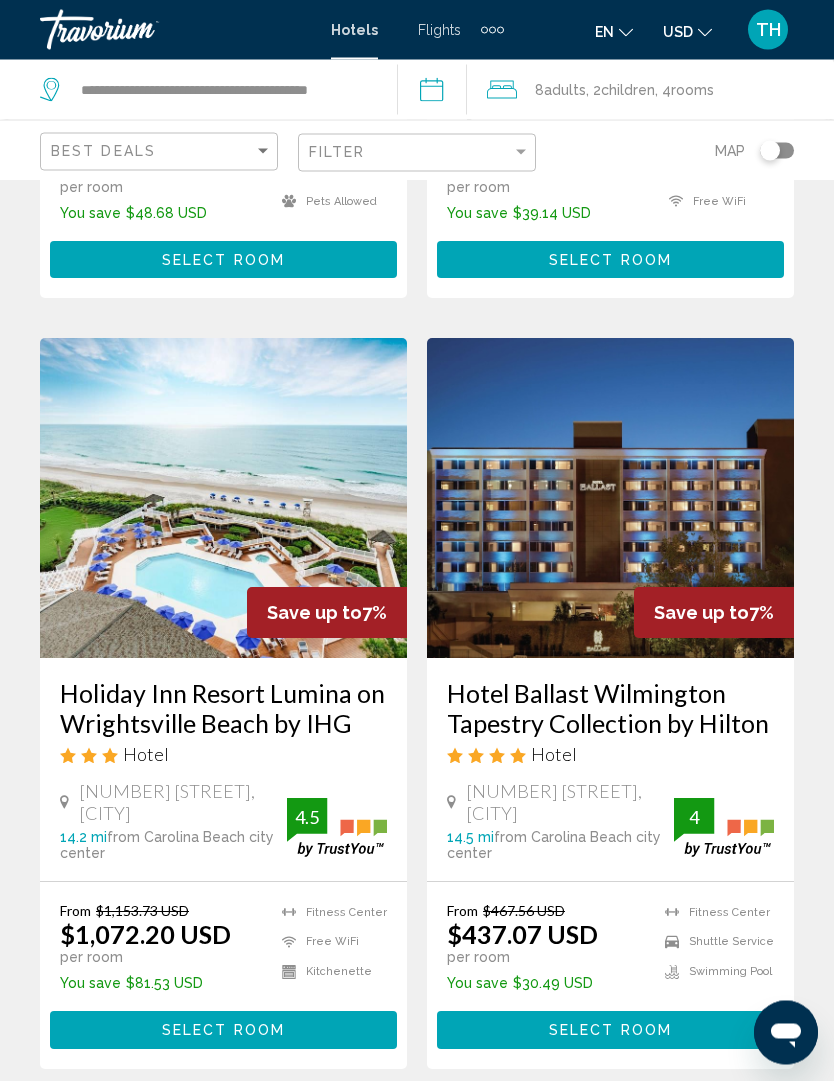click at bounding box center [223, 499] 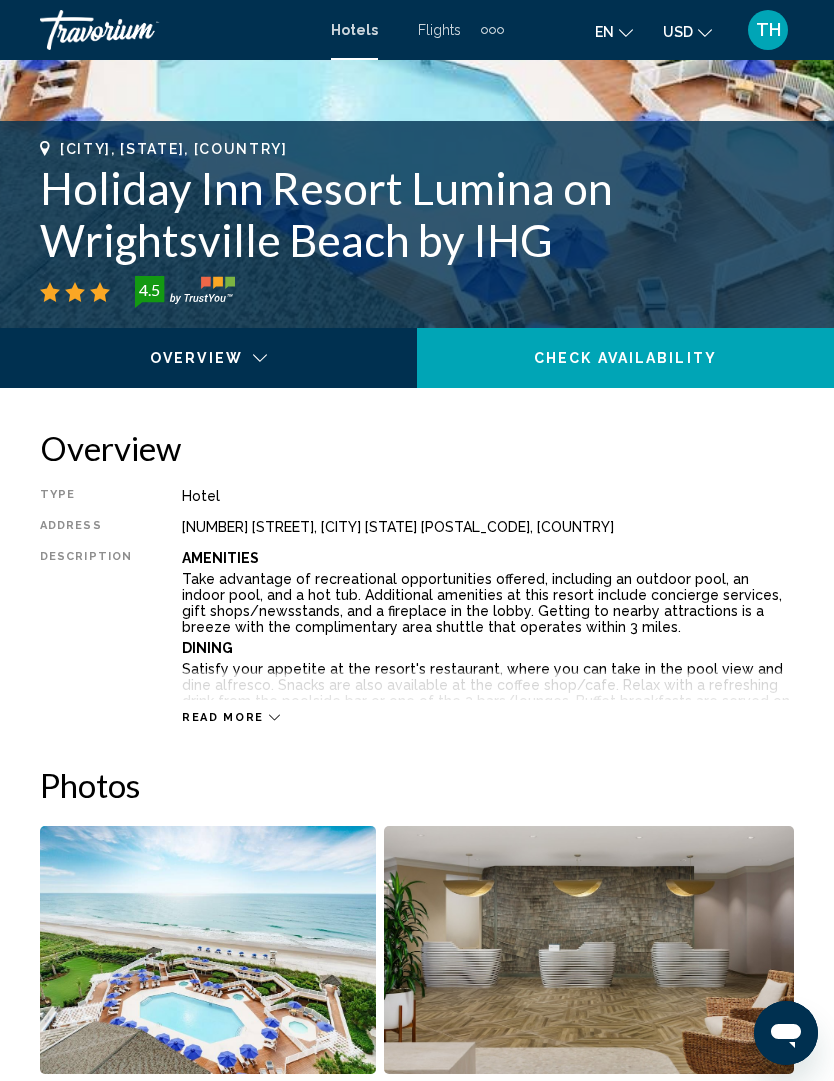 scroll, scrollTop: 0, scrollLeft: 0, axis: both 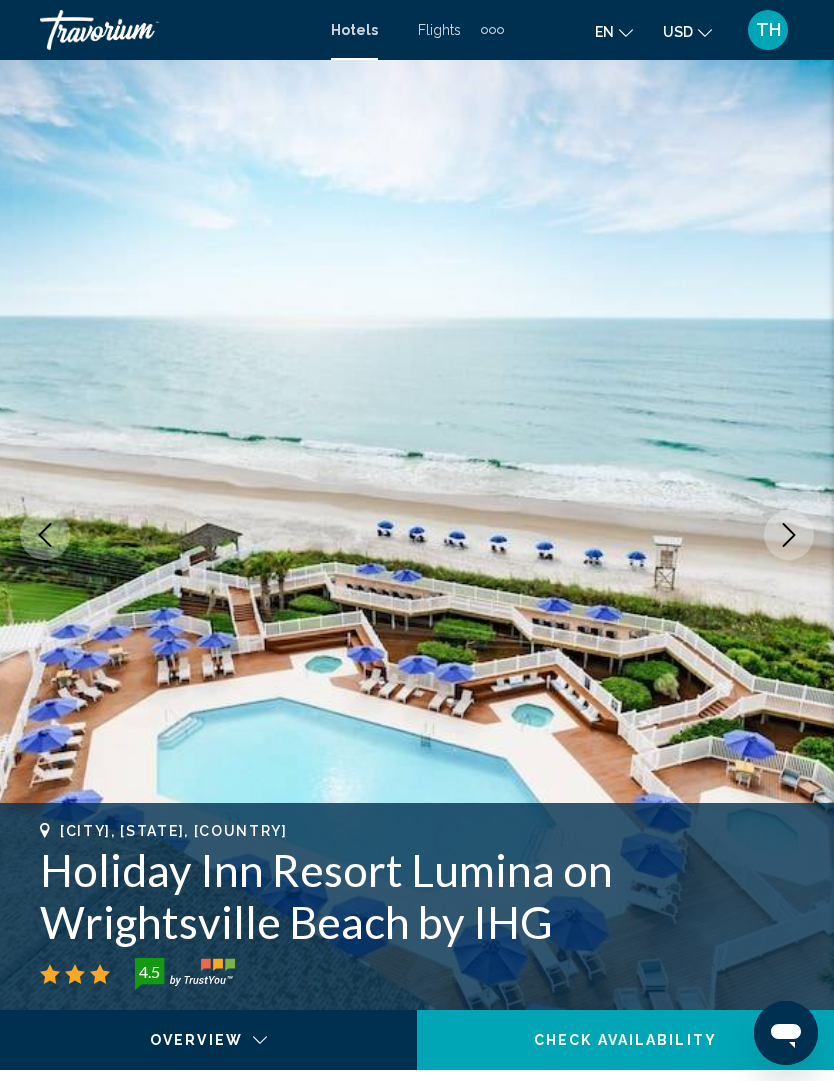 click at bounding box center [789, 535] 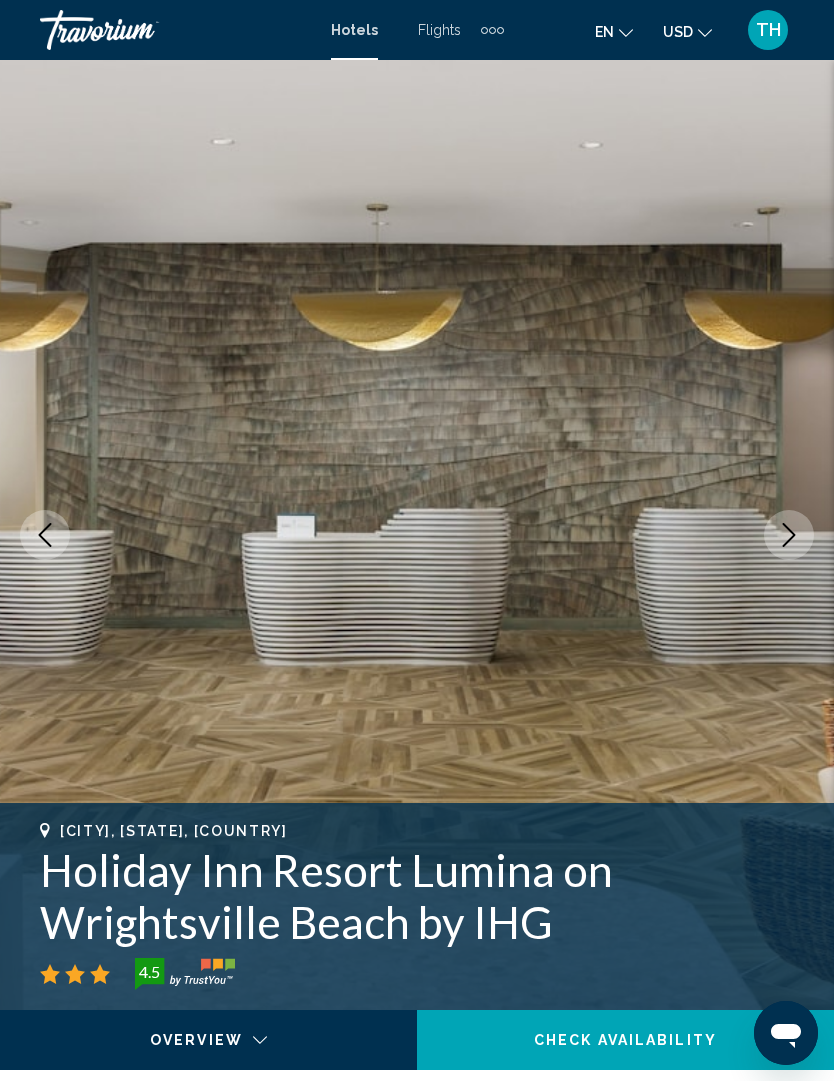 click at bounding box center (789, 535) 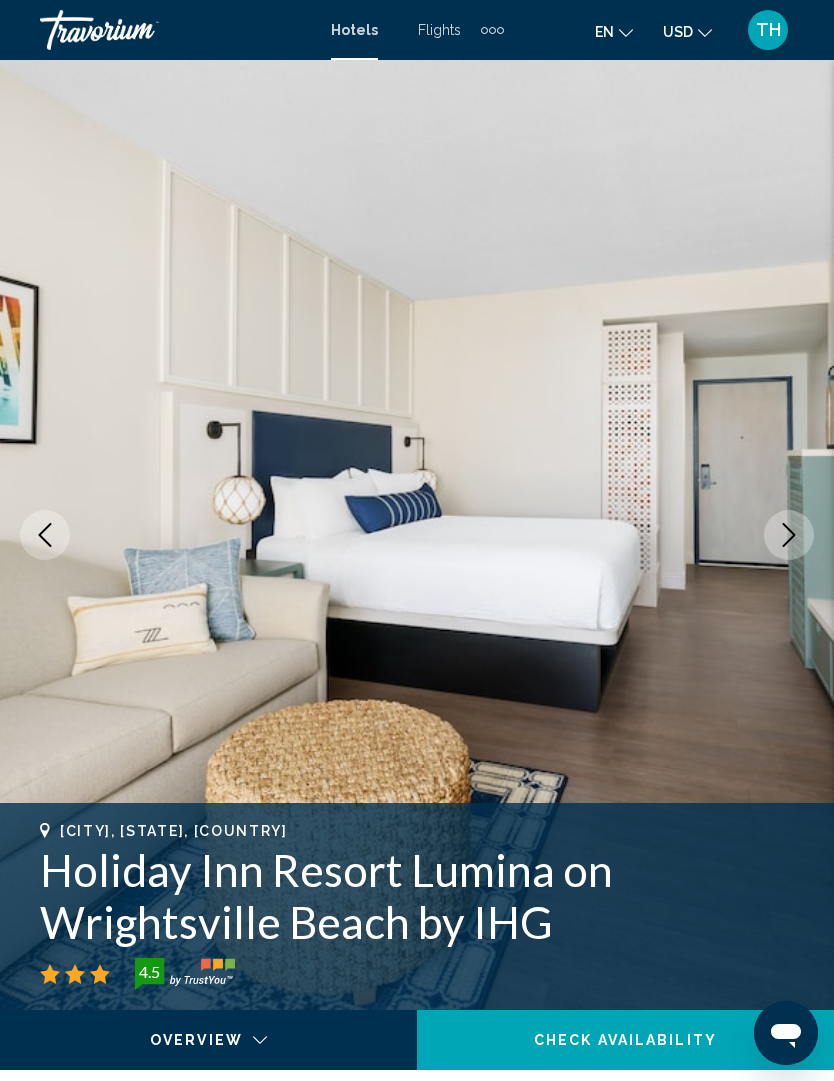 click at bounding box center [789, 535] 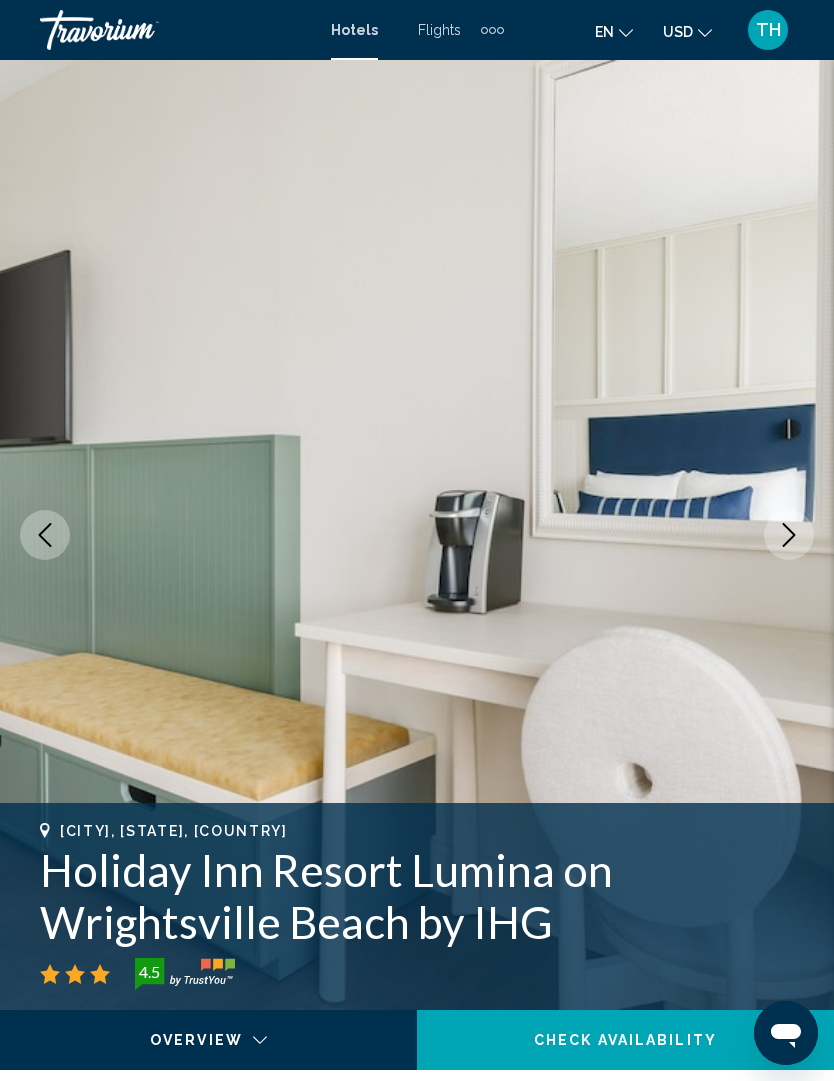 click at bounding box center [789, 535] 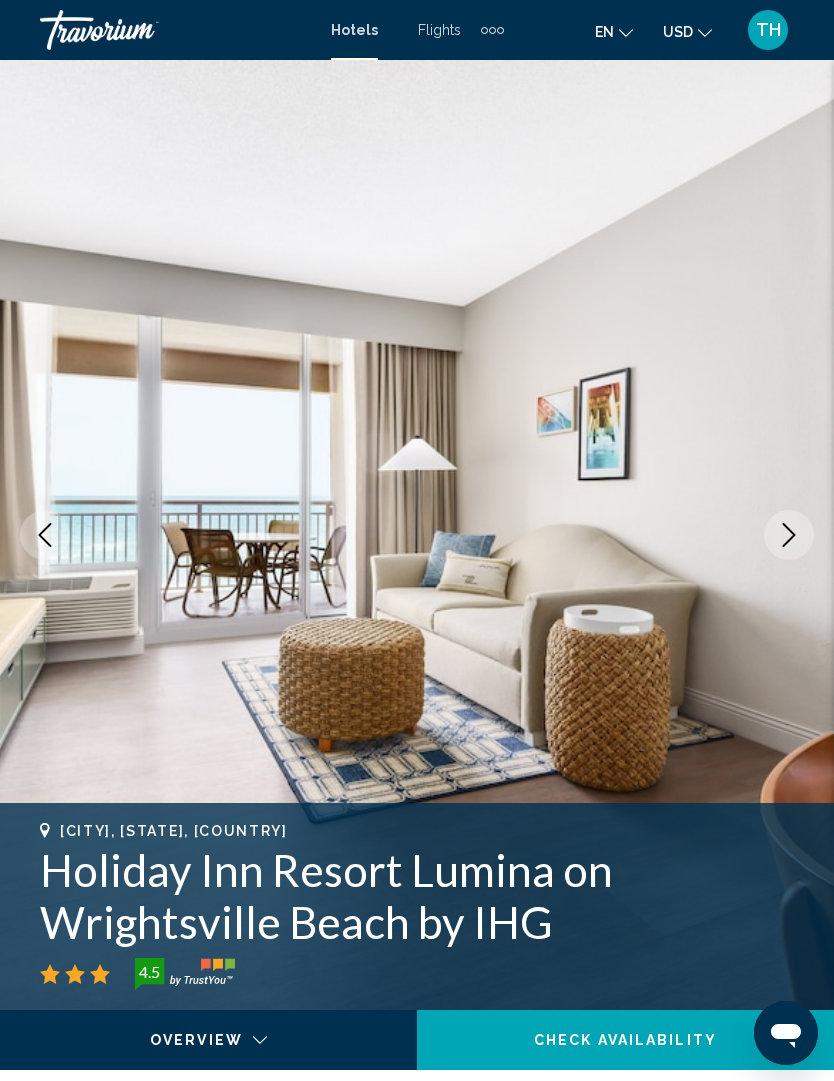 click 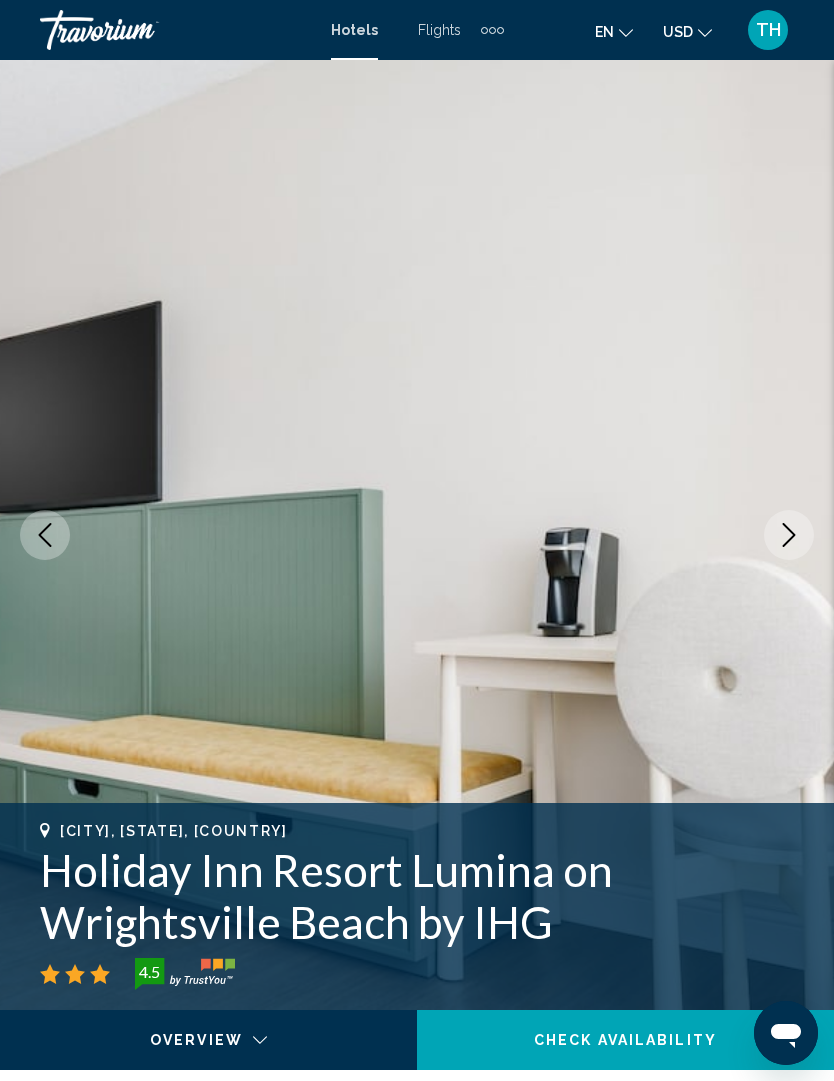 click at bounding box center [789, 535] 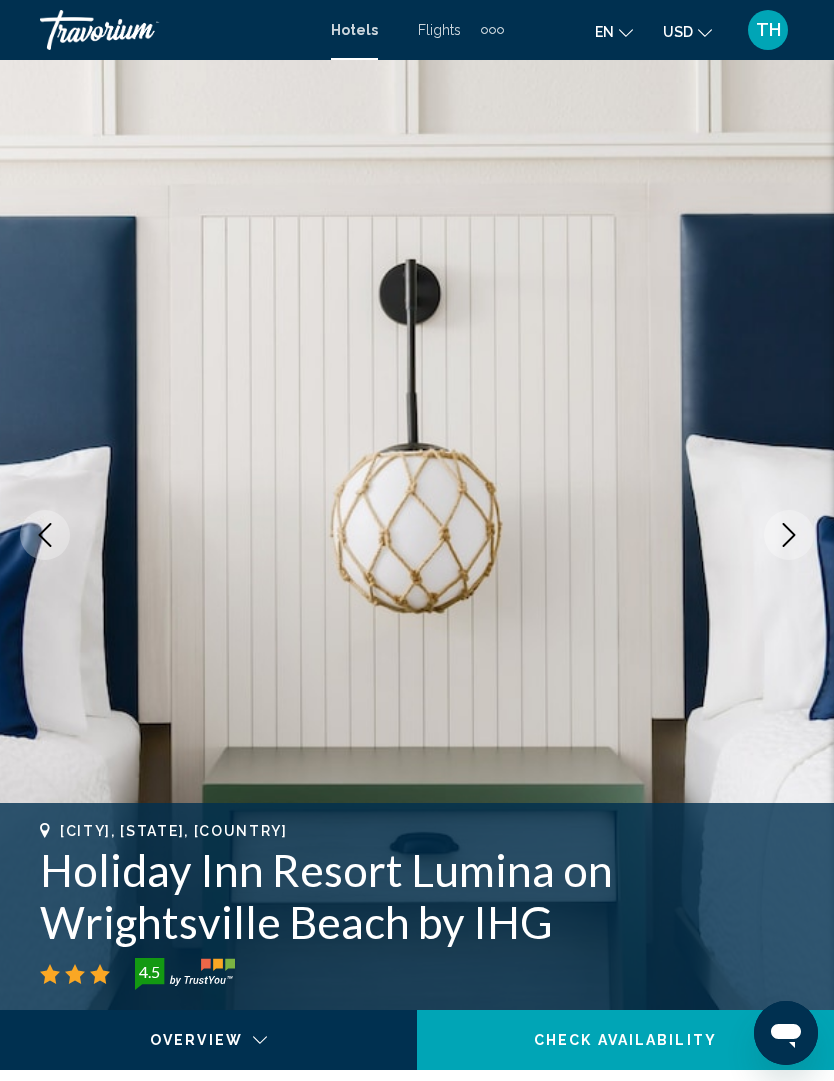 click at bounding box center [789, 535] 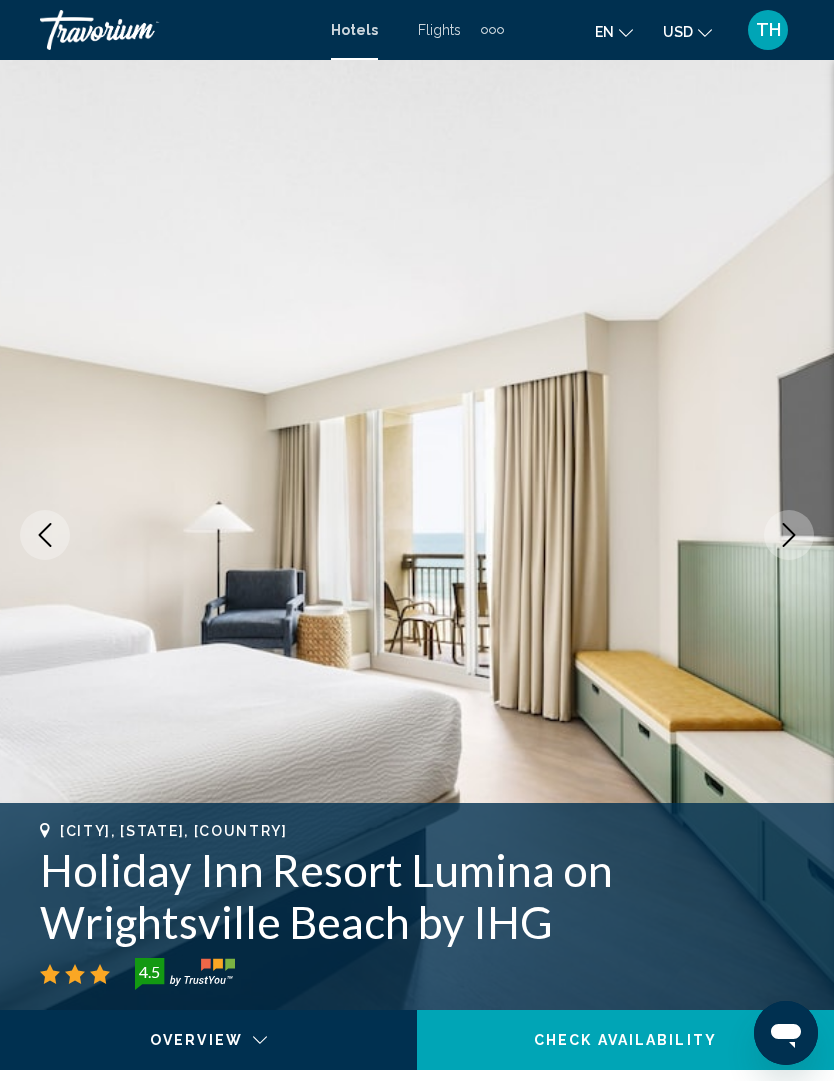 click at bounding box center [789, 535] 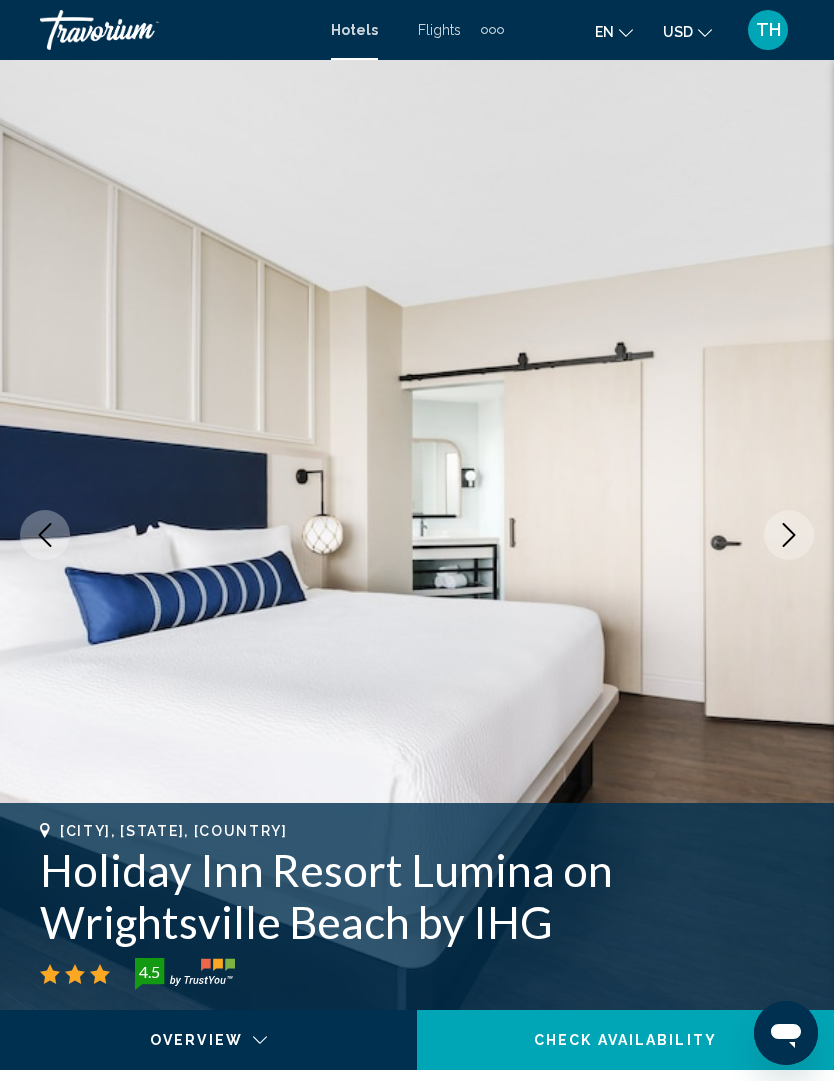 click at bounding box center (789, 535) 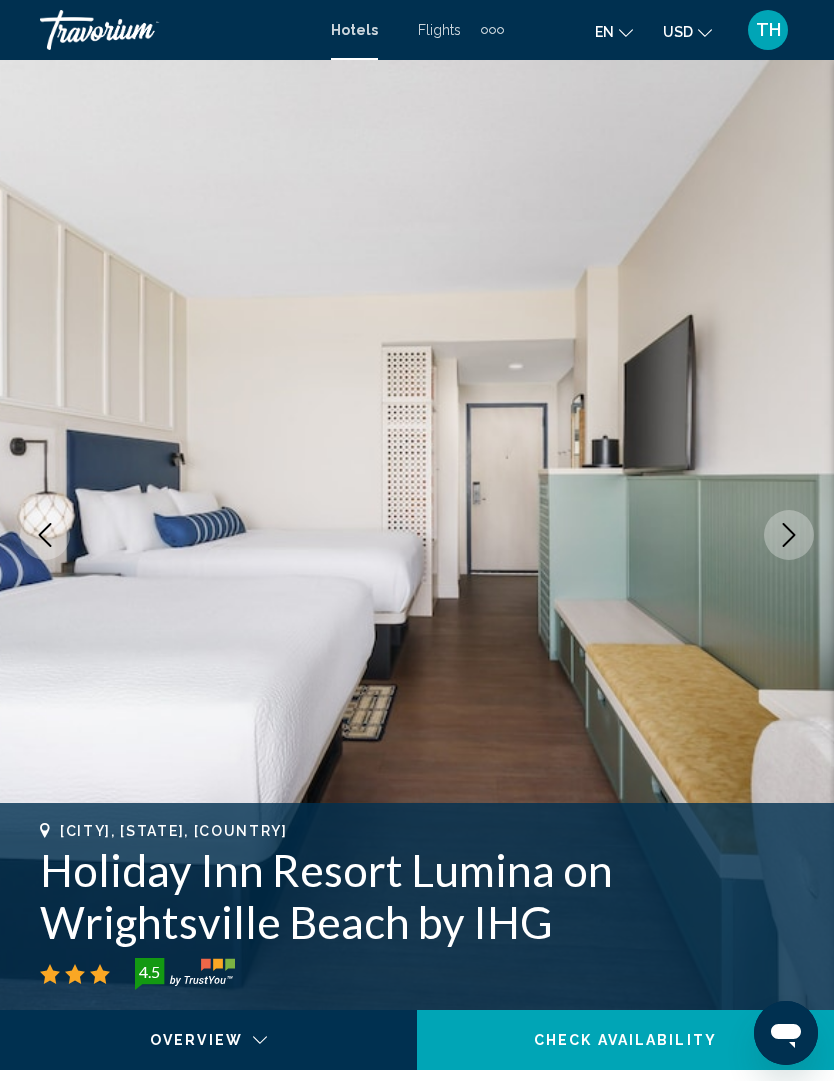 click at bounding box center [789, 535] 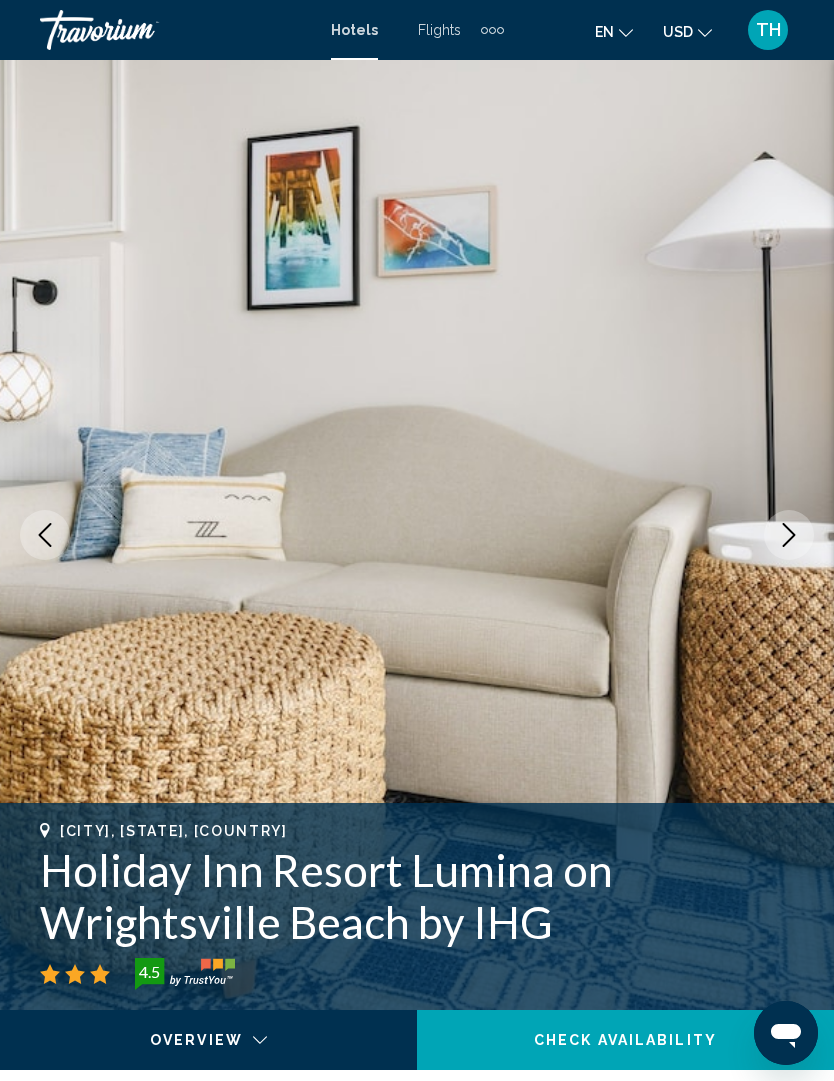 click at bounding box center (789, 535) 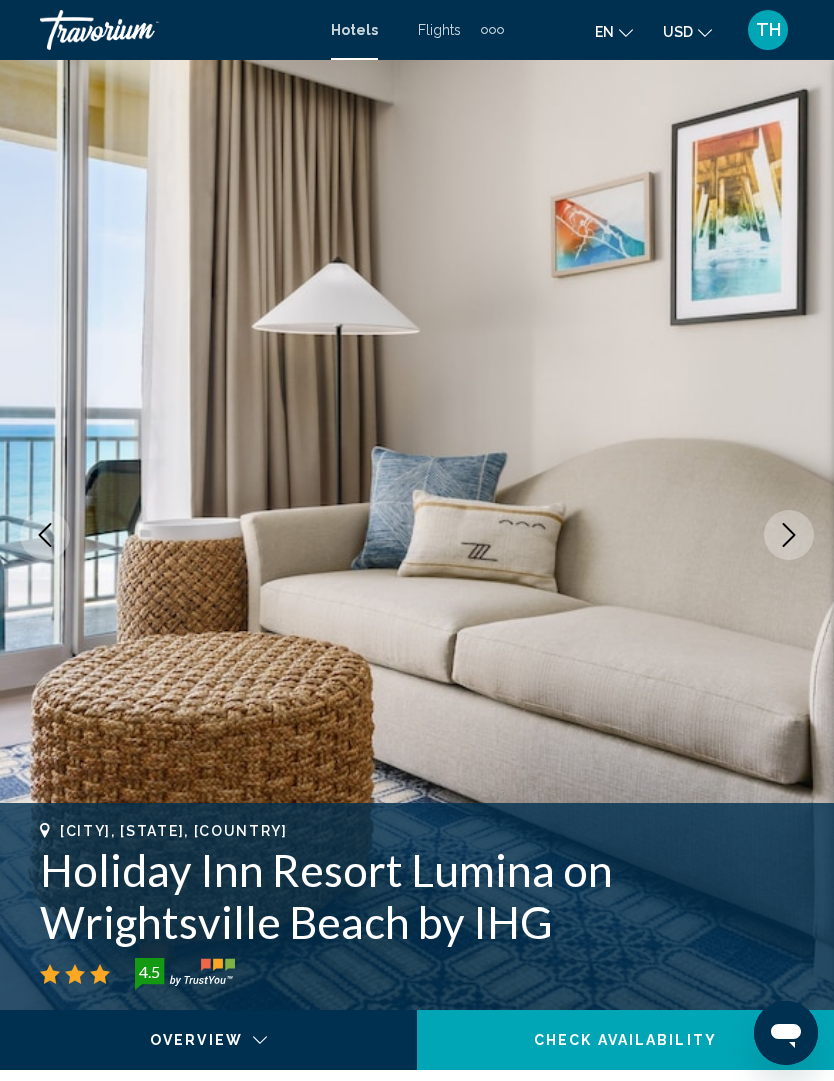 click at bounding box center (789, 535) 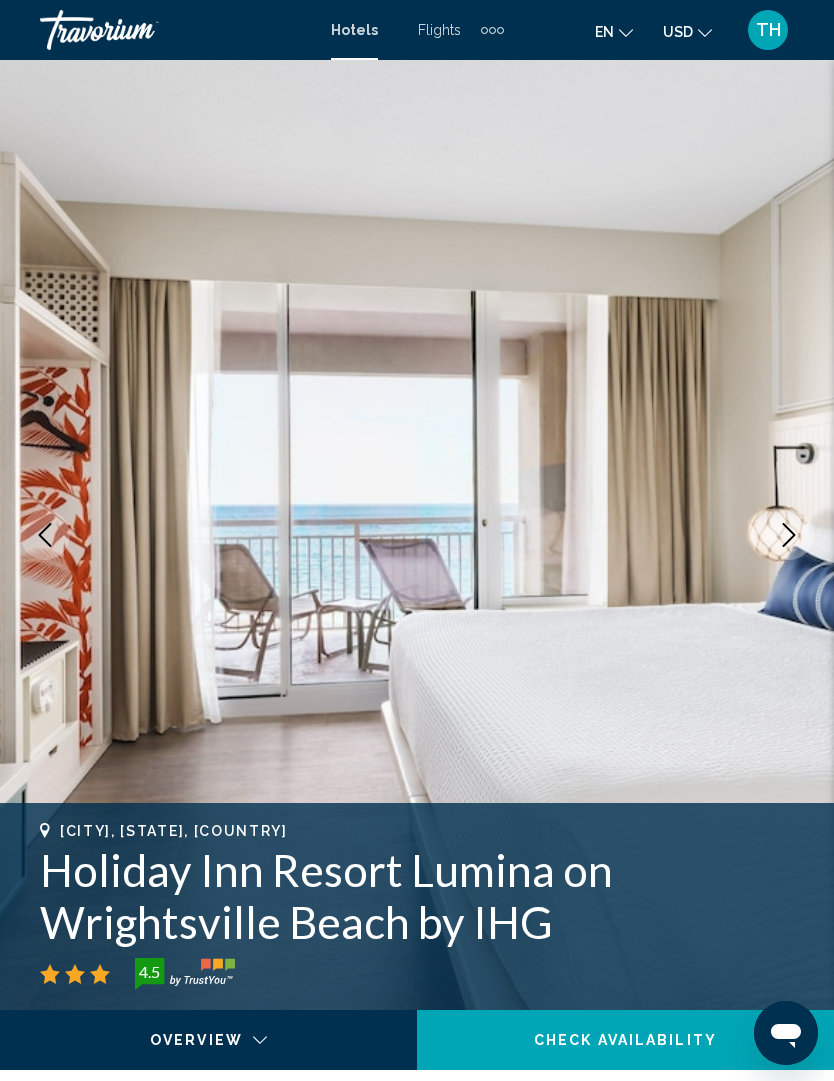click at bounding box center (789, 535) 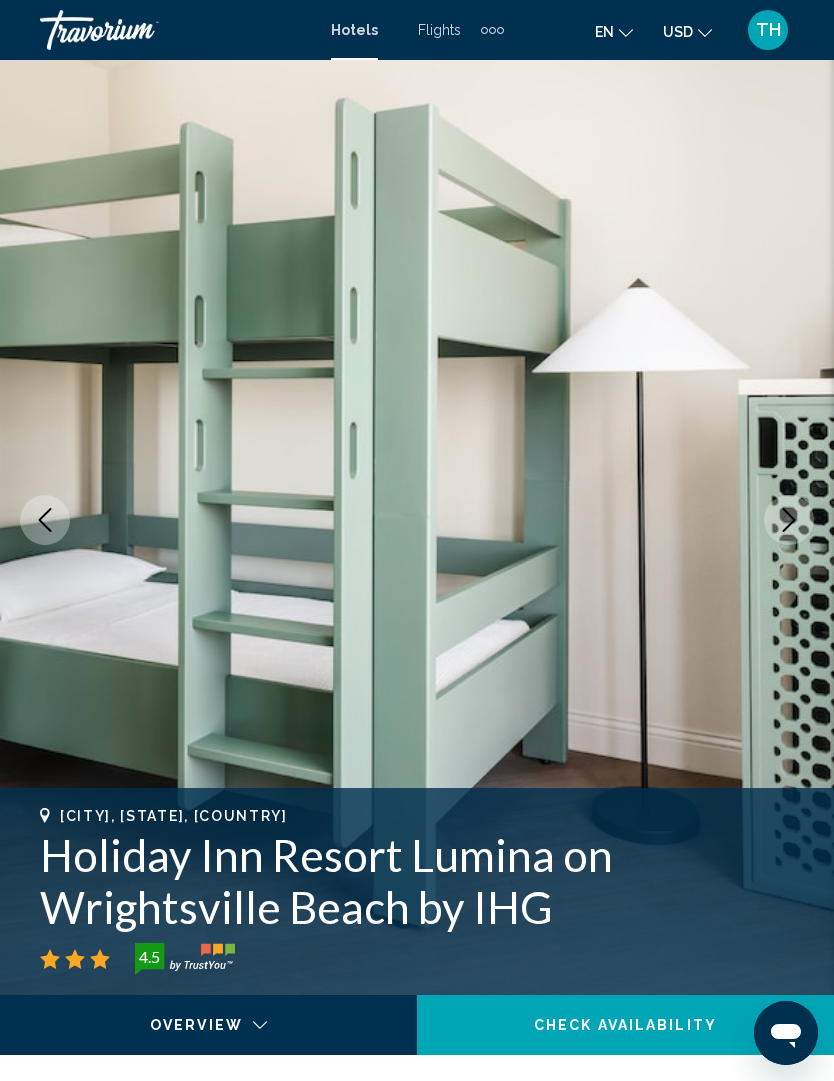 scroll, scrollTop: 0, scrollLeft: 0, axis: both 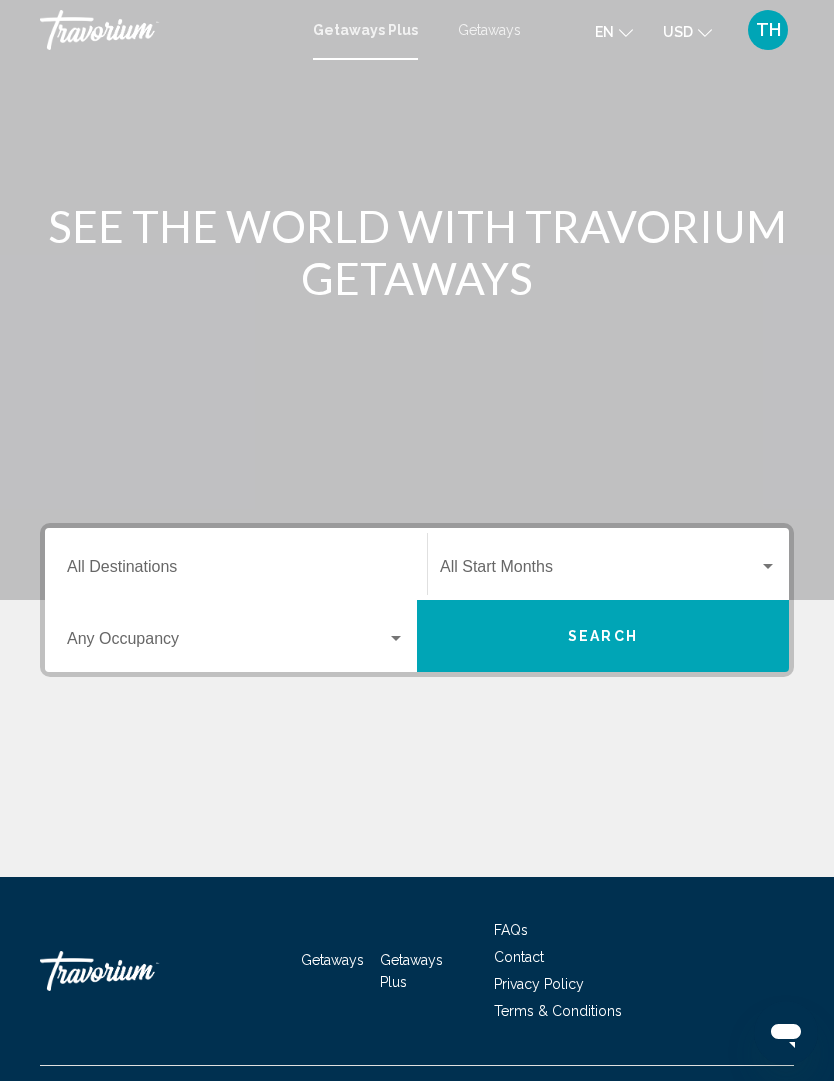 click on "Destination All Destinations" at bounding box center [236, 571] 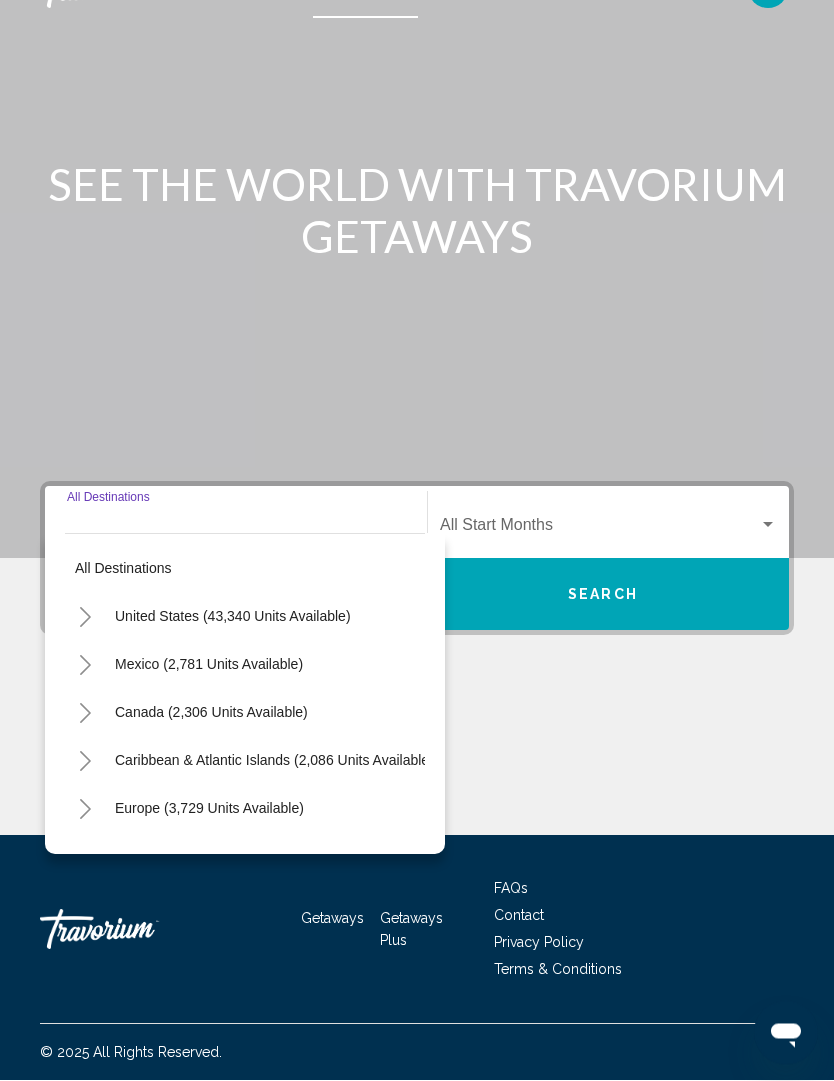 scroll, scrollTop: 67, scrollLeft: 0, axis: vertical 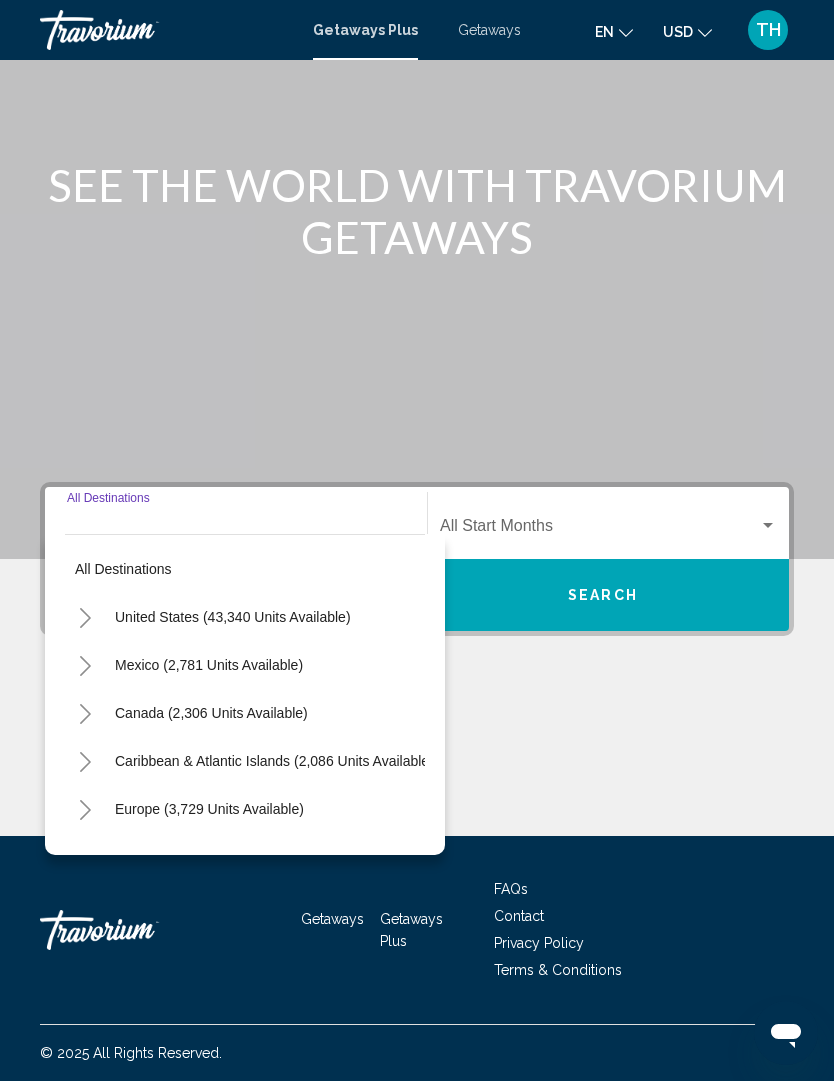 click on "United States (43,340 units available)" at bounding box center [209, 665] 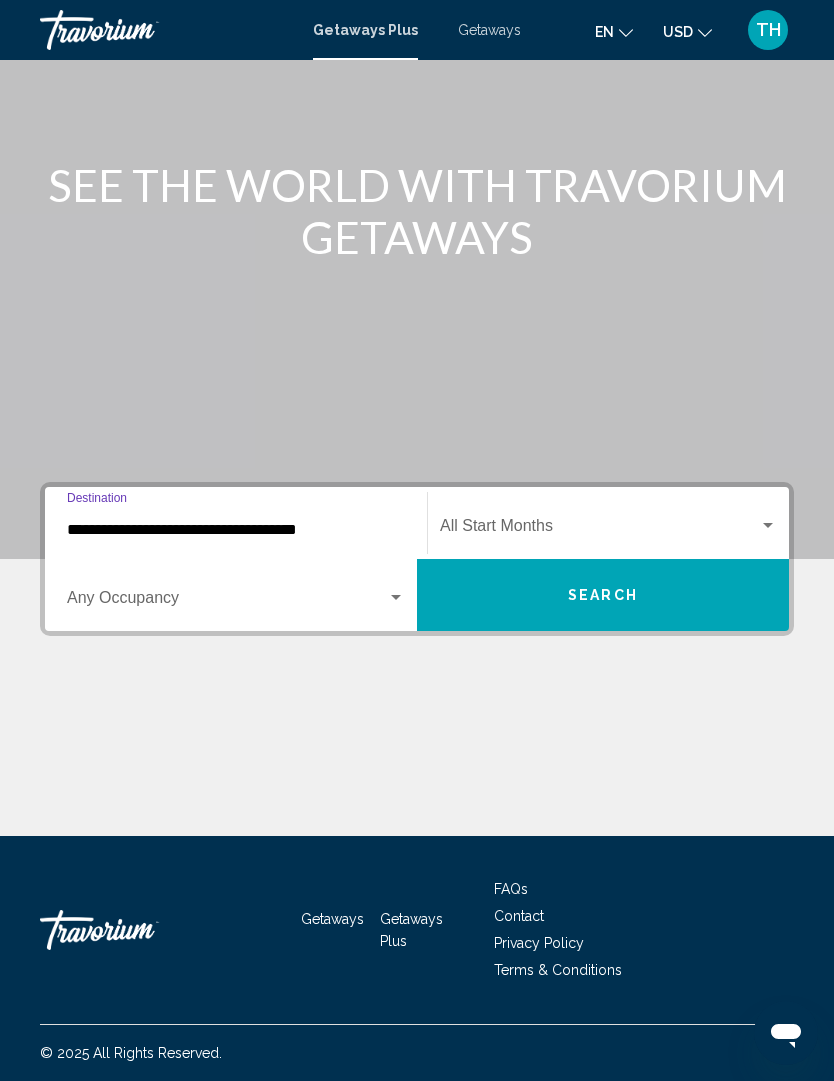 click at bounding box center [227, 602] 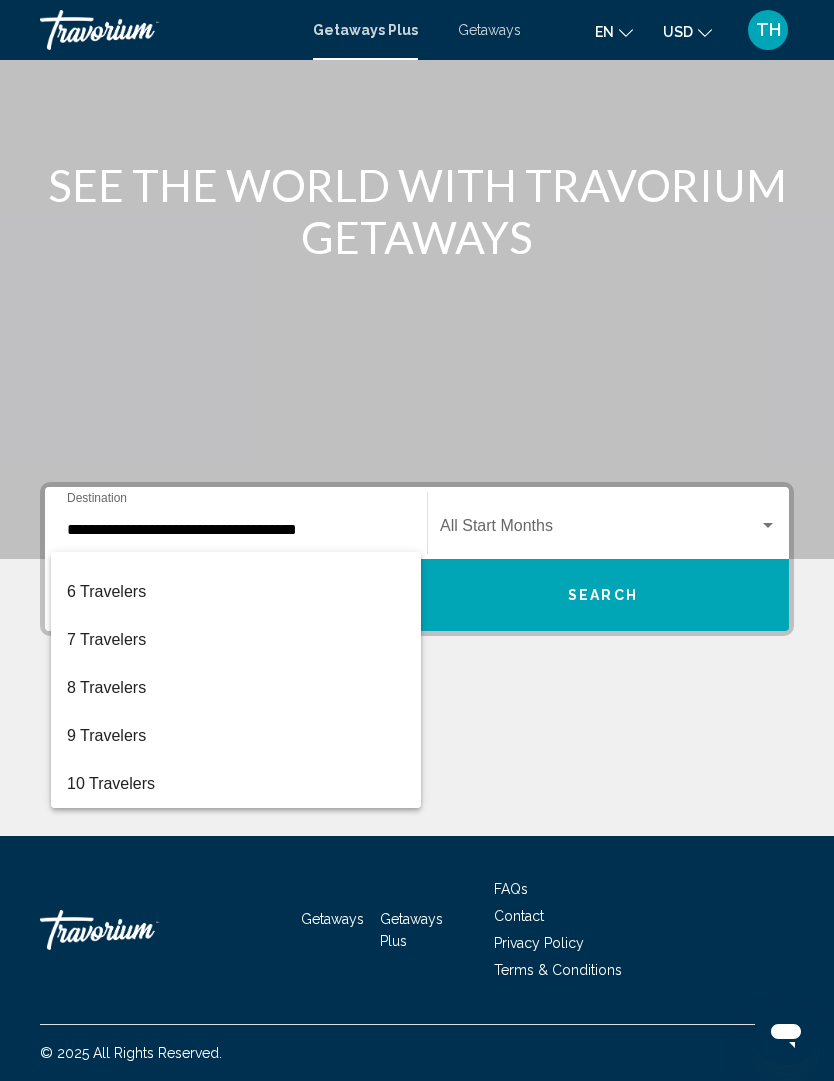 scroll, scrollTop: 224, scrollLeft: 0, axis: vertical 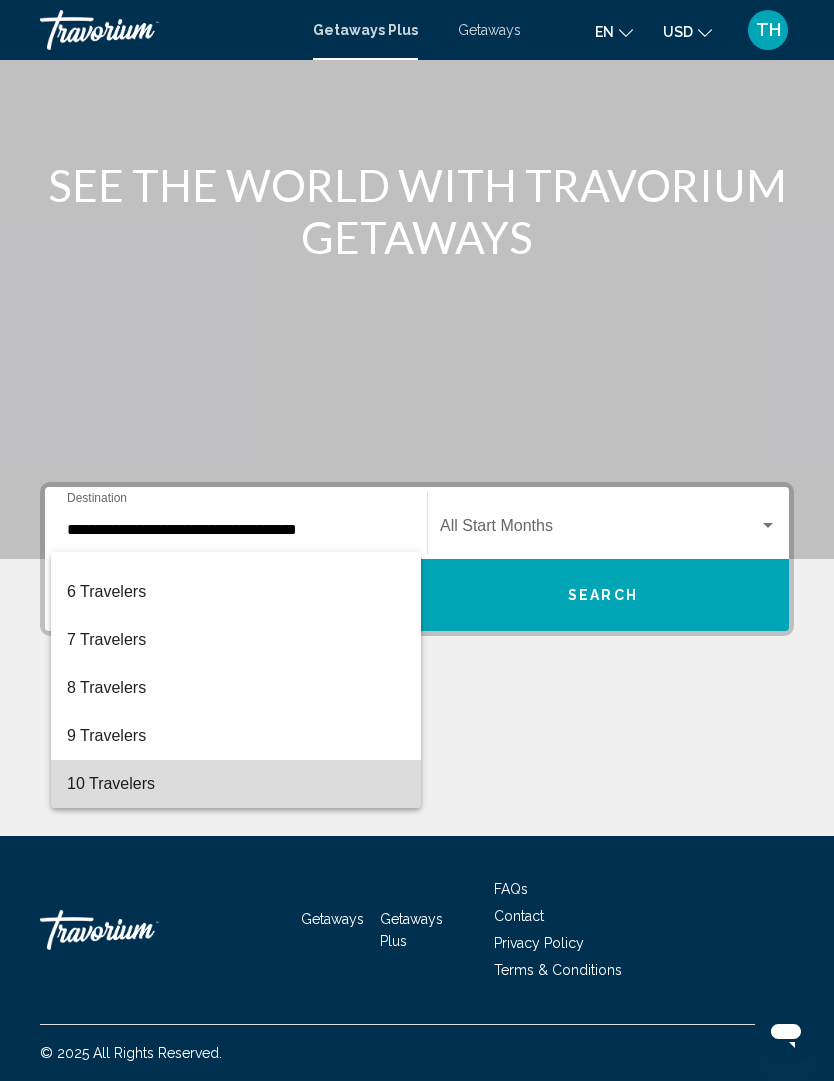 click on "10 Travelers" at bounding box center (236, 784) 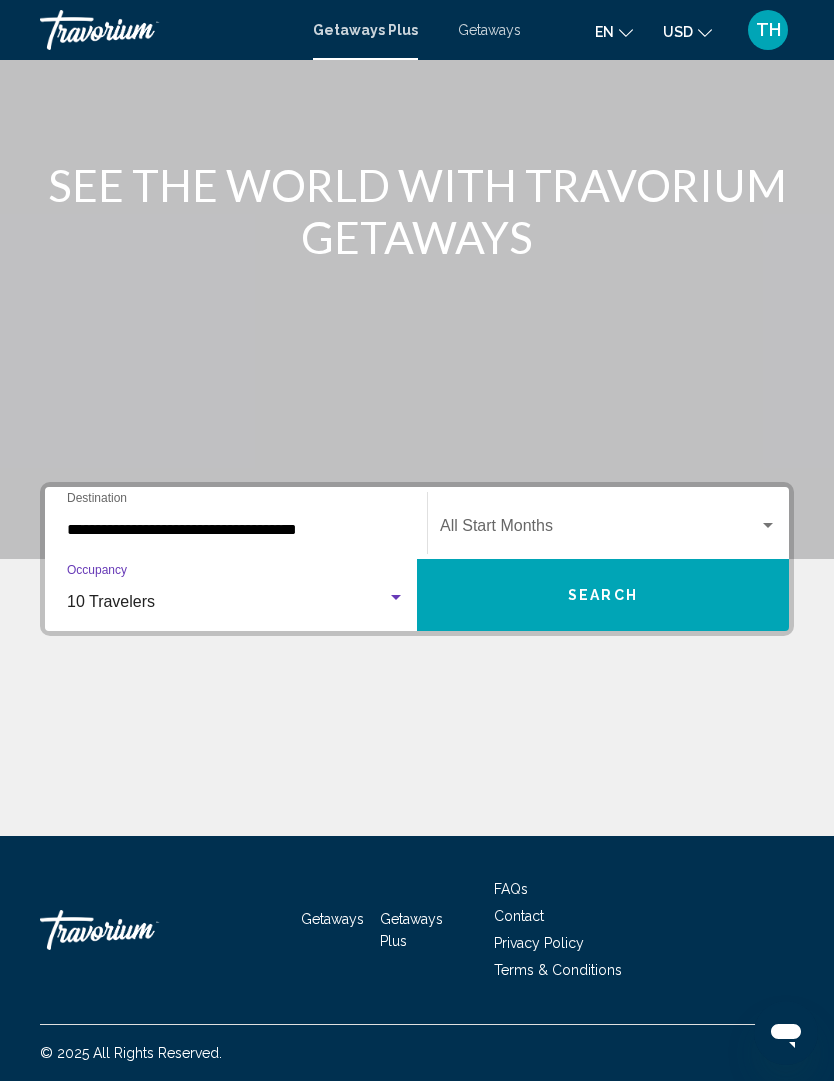 click at bounding box center (599, 530) 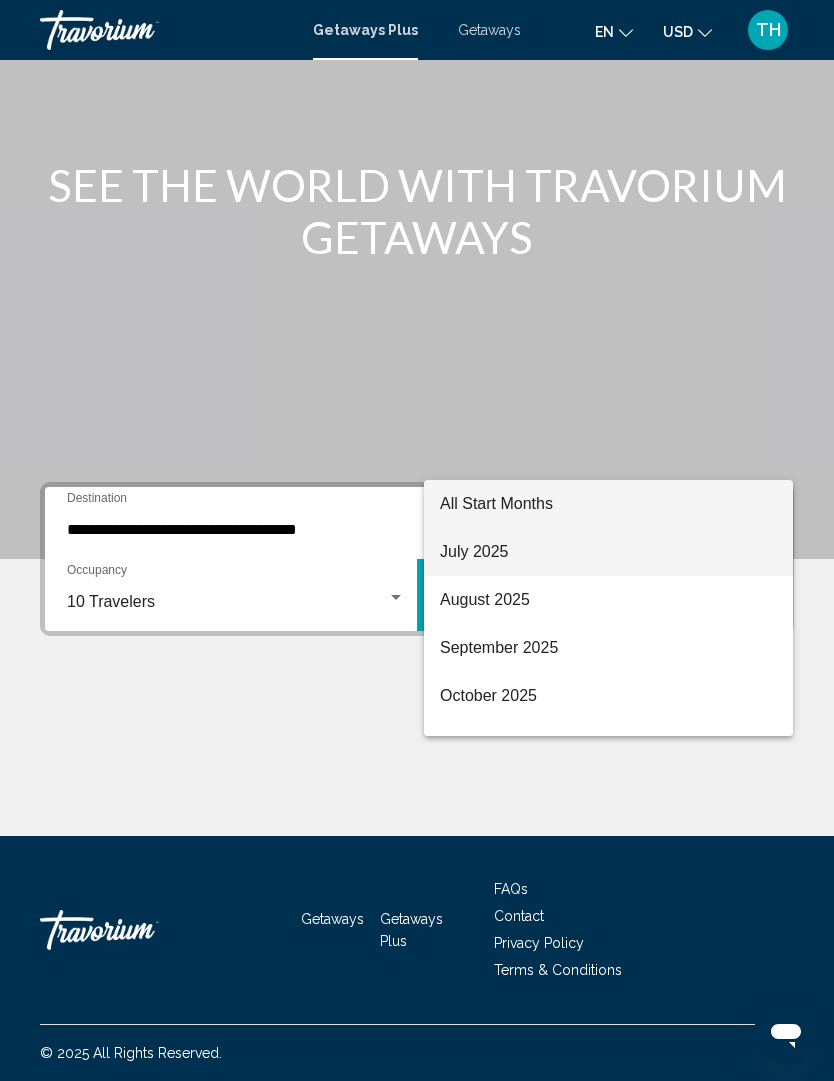 click on "July 2025" at bounding box center [608, 552] 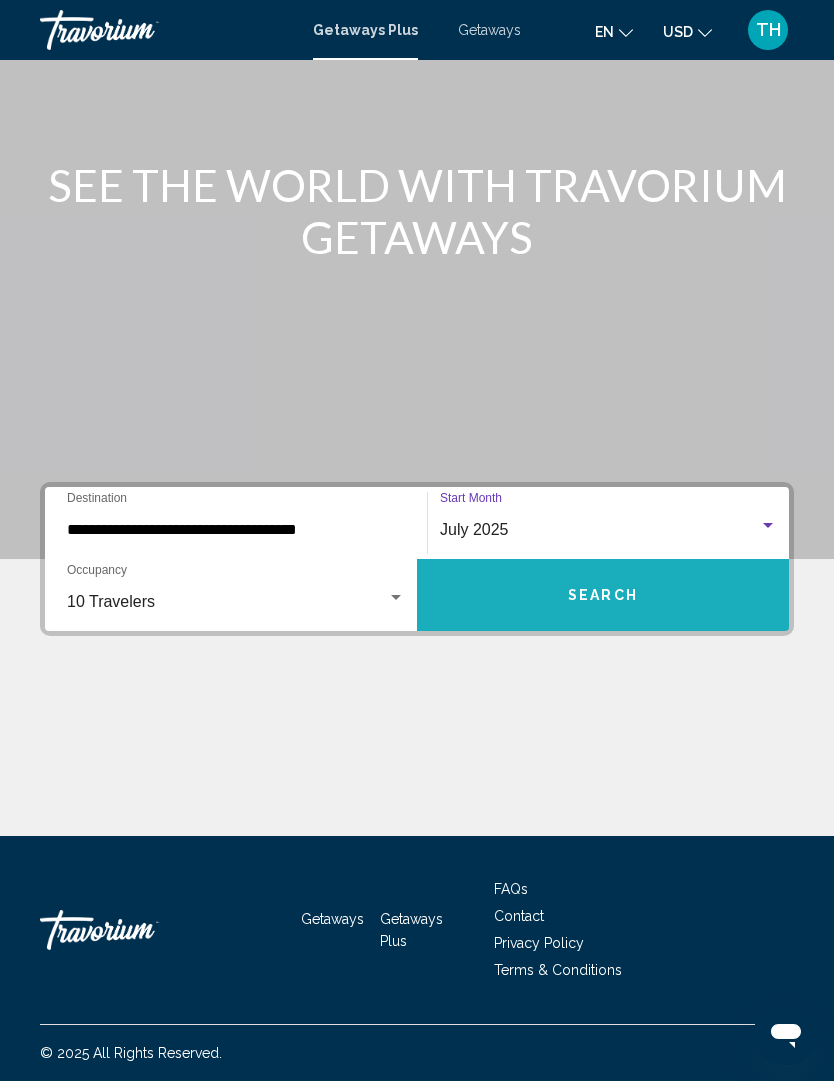 click on "Search" at bounding box center (603, 595) 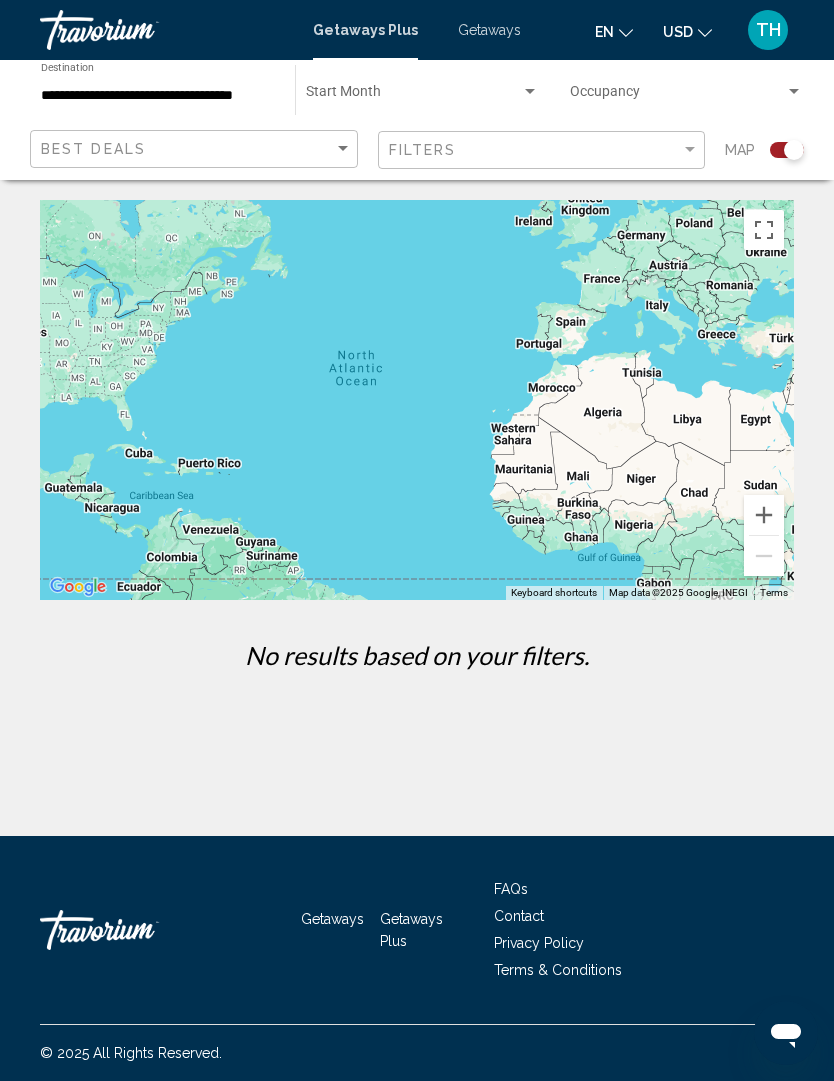 click at bounding box center [417, 400] 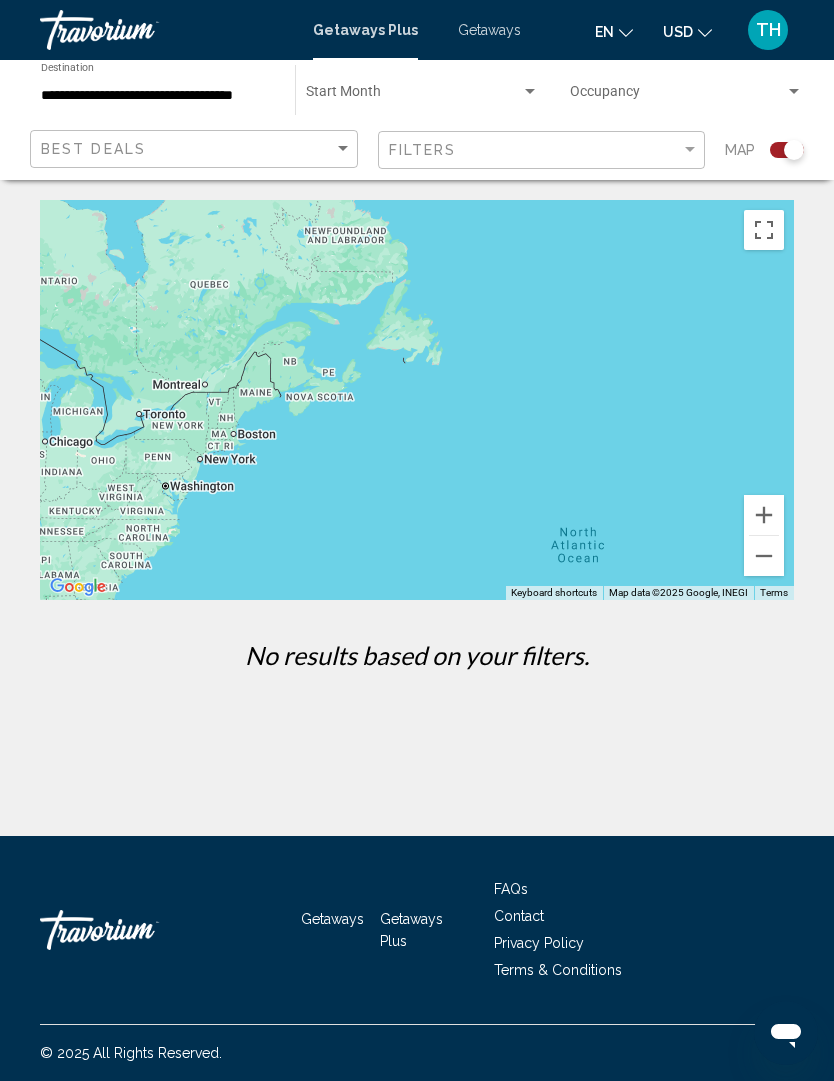 click at bounding box center (417, 400) 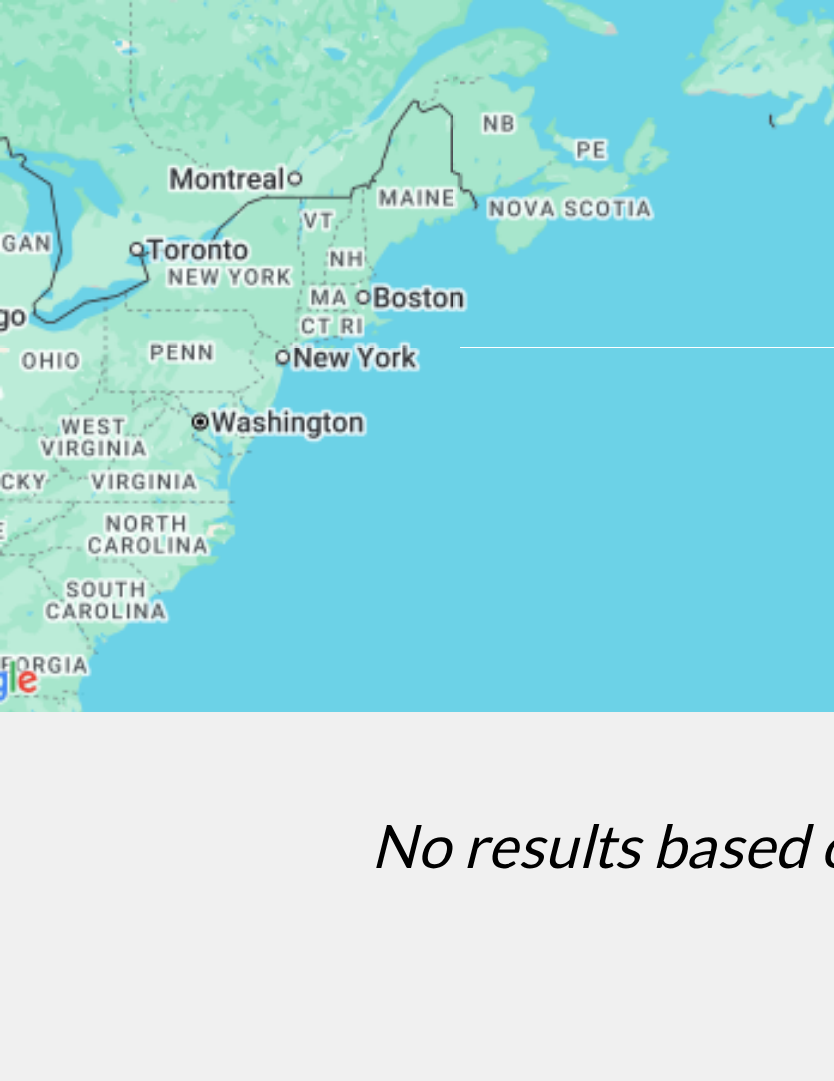 click at bounding box center [417, 400] 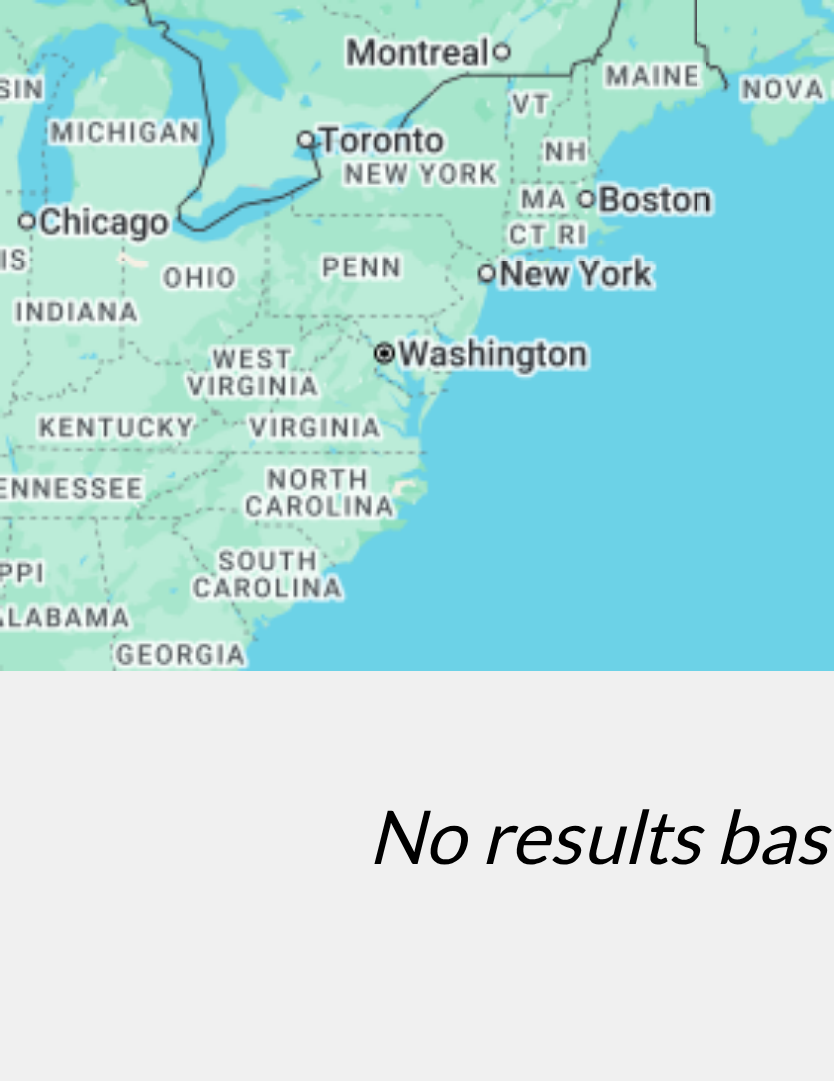 click at bounding box center (417, 400) 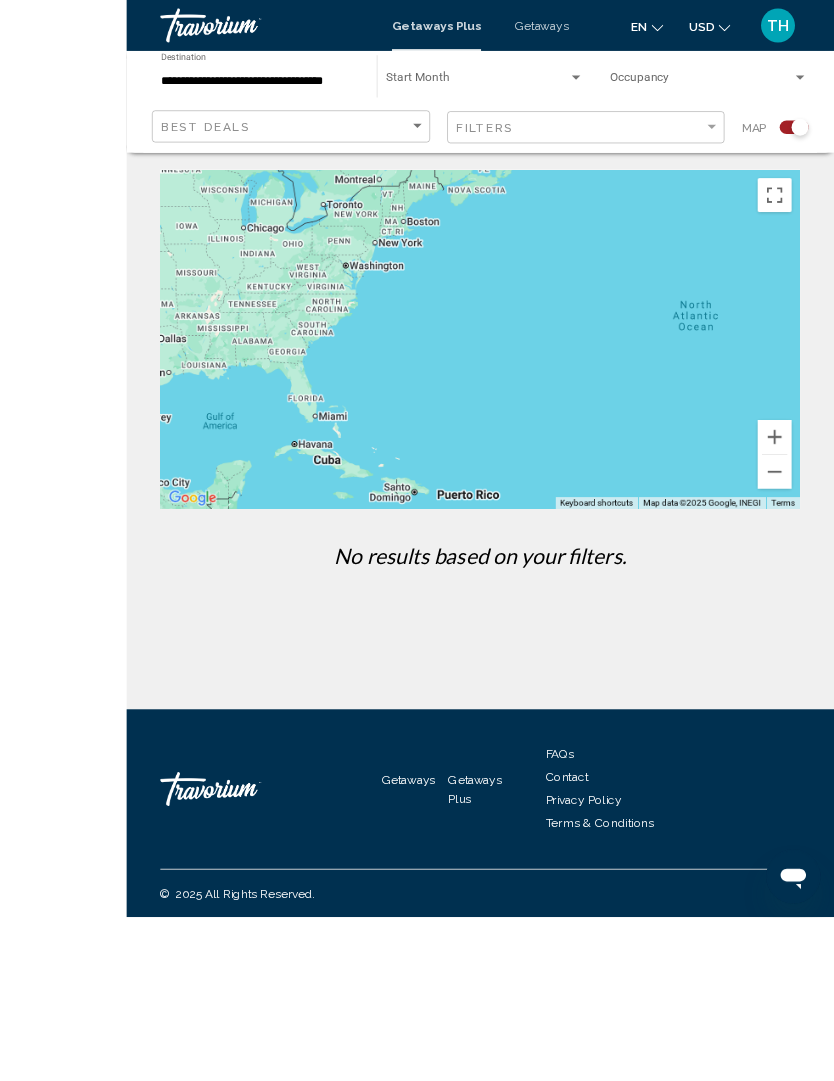 scroll, scrollTop: 58, scrollLeft: 0, axis: vertical 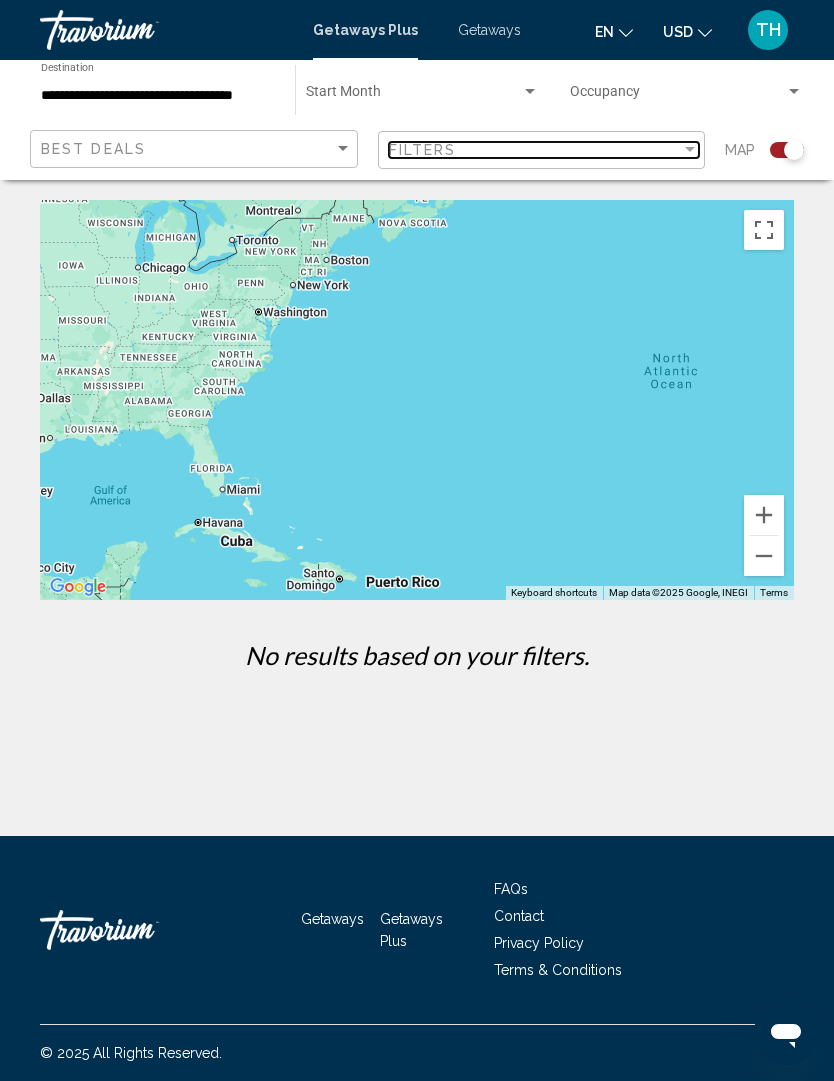 click at bounding box center [690, 150] 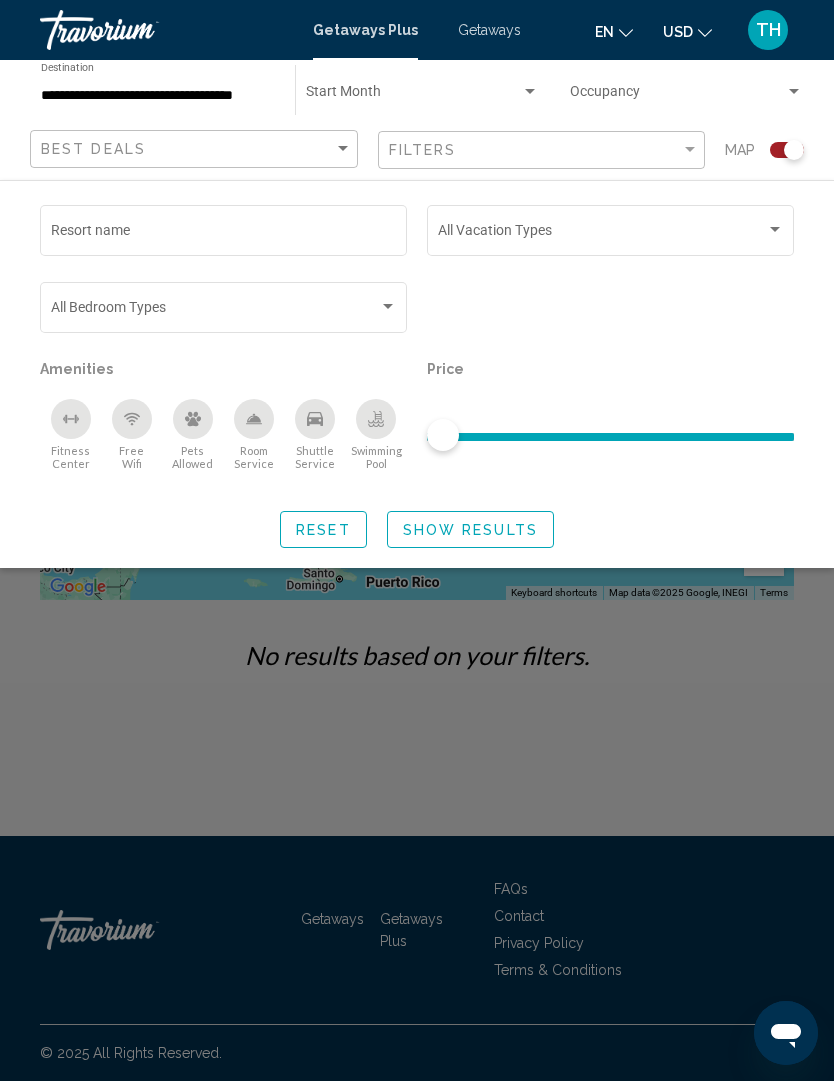 click on "Resort name" at bounding box center (224, 234) 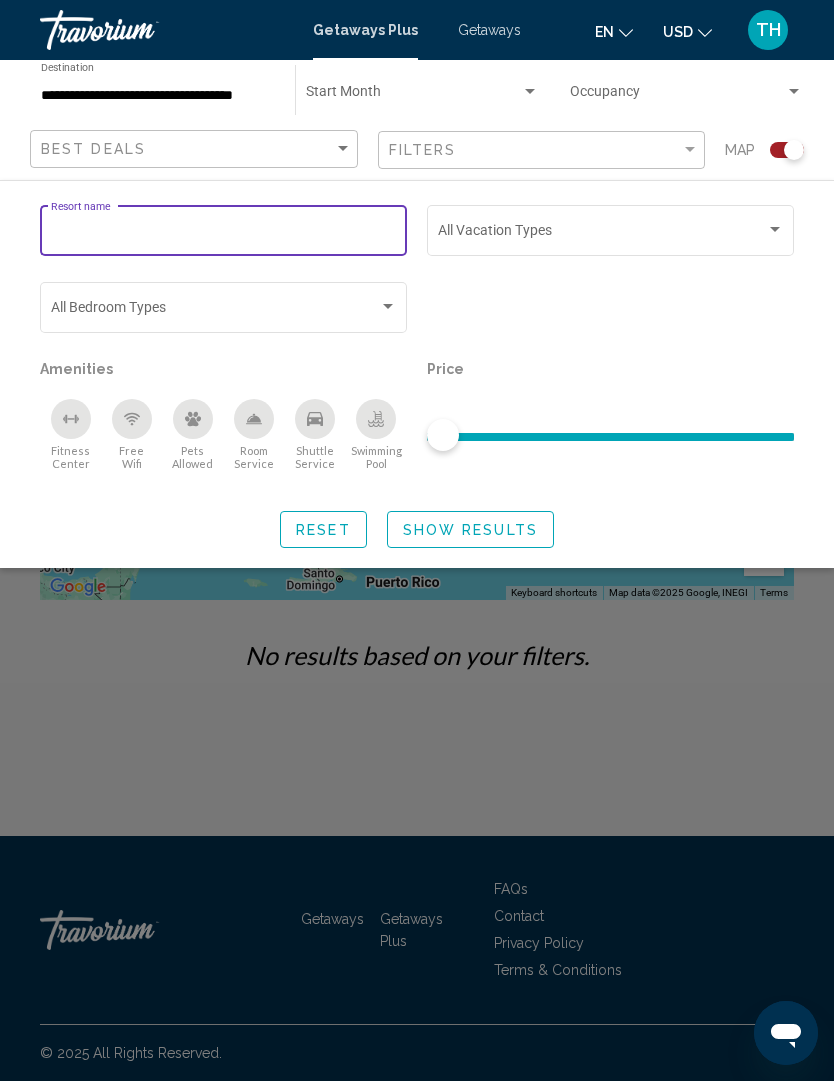 scroll, scrollTop: 57, scrollLeft: 0, axis: vertical 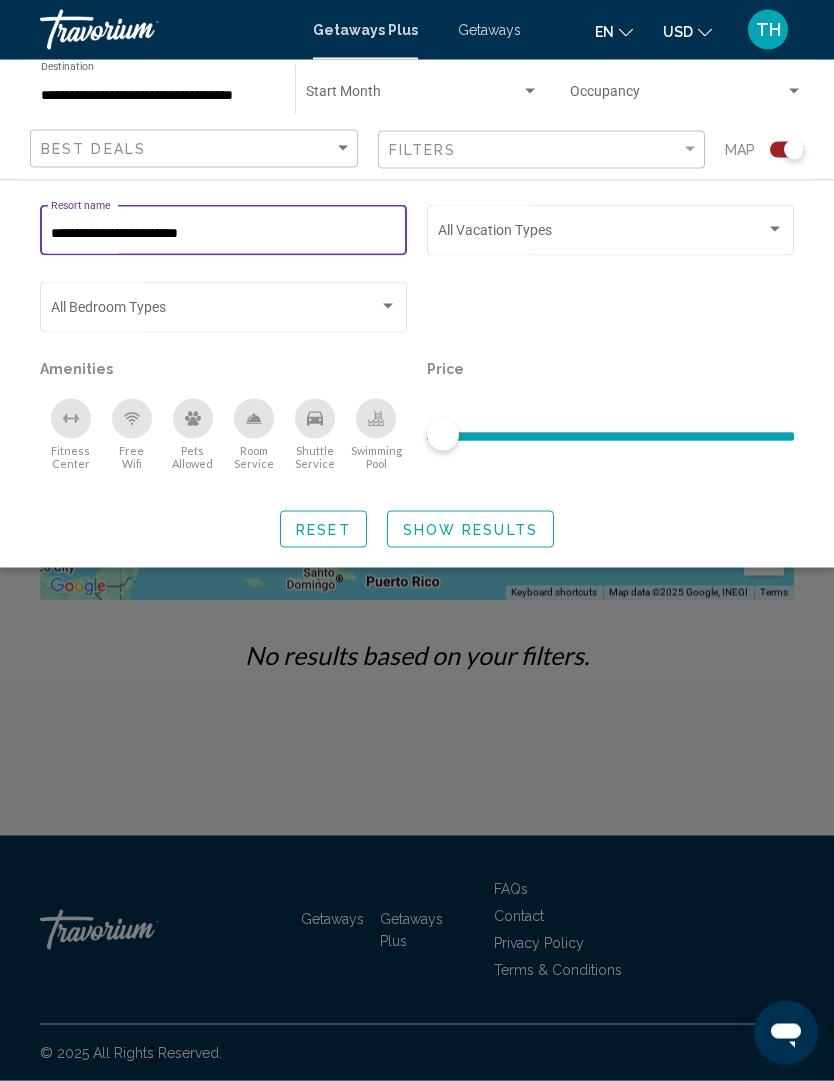 type on "**********" 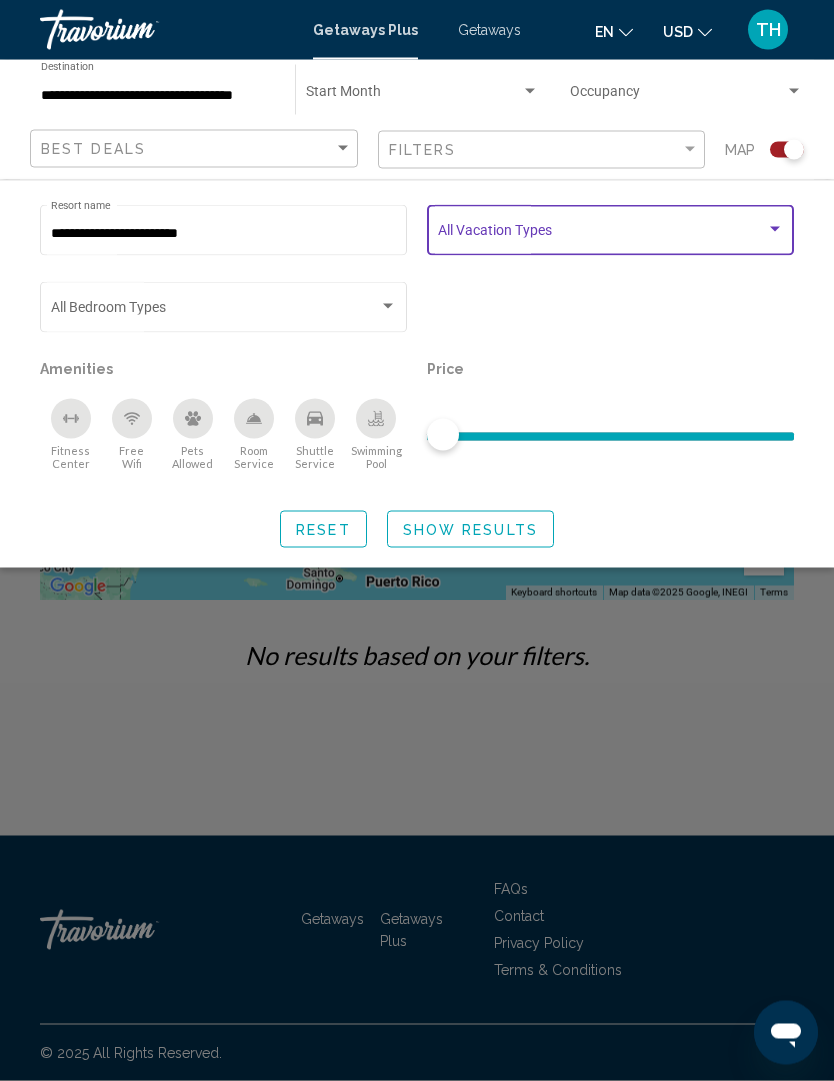 scroll, scrollTop: 58, scrollLeft: 0, axis: vertical 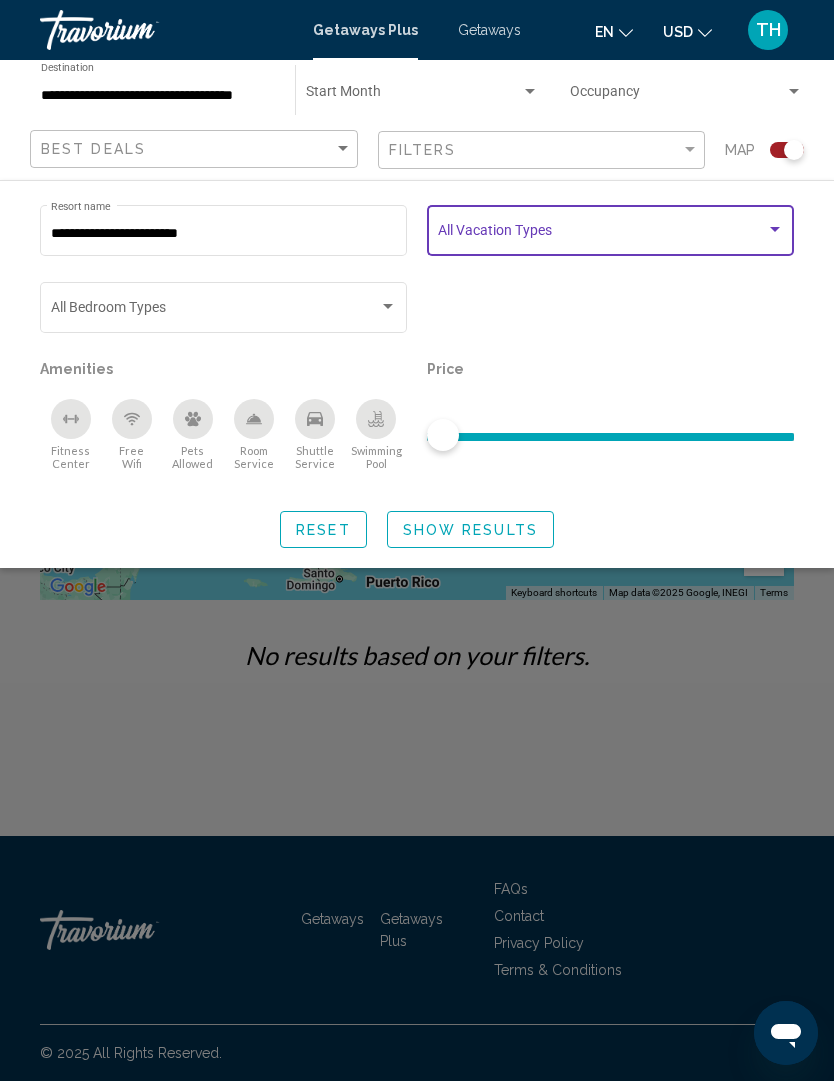 click at bounding box center [775, 230] 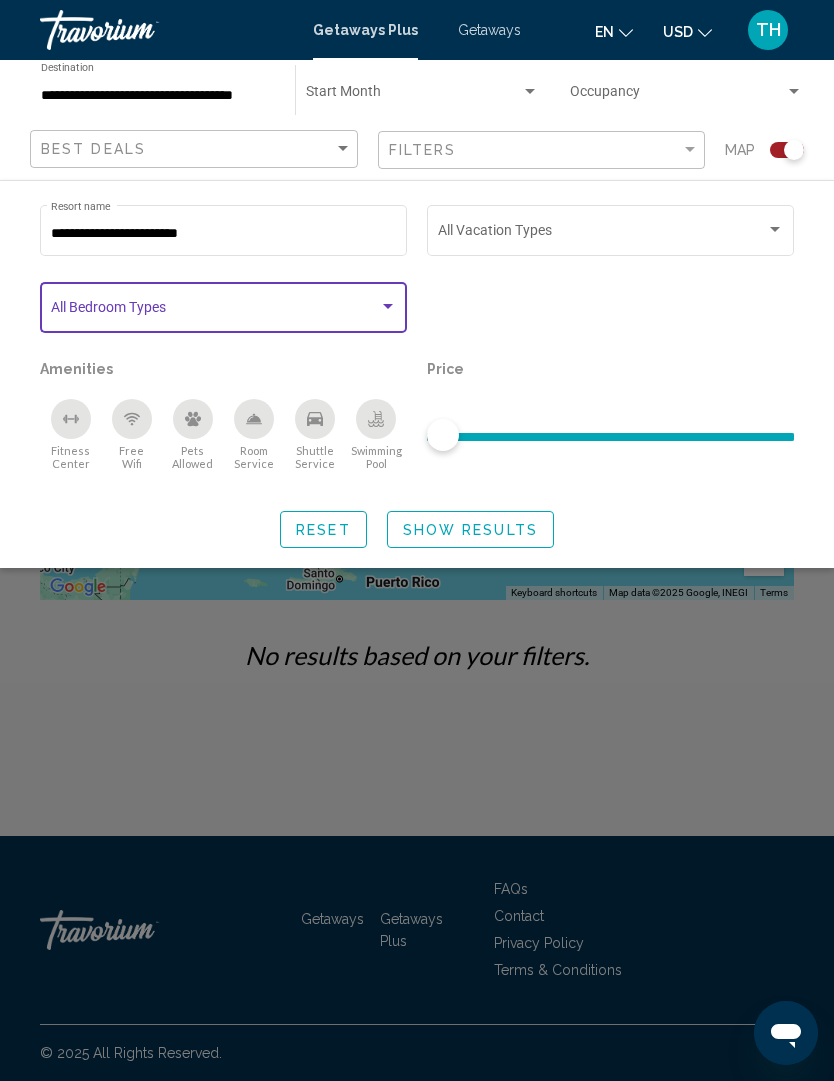 scroll, scrollTop: 67, scrollLeft: 0, axis: vertical 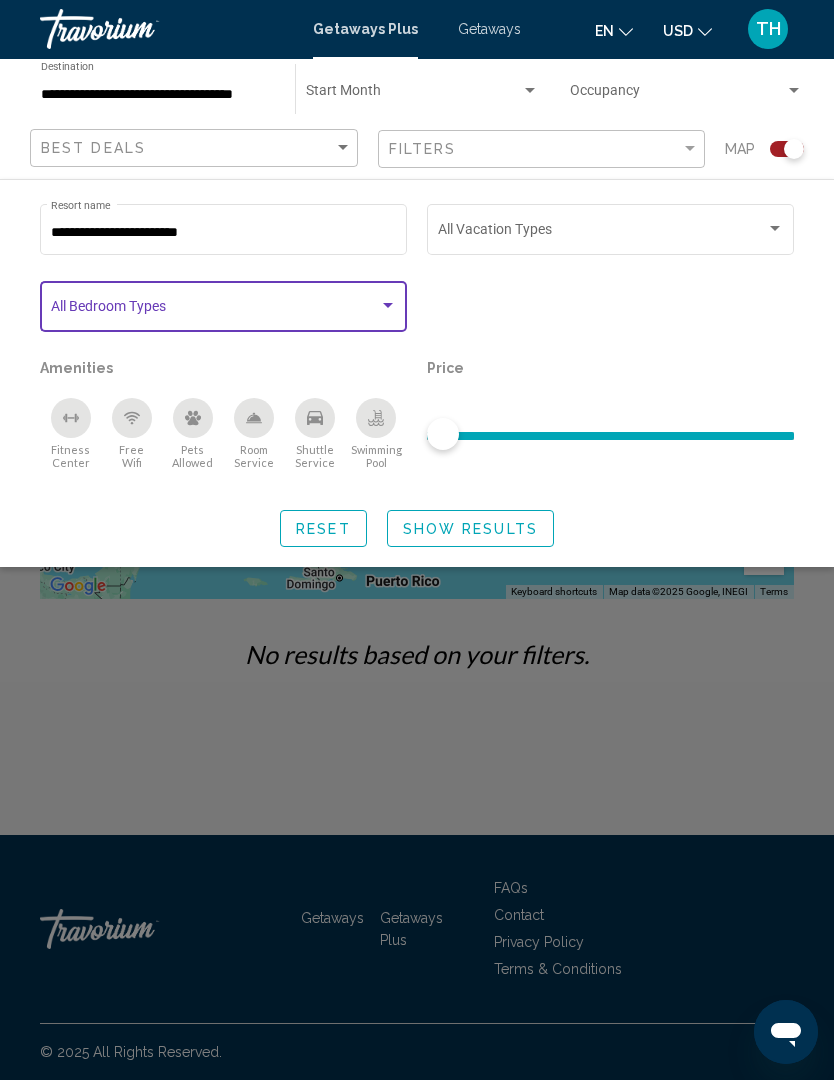 click on "Show Results" 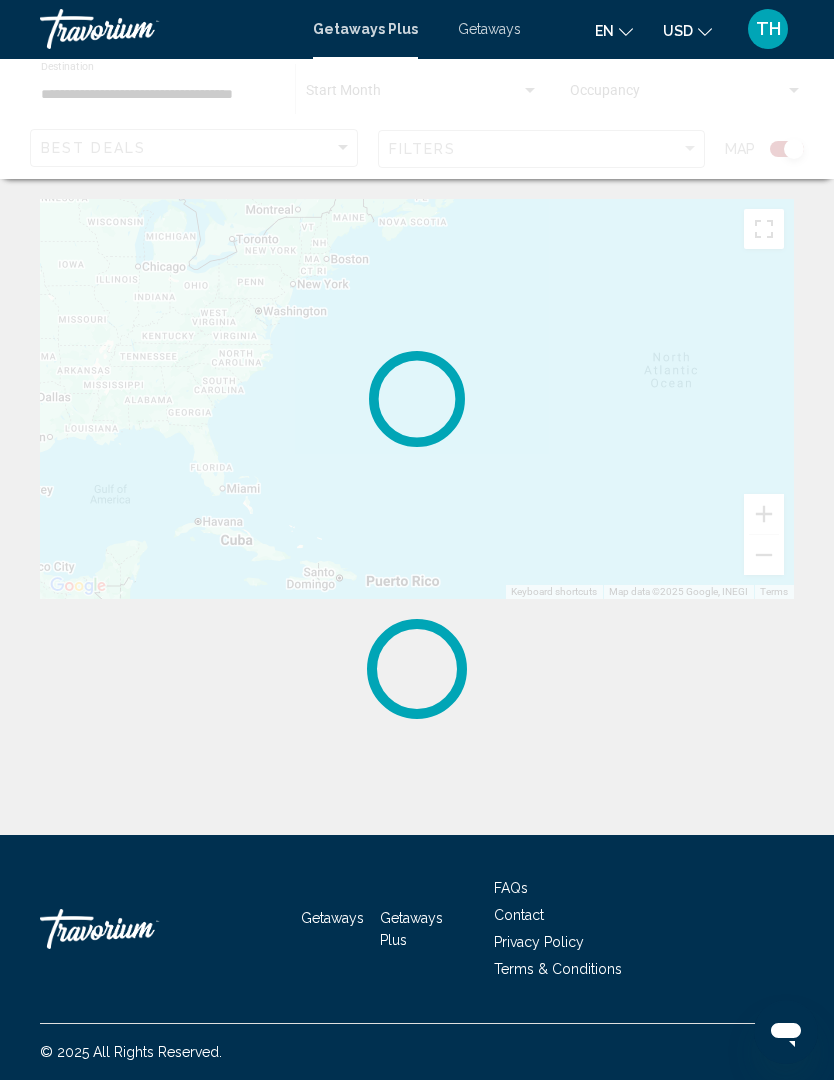 scroll, scrollTop: 0, scrollLeft: 0, axis: both 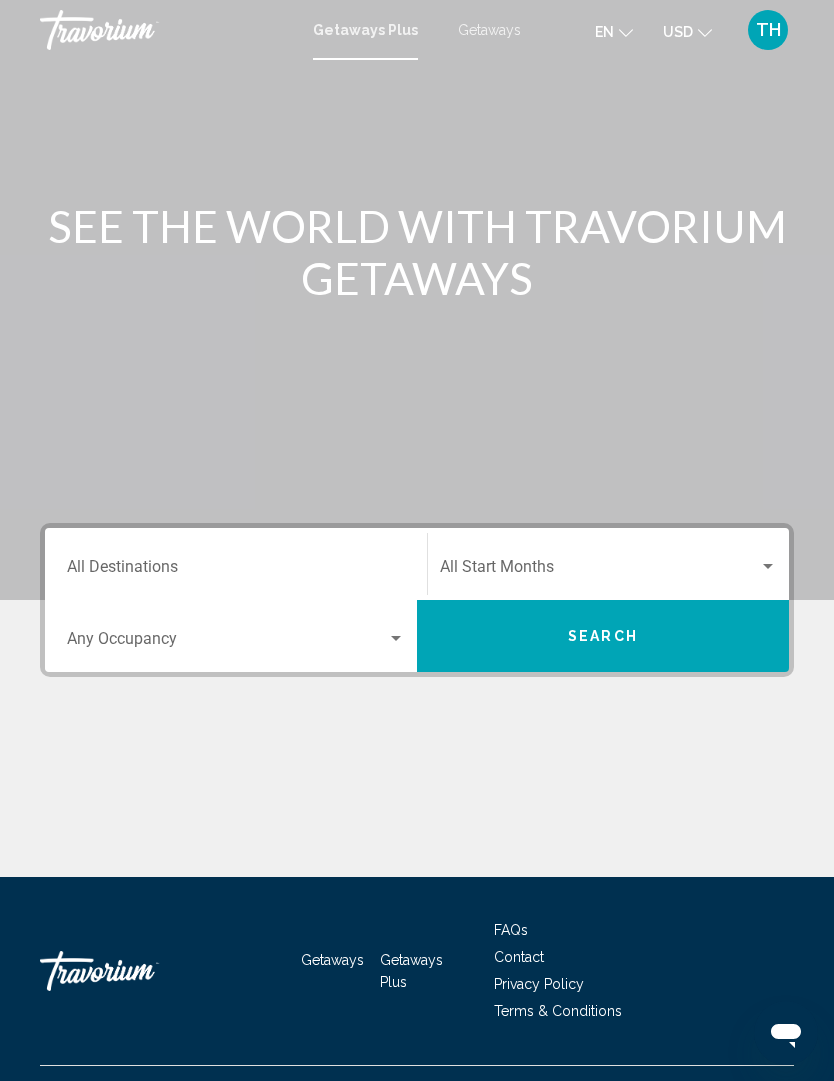 click on "Getaways" at bounding box center (489, 30) 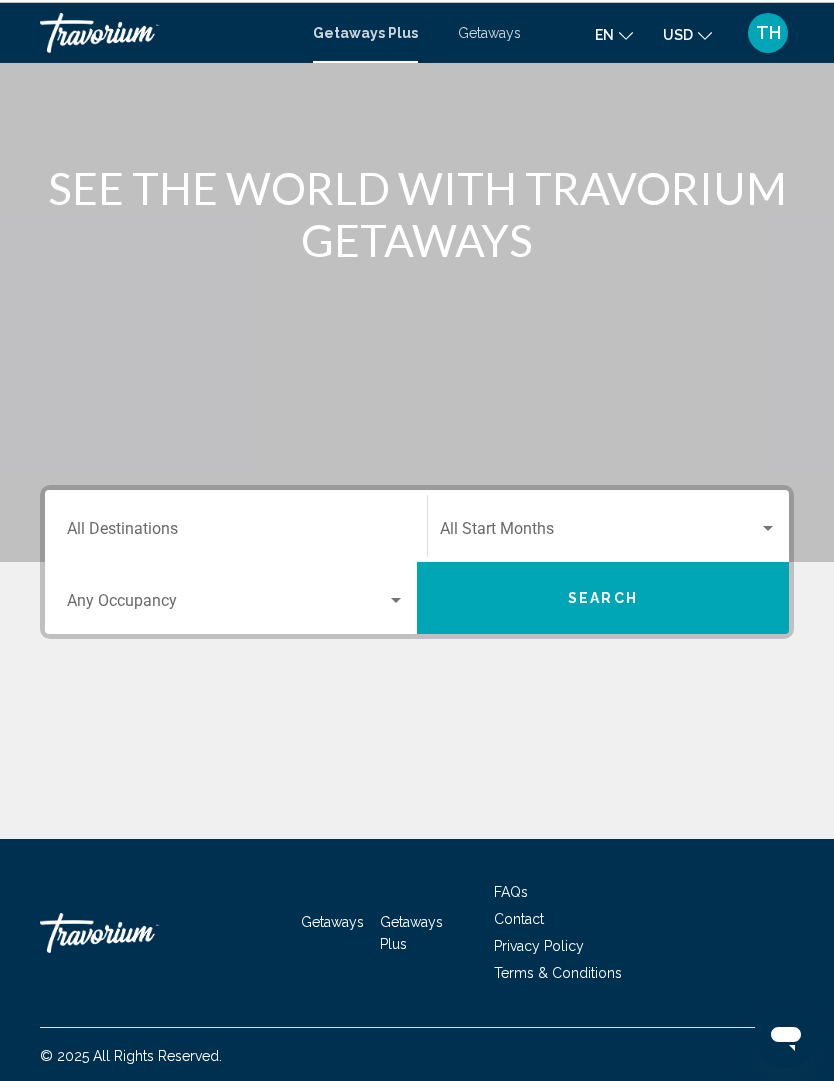 scroll, scrollTop: 0, scrollLeft: 0, axis: both 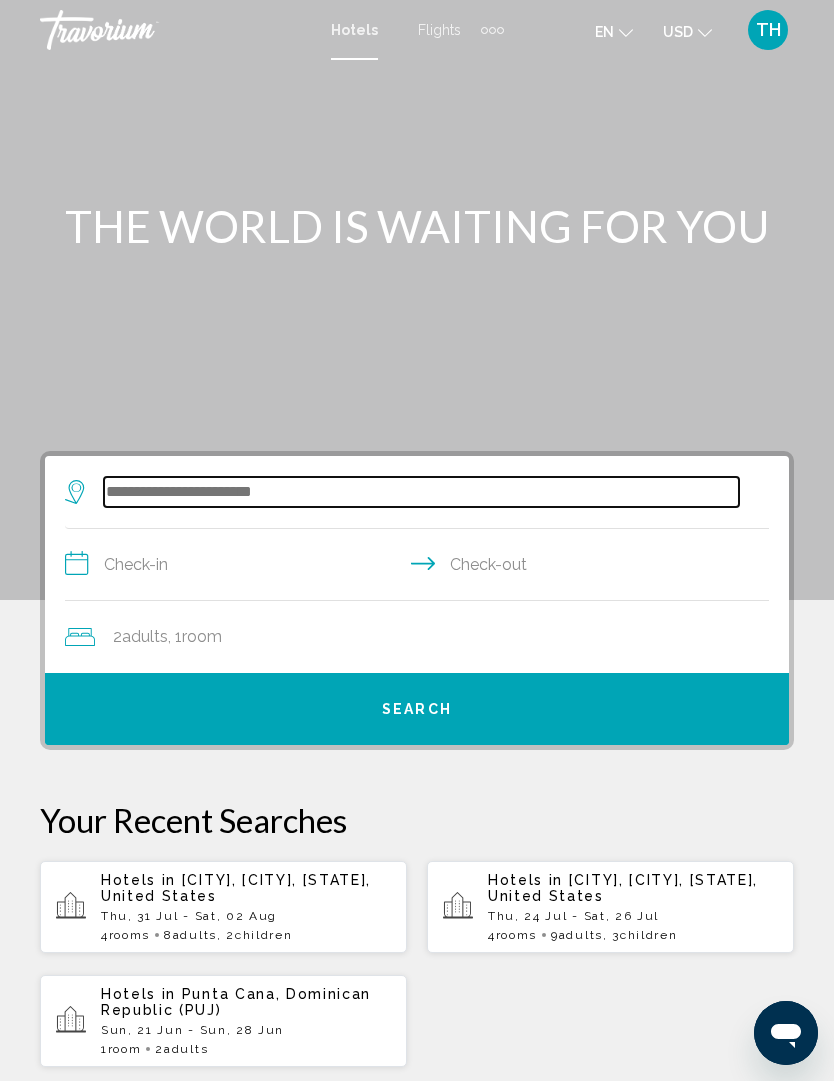 click at bounding box center [421, 492] 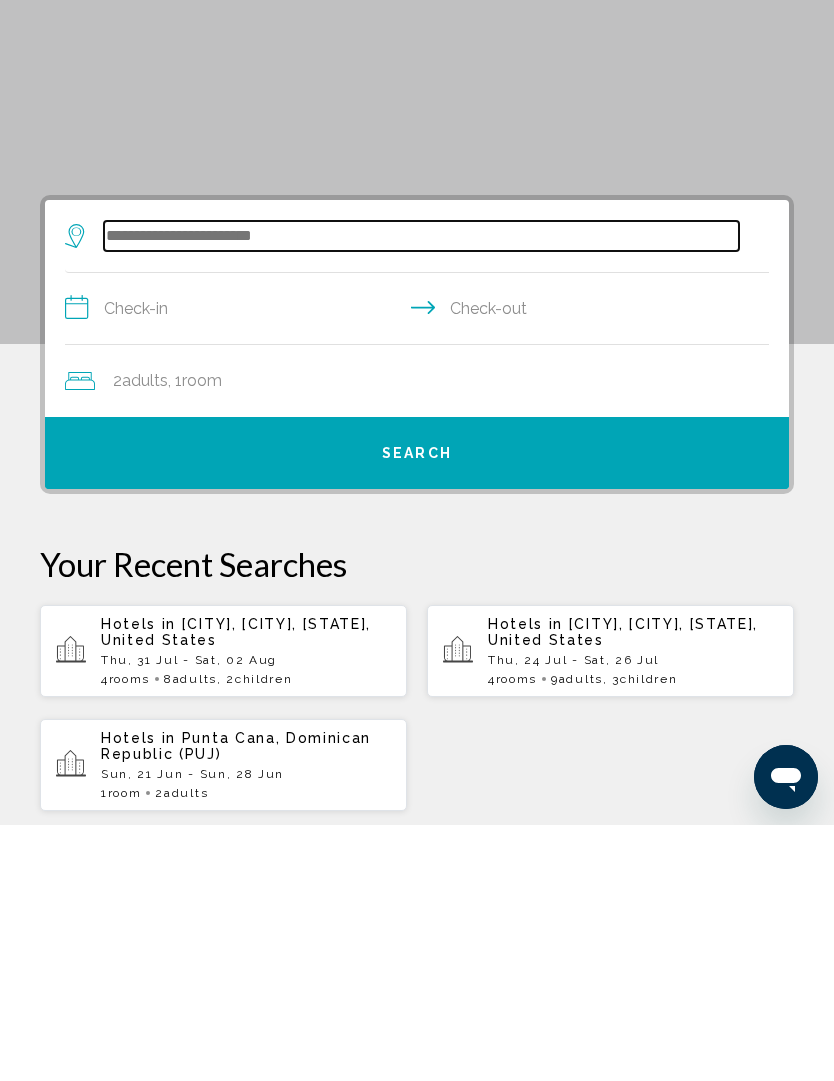 scroll, scrollTop: 45, scrollLeft: 0, axis: vertical 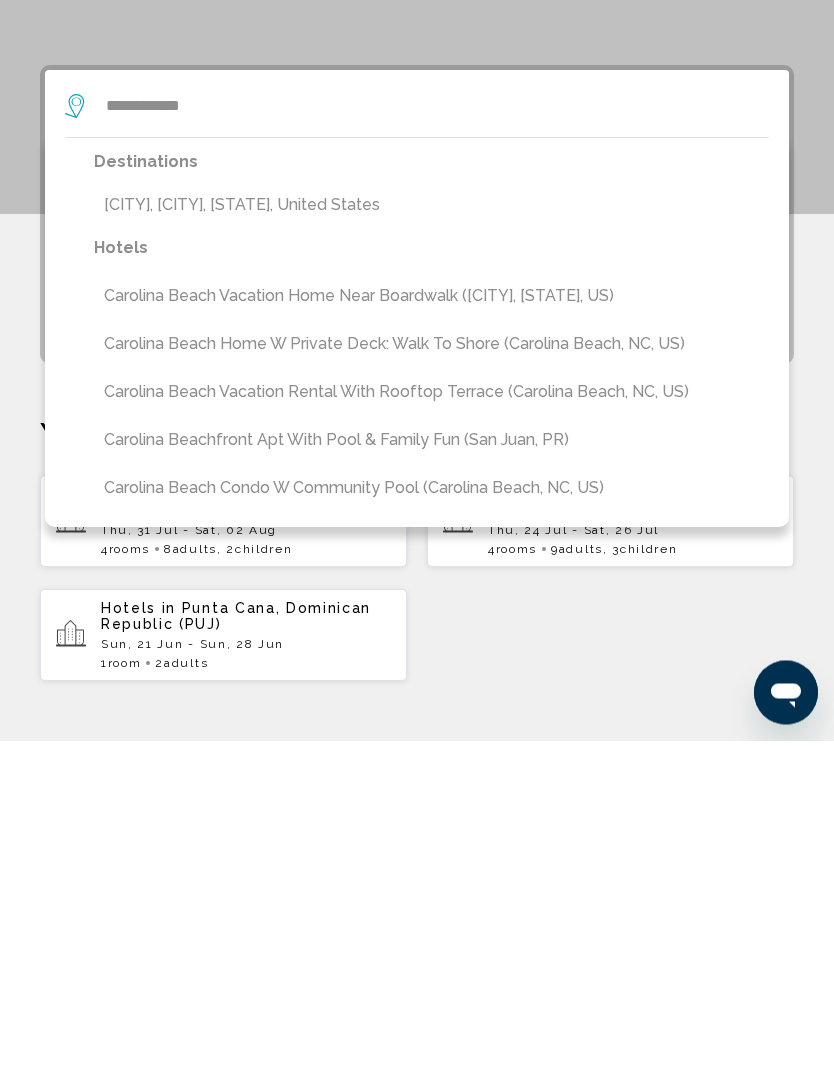 click on "[CITY], [CITY], [STATE], United States" at bounding box center (431, 546) 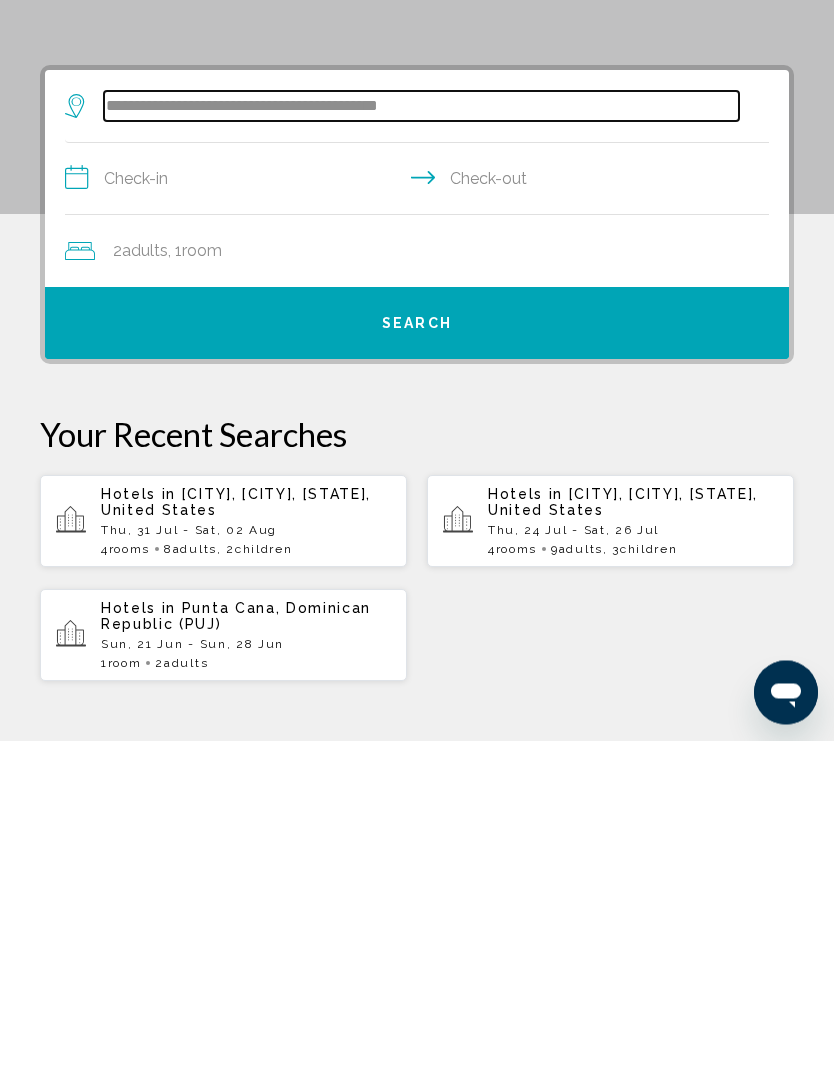 click on "**********" at bounding box center [421, 447] 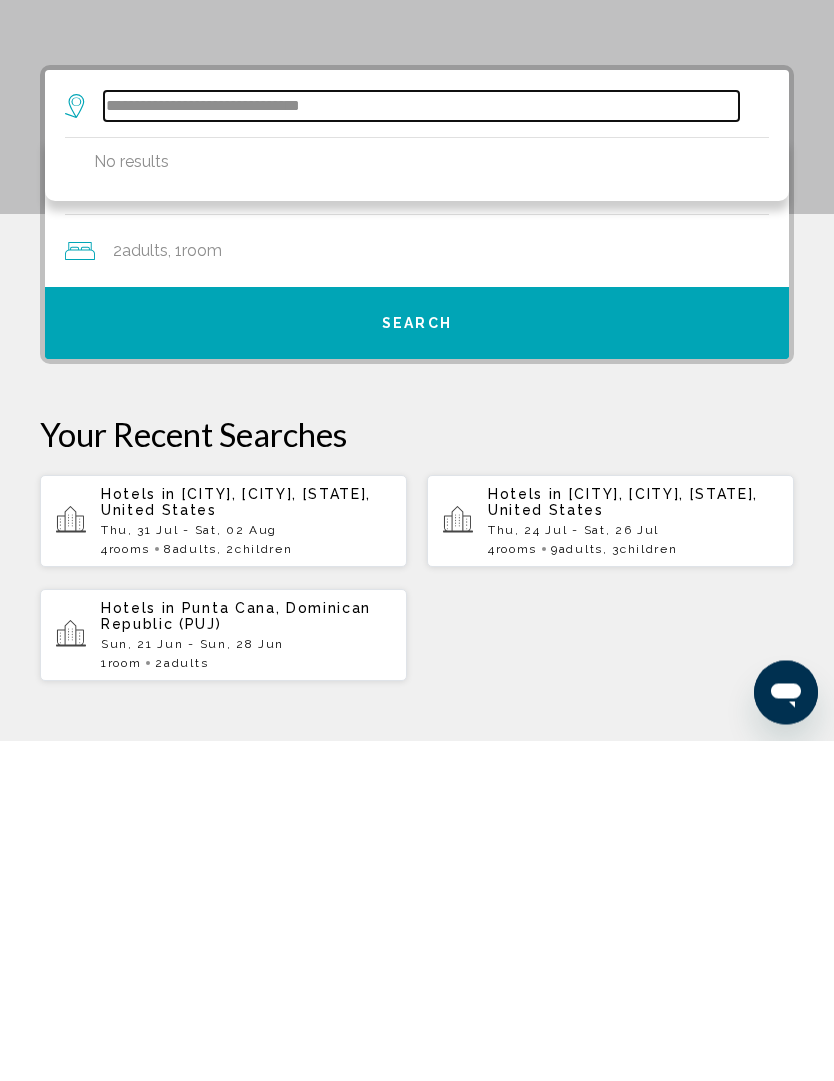 click on "**********" at bounding box center (421, 447) 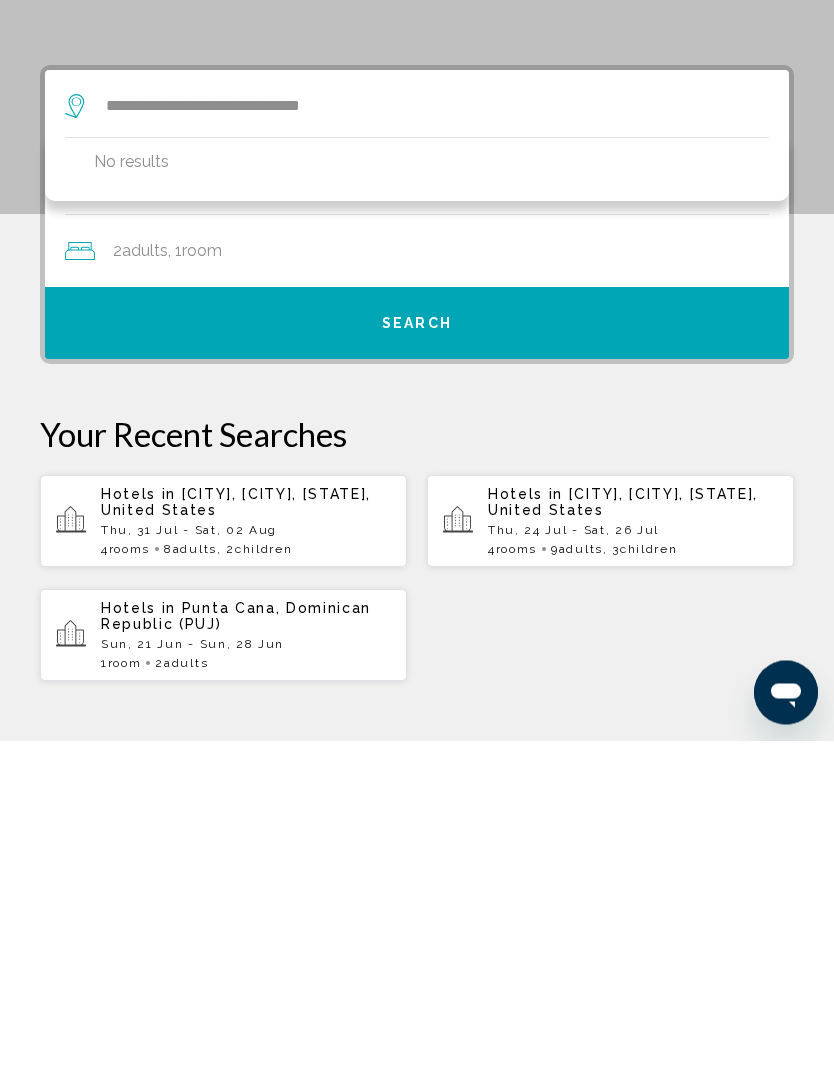 click on "**********" at bounding box center (417, 1031) 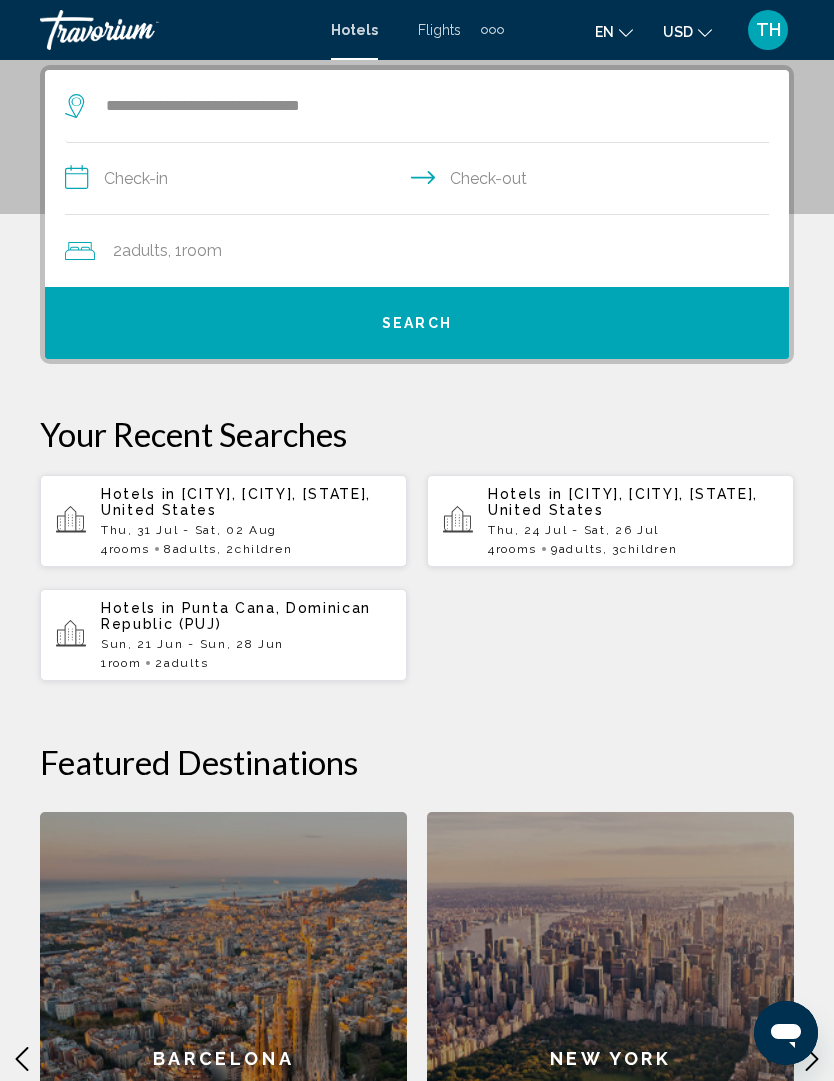 click on "**********" at bounding box center (421, 181) 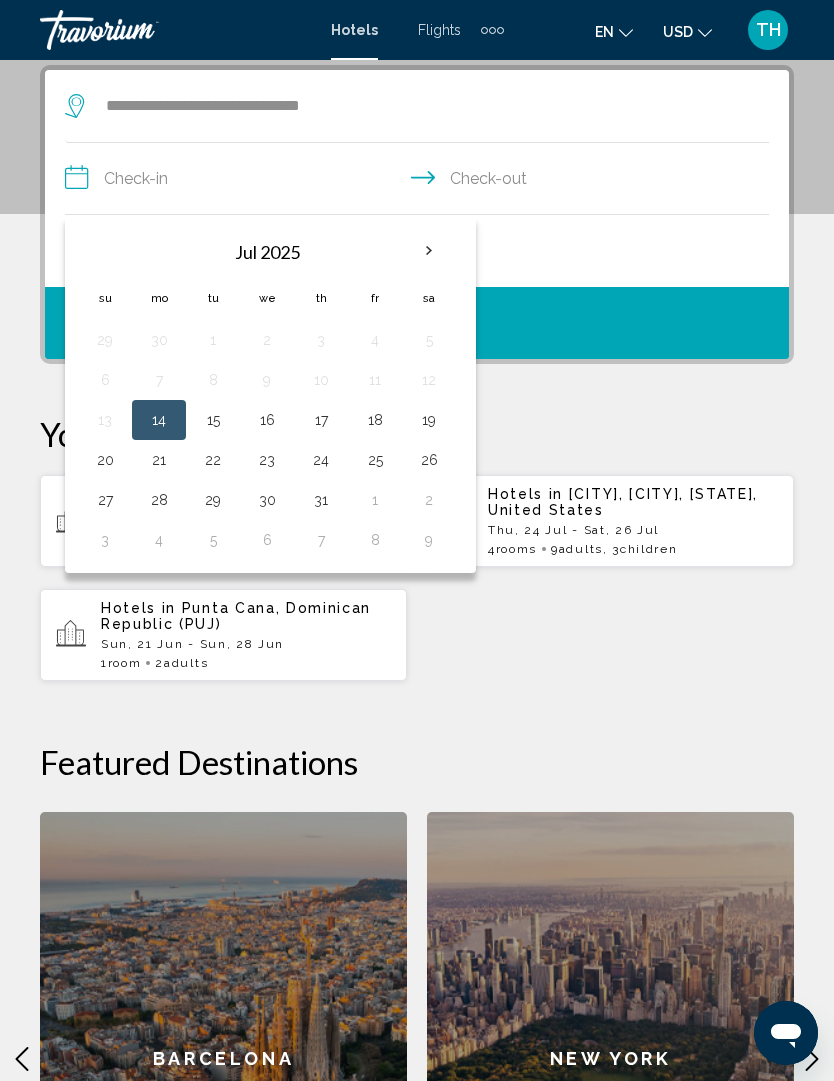 click on "31" at bounding box center [321, 500] 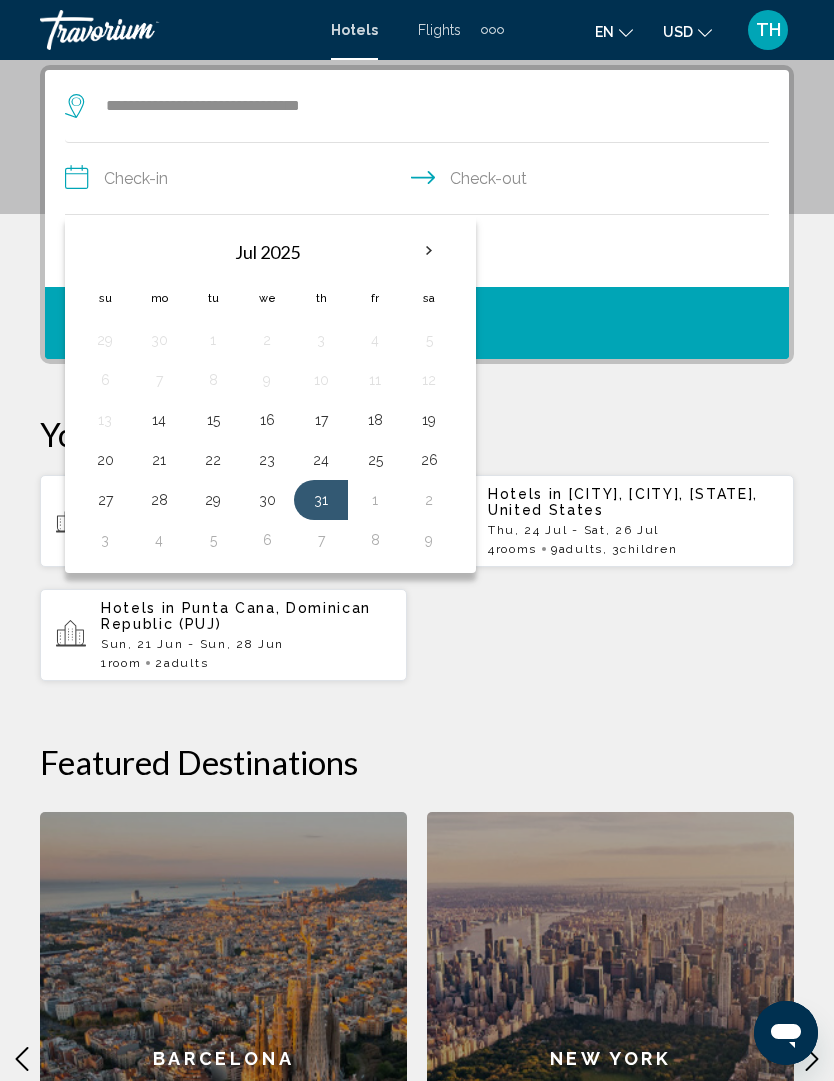 click on "2" at bounding box center [429, 500] 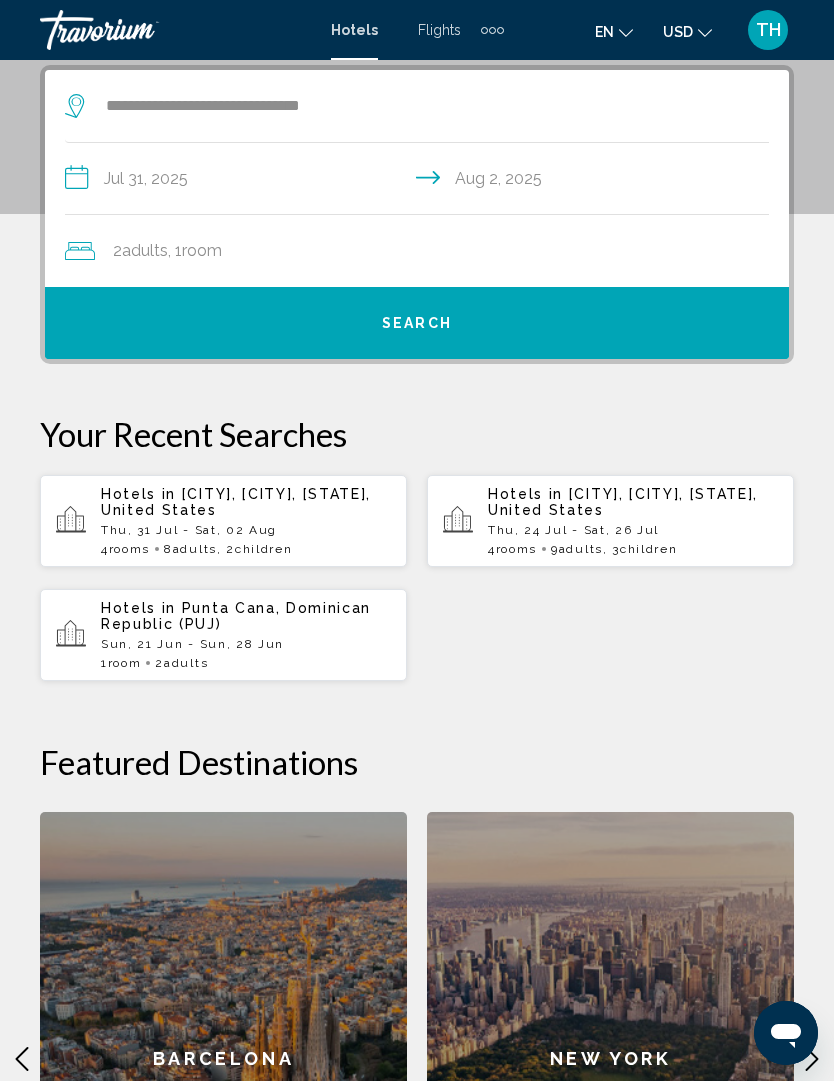 click on "2  Adult Adults , 1  Room rooms" 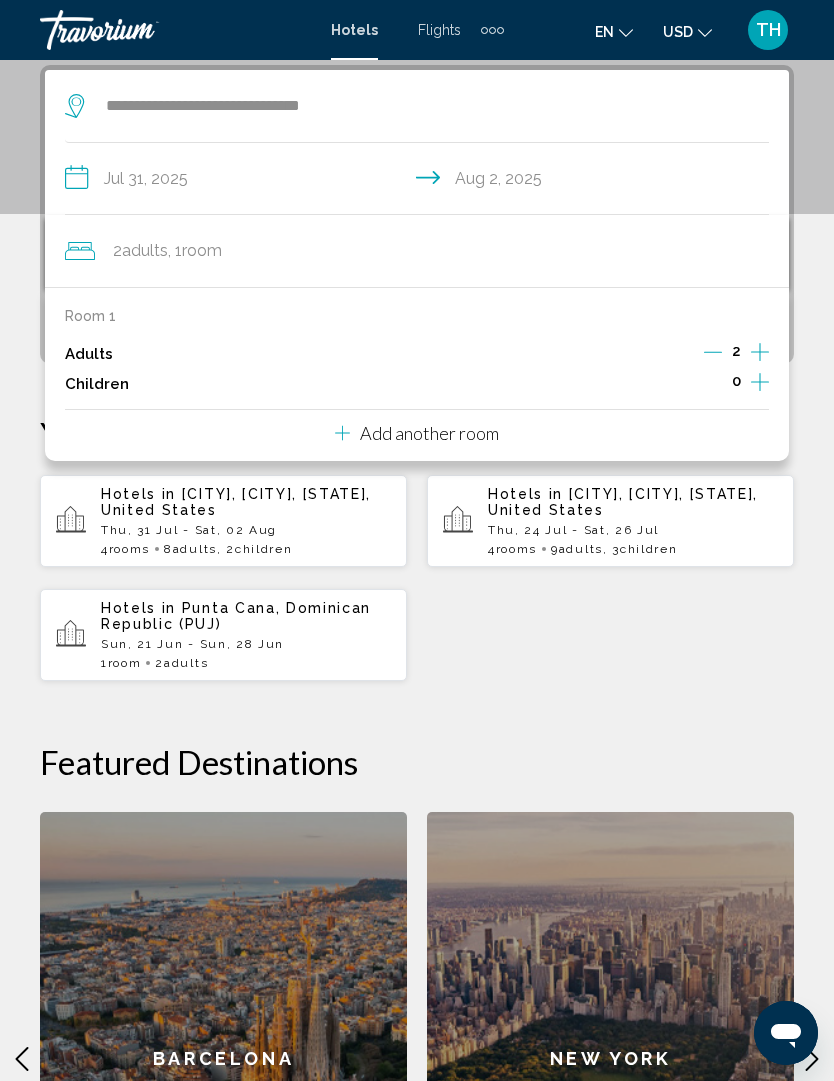 click on "Add another room" at bounding box center (417, 430) 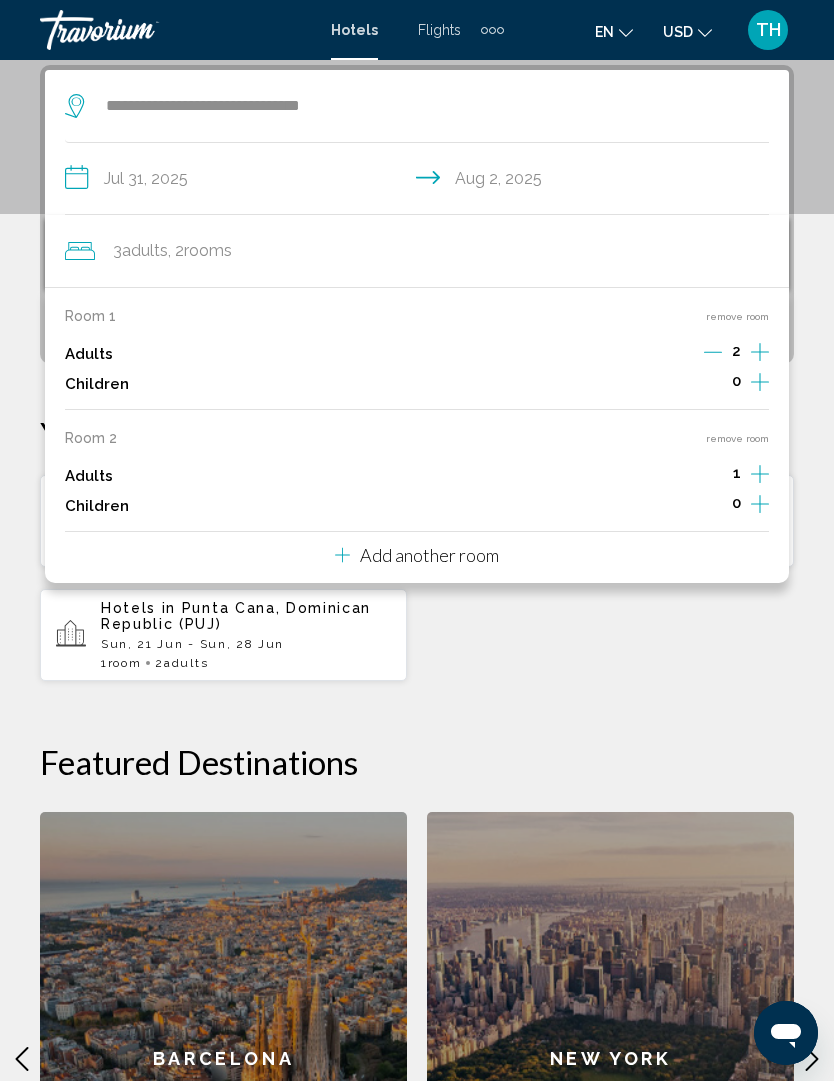 click on "1" at bounding box center [737, 473] 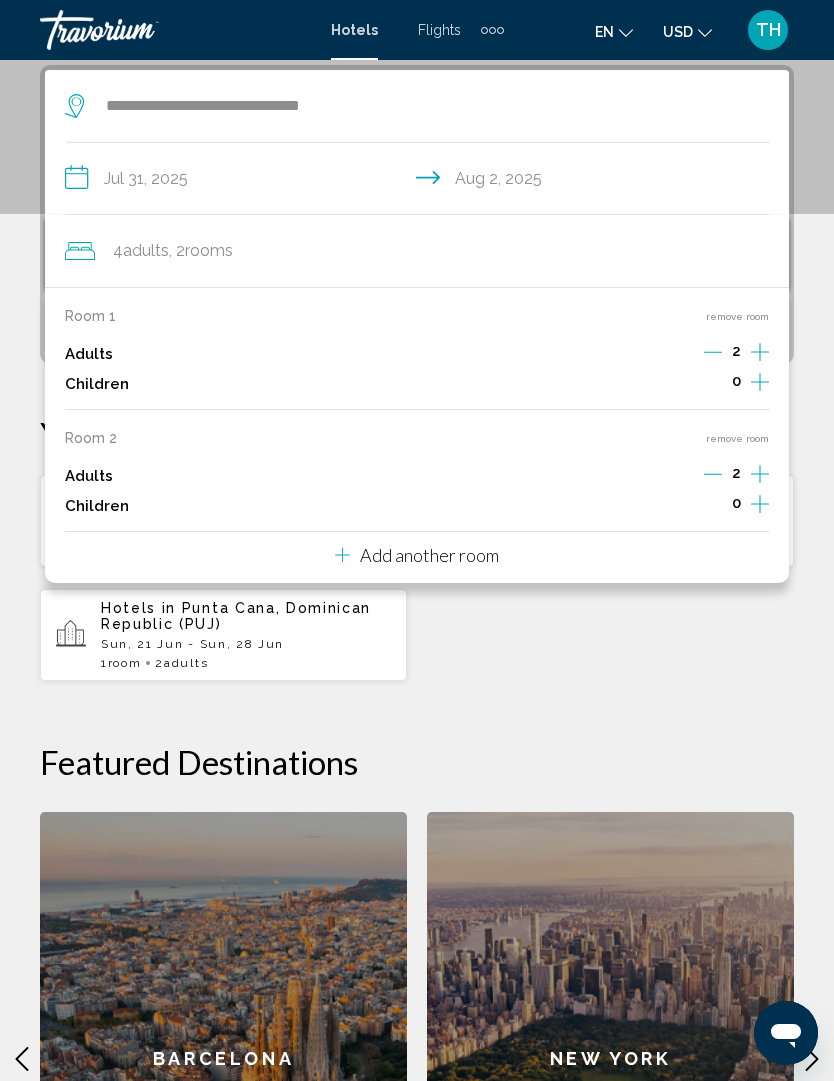 click on "Add another room" at bounding box center [417, 552] 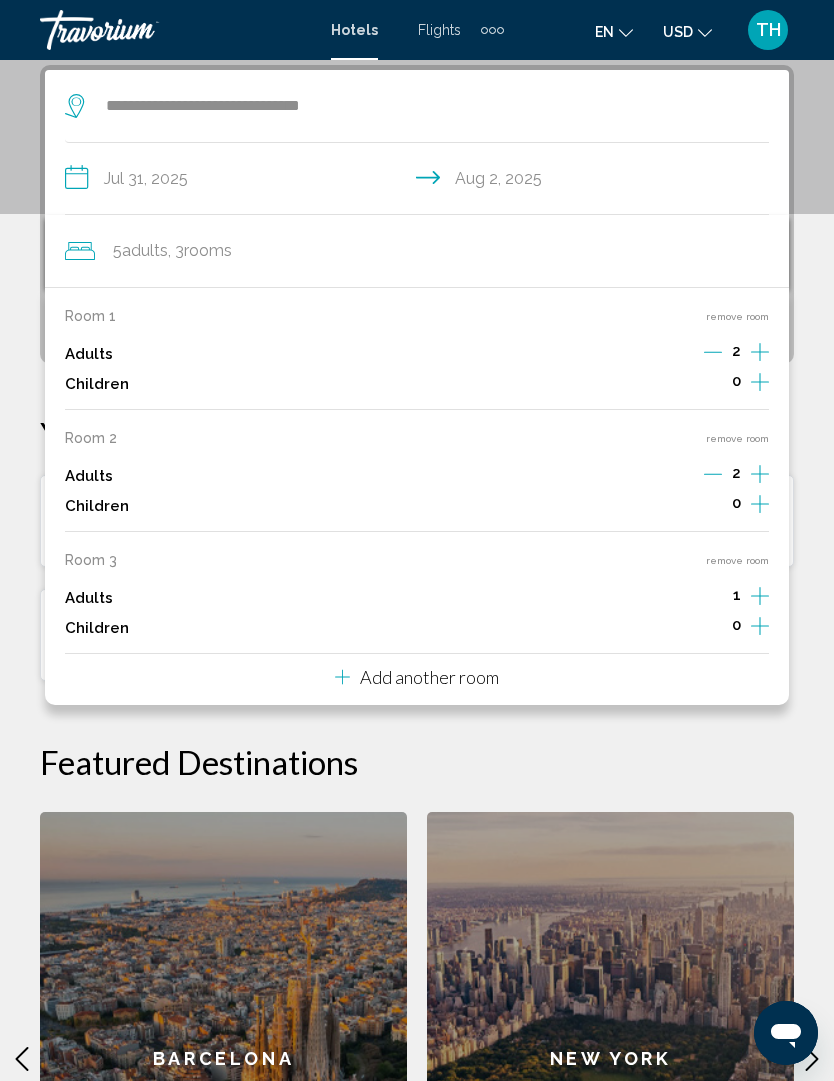 click 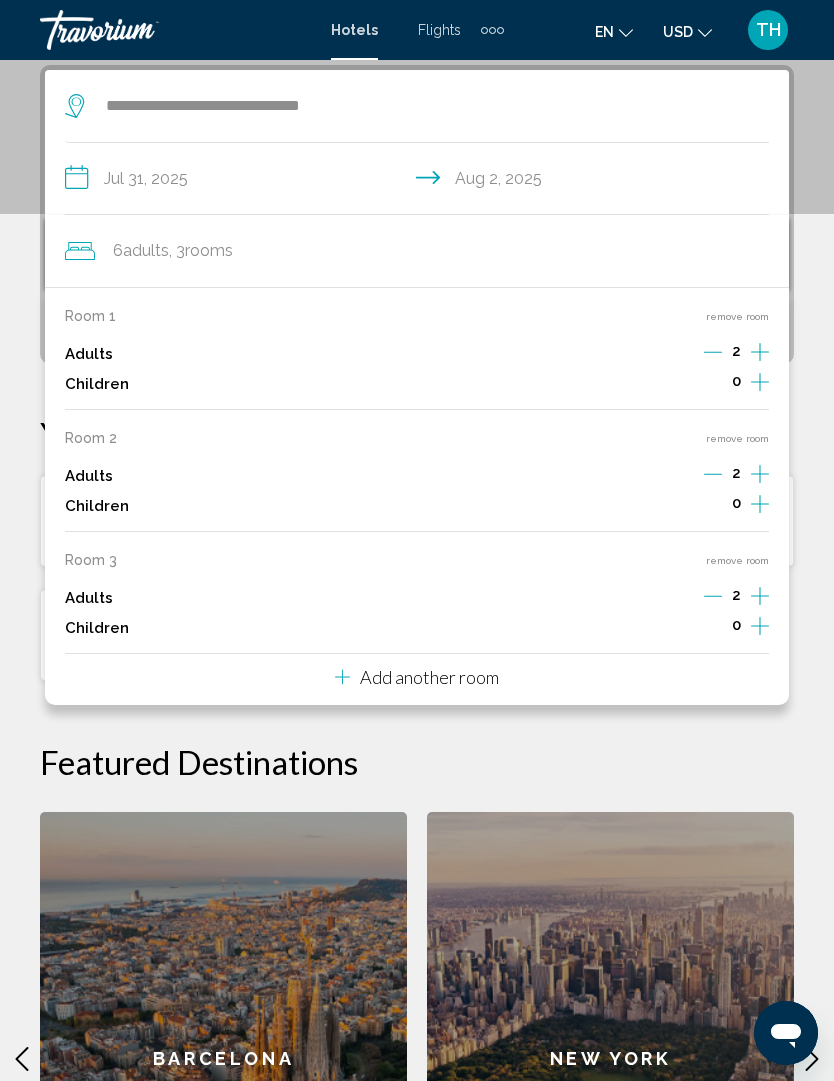 click on "Add another room" at bounding box center (429, 677) 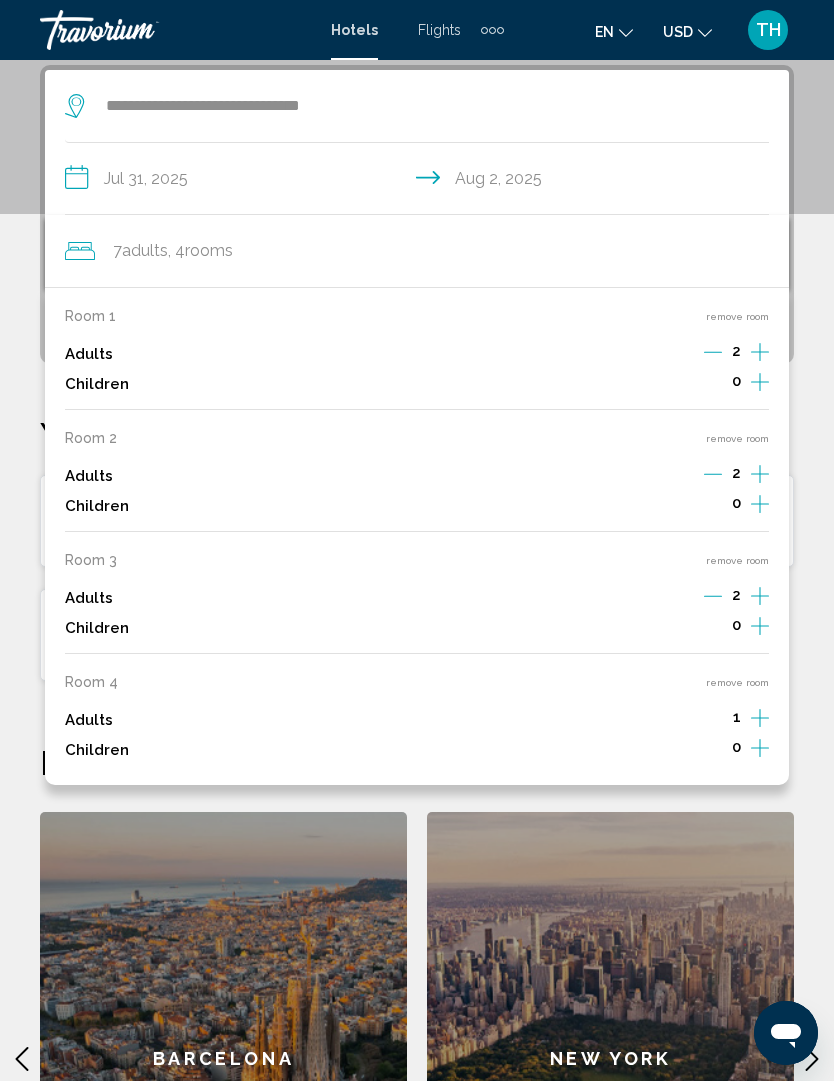 click on "remove room" at bounding box center [737, 682] 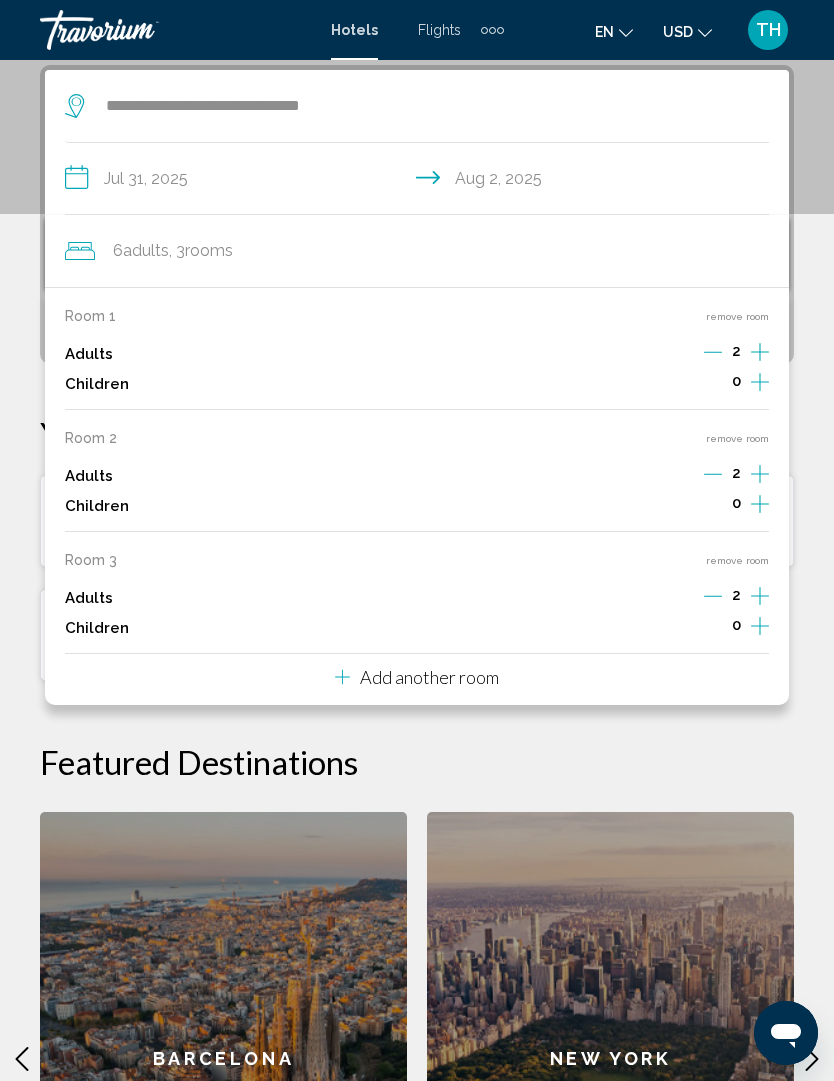 click on "Add another room" at bounding box center (417, 674) 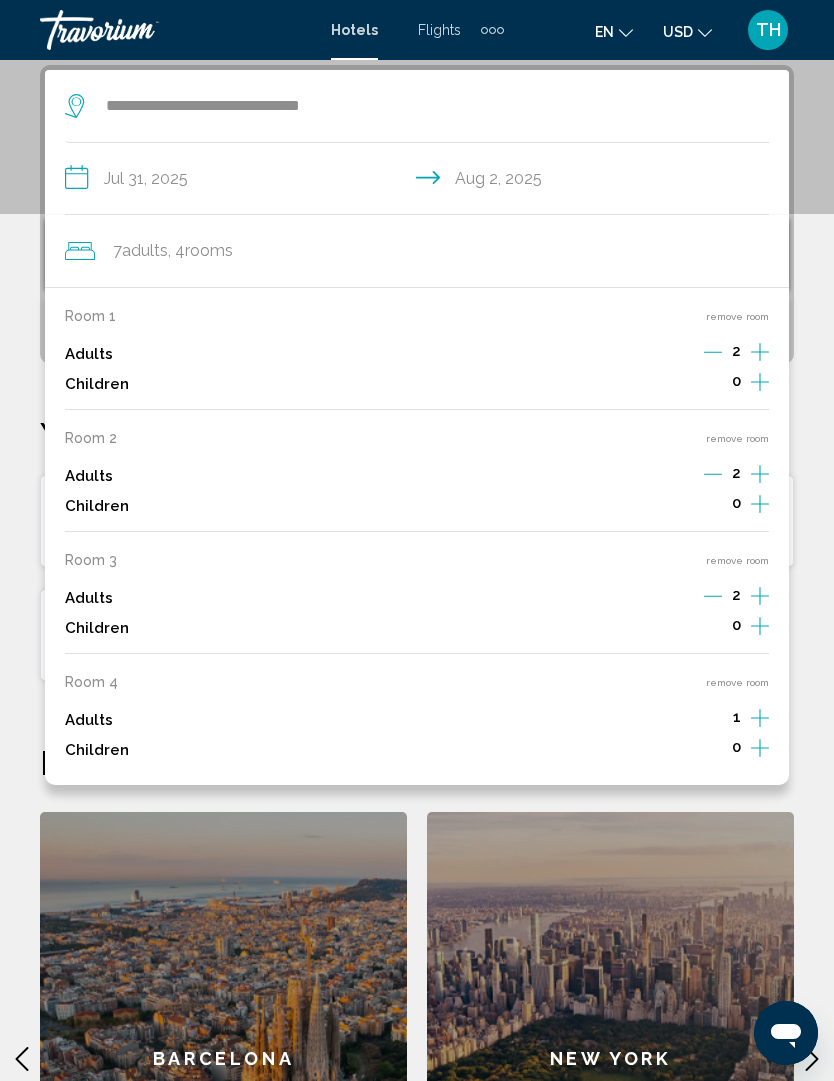 click 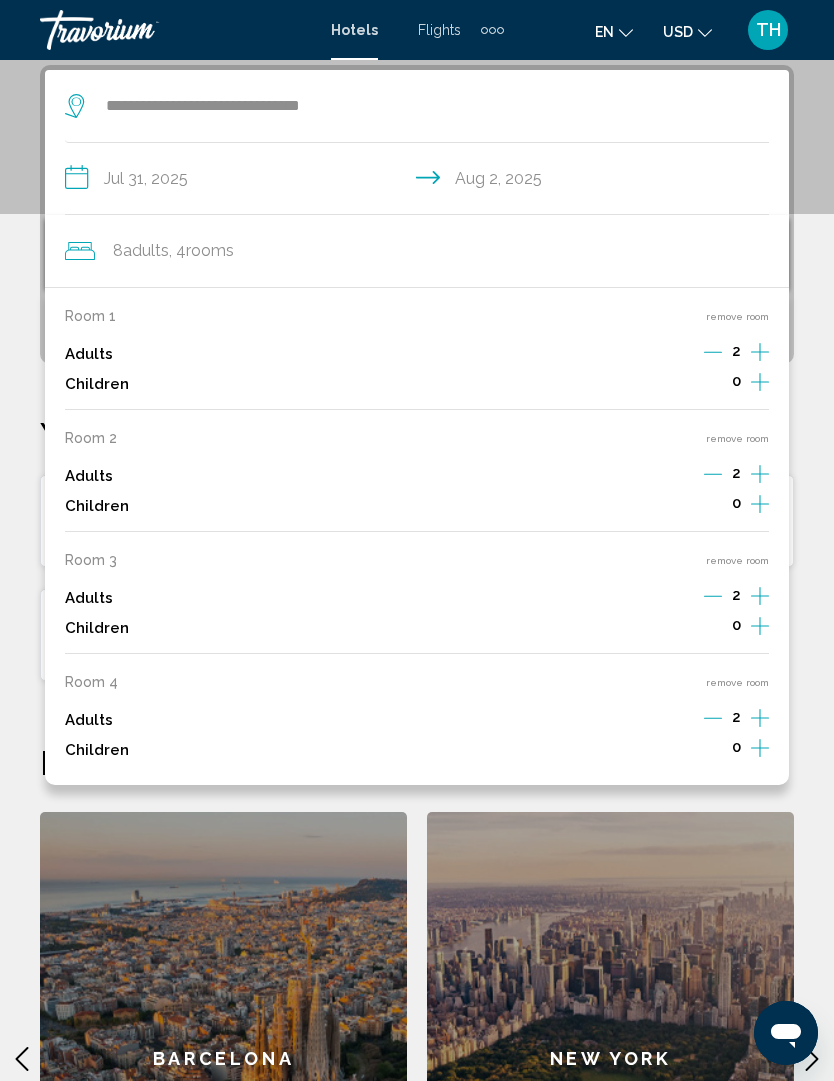 click on "**********" at bounding box center [417, 690] 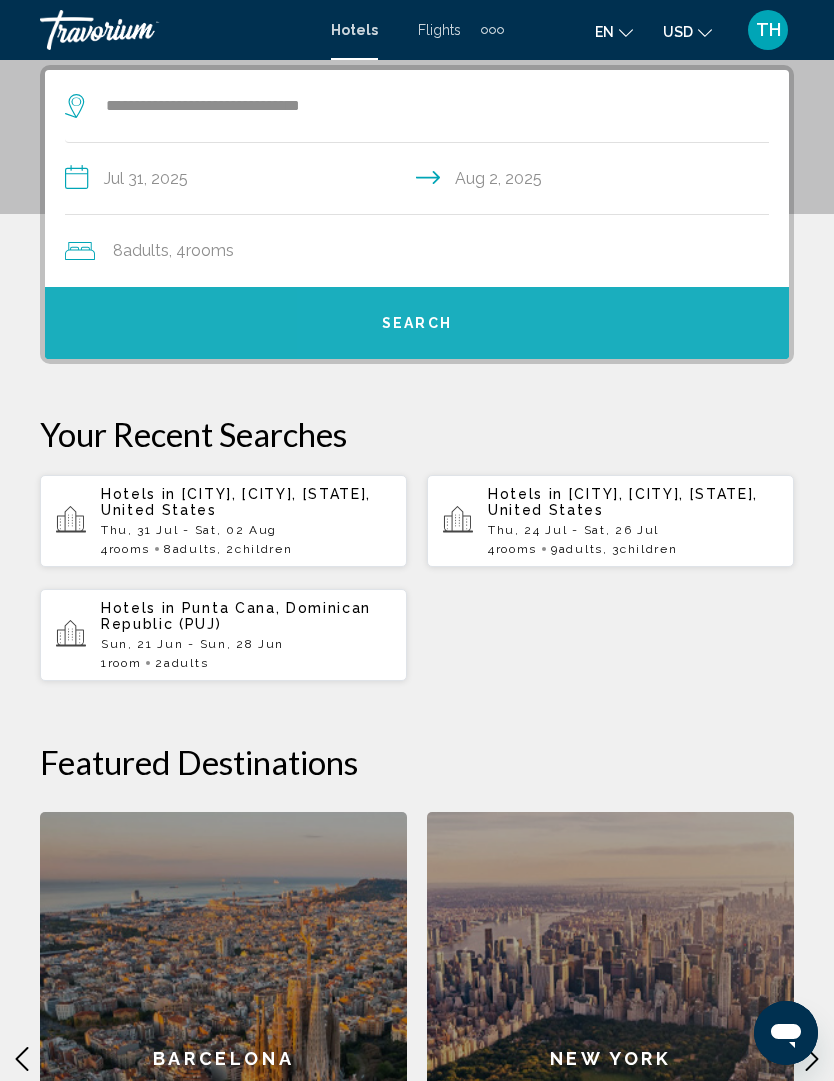 click on "Search" at bounding box center [417, 323] 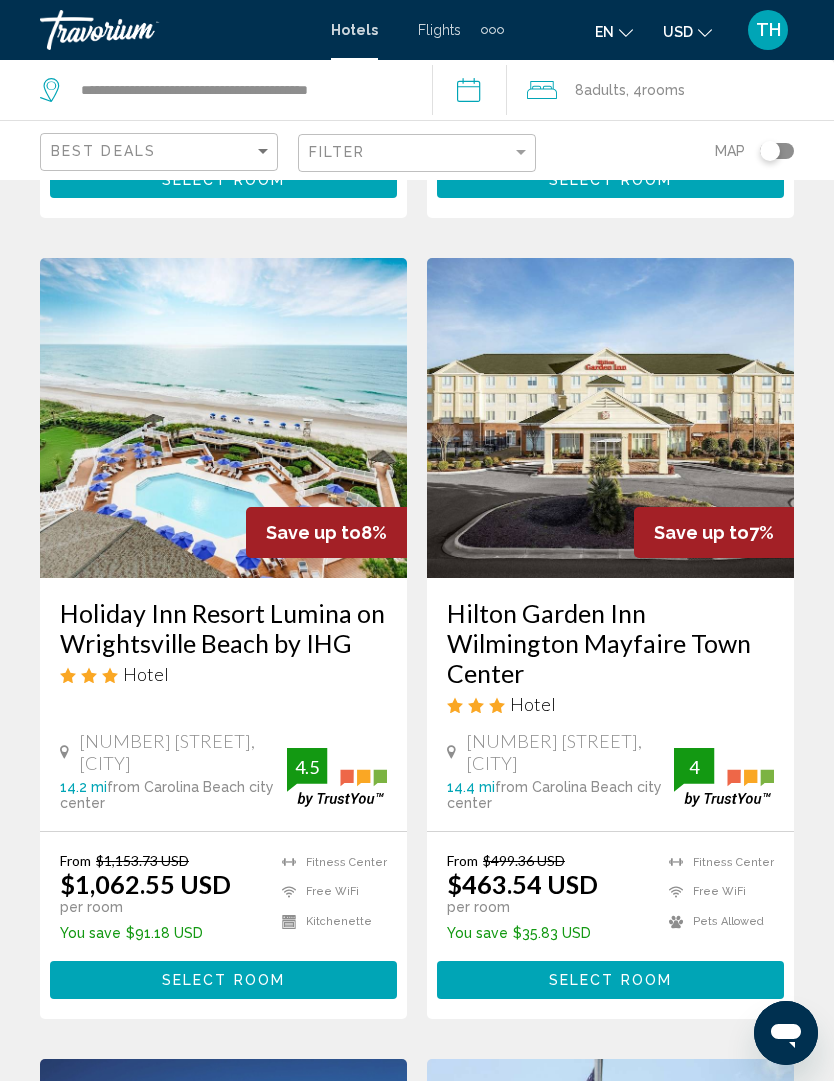 scroll, scrollTop: 766, scrollLeft: 0, axis: vertical 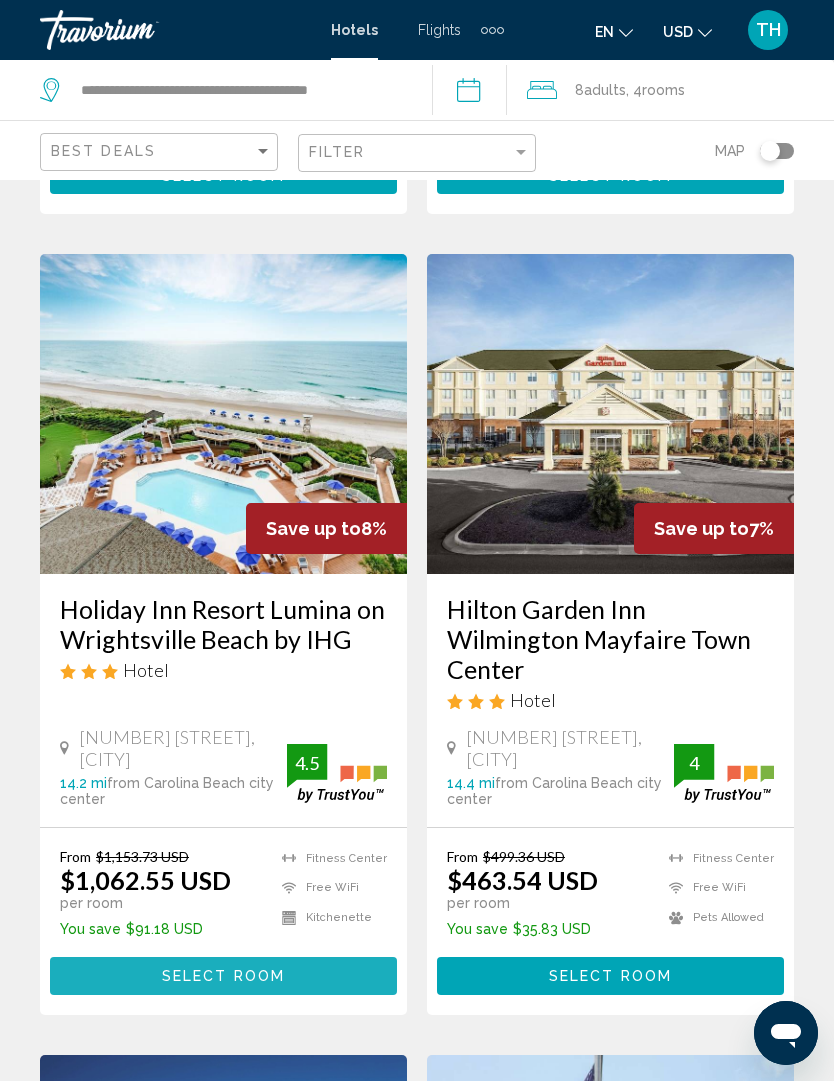 click on "Select Room" at bounding box center [223, 977] 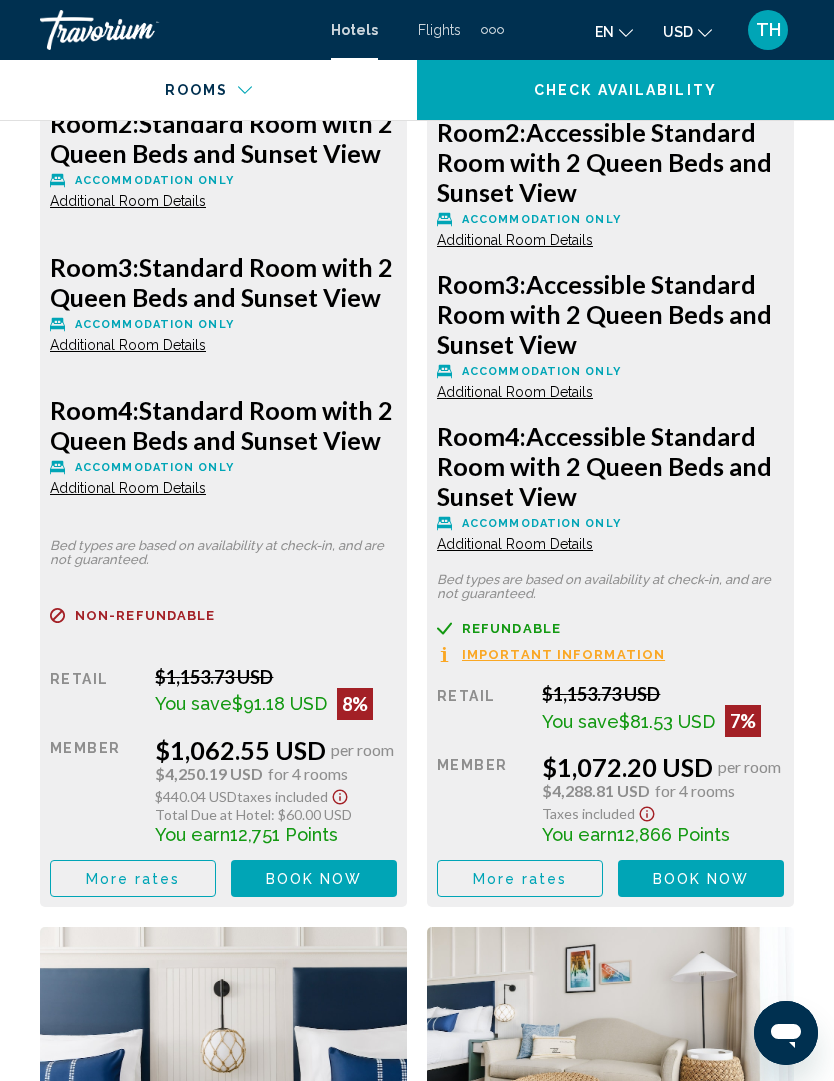 scroll, scrollTop: 3880, scrollLeft: 0, axis: vertical 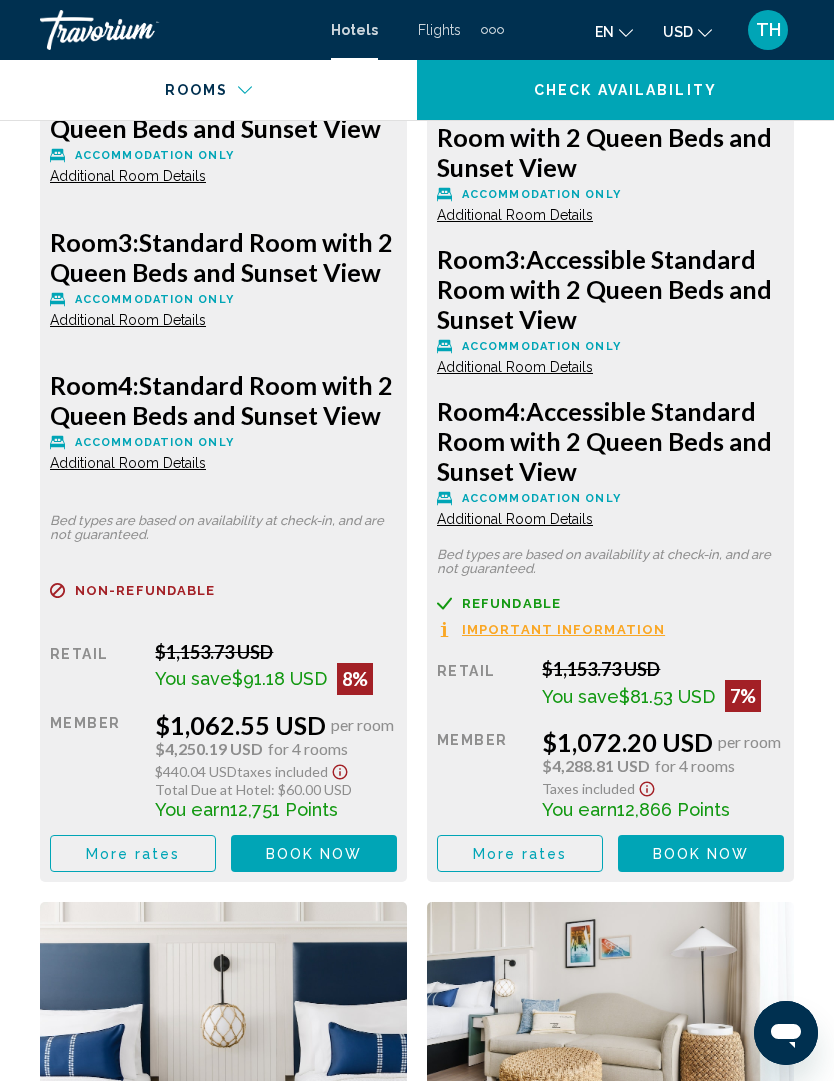 click on "Book now" at bounding box center [314, 854] 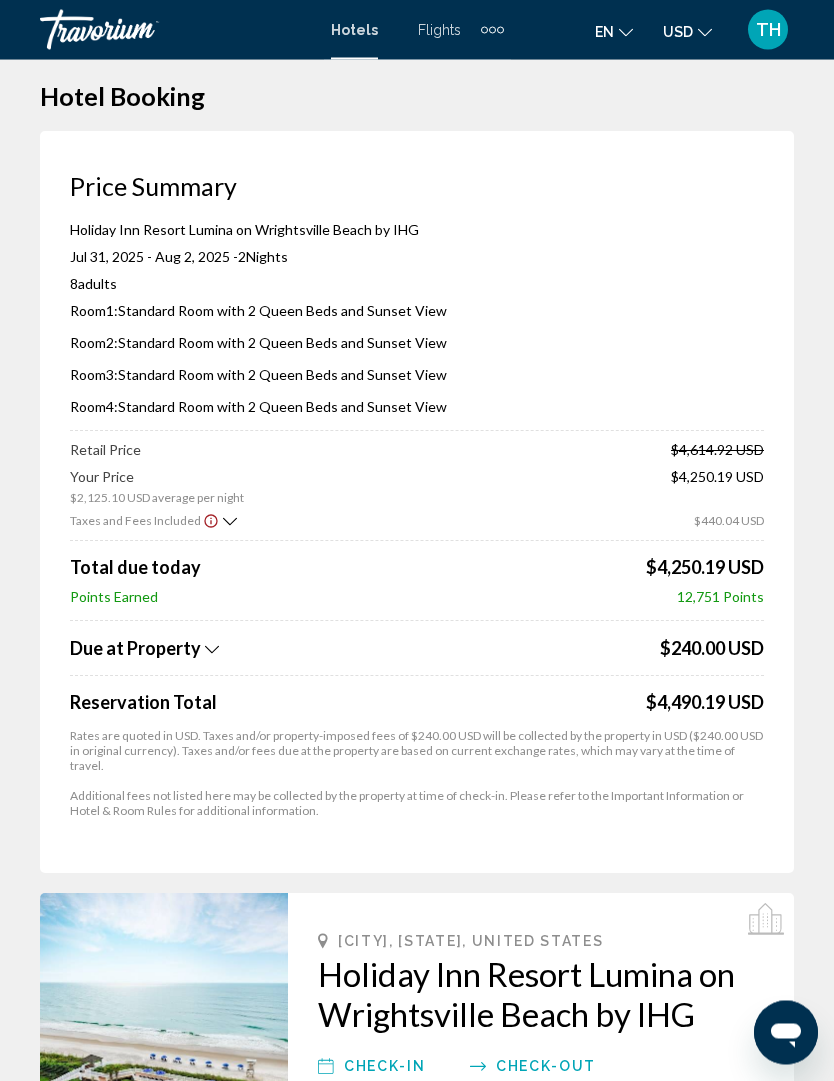 scroll, scrollTop: 0, scrollLeft: 0, axis: both 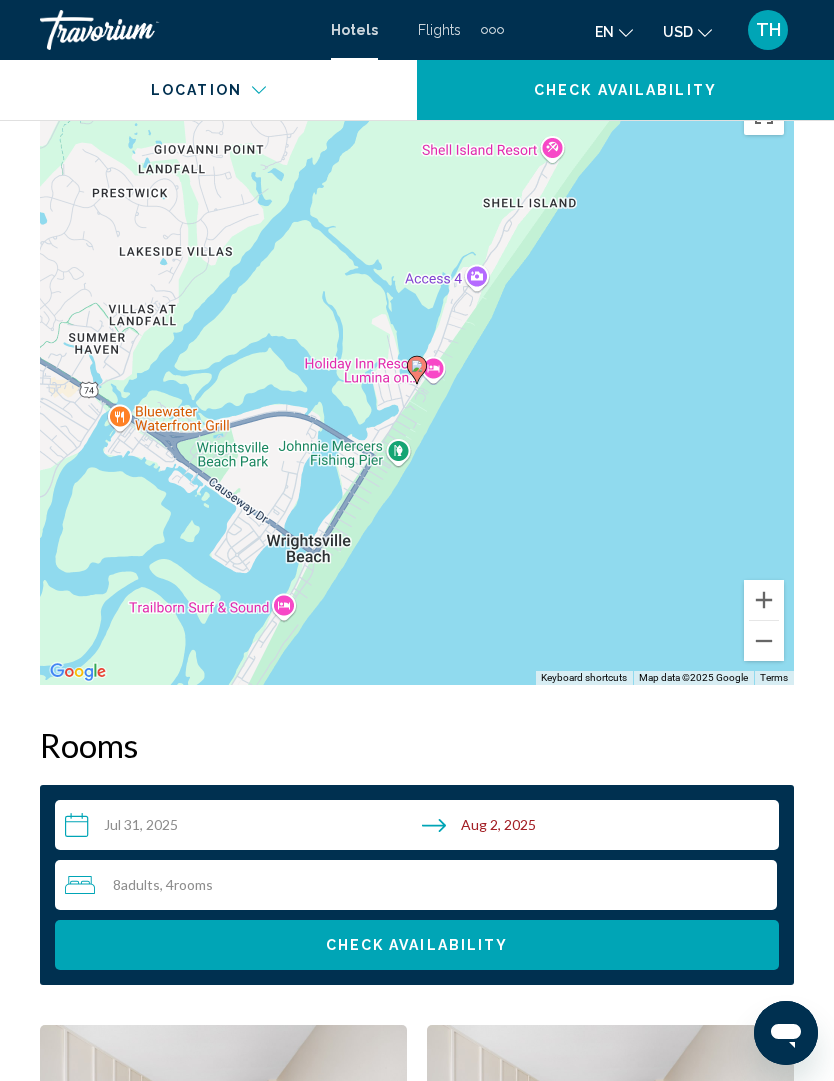 click on "**********" at bounding box center (421, 828) 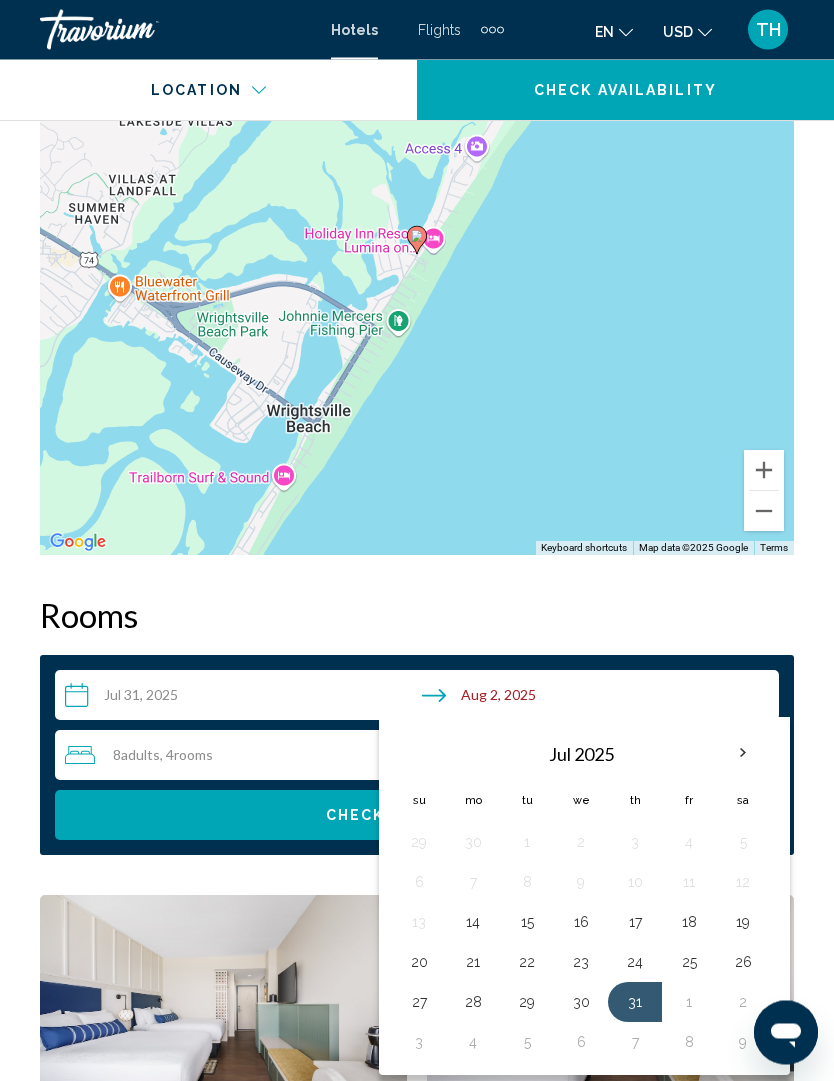 scroll, scrollTop: 2666, scrollLeft: 0, axis: vertical 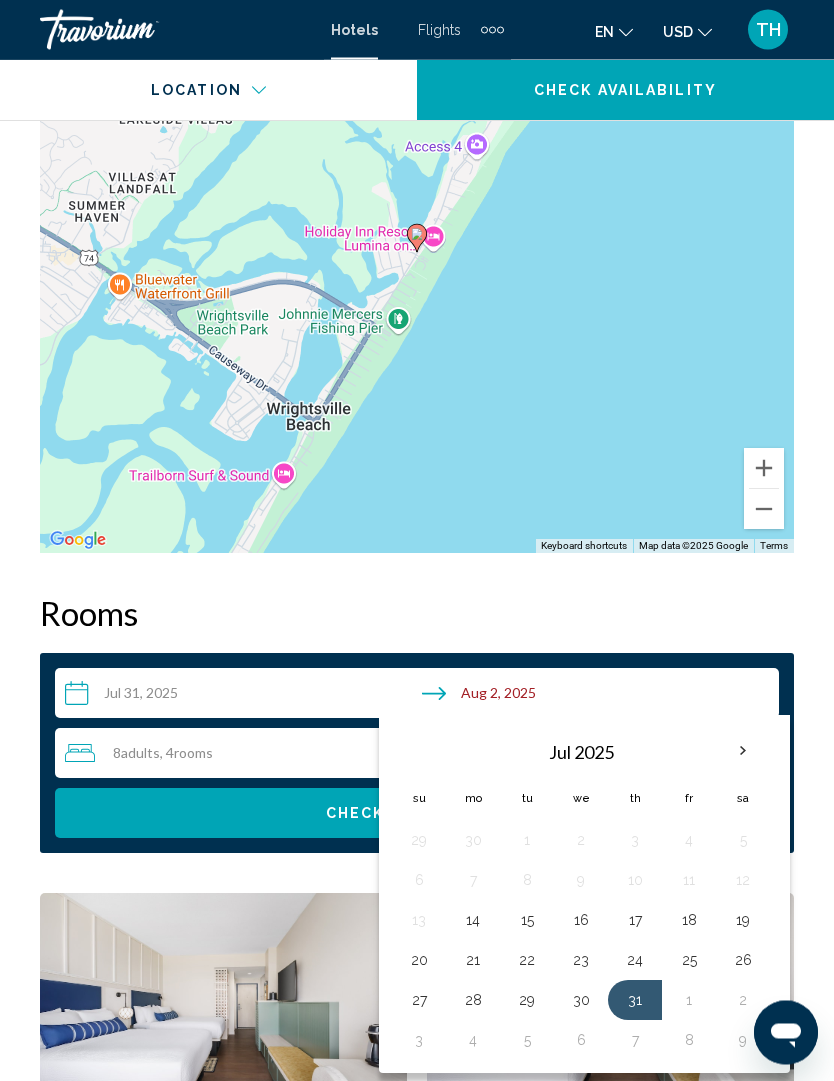 click on "1" at bounding box center [689, 1001] 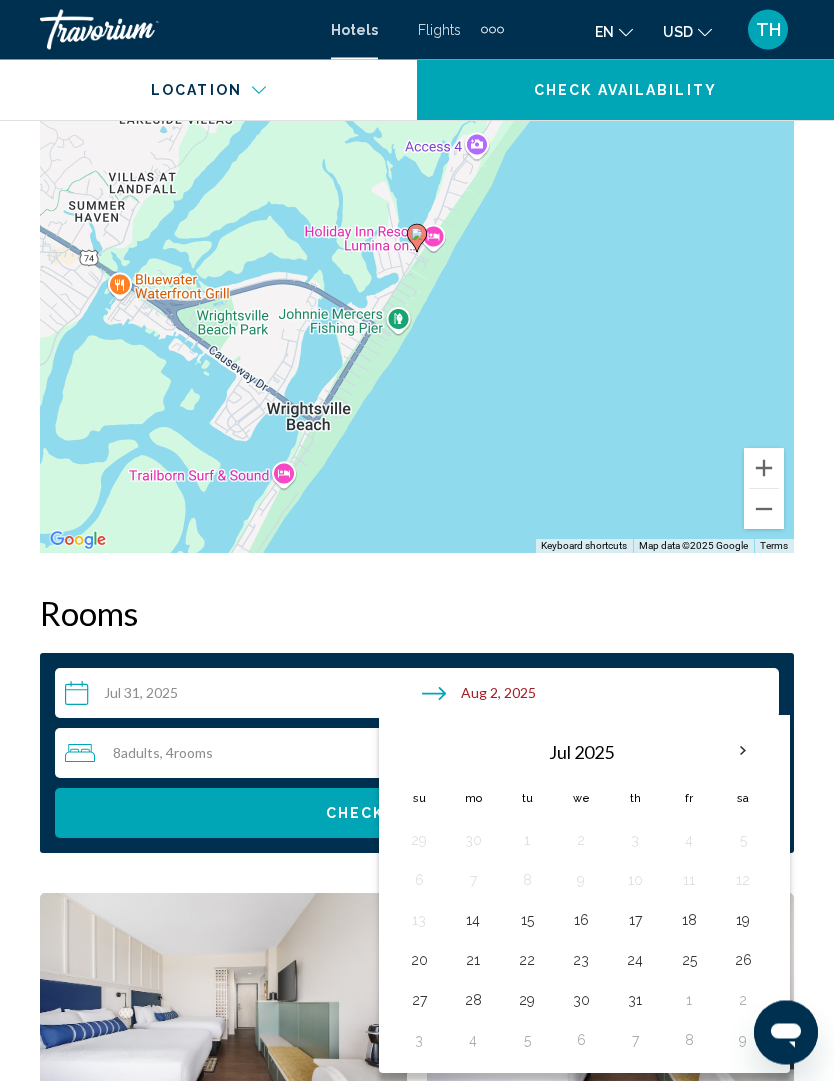 click on "Rooms" at bounding box center [417, 614] 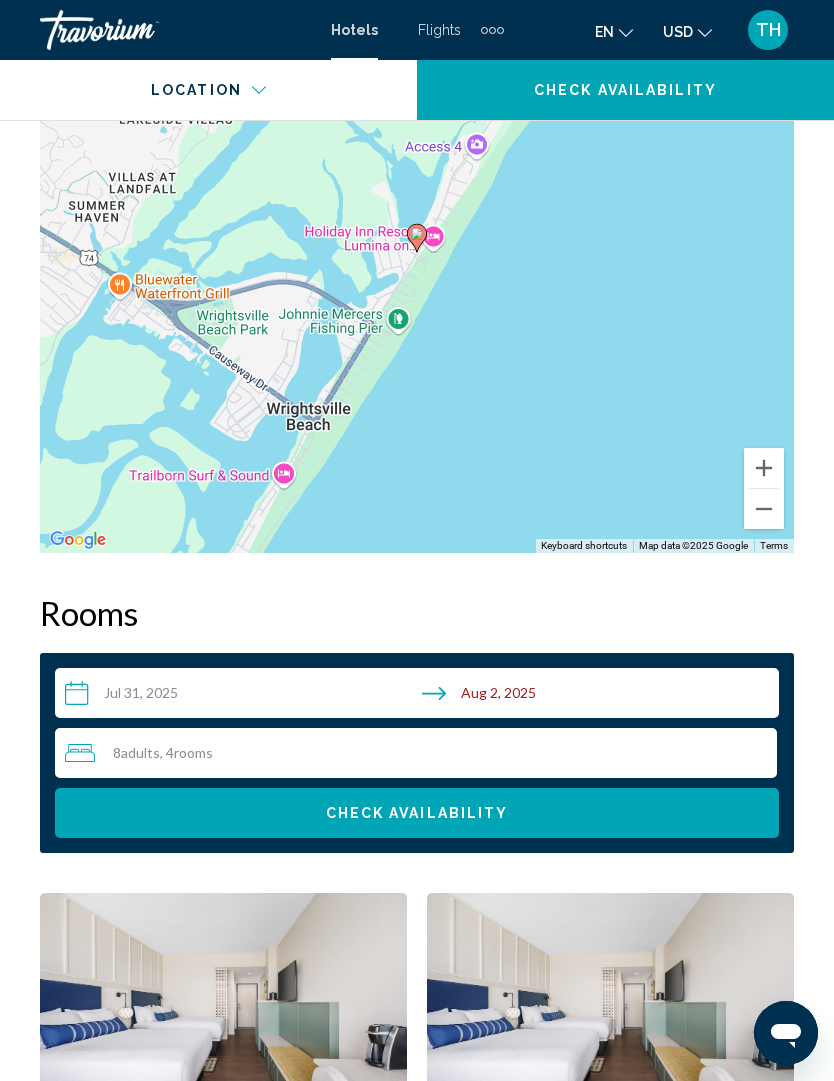 click on "**********" at bounding box center [421, 696] 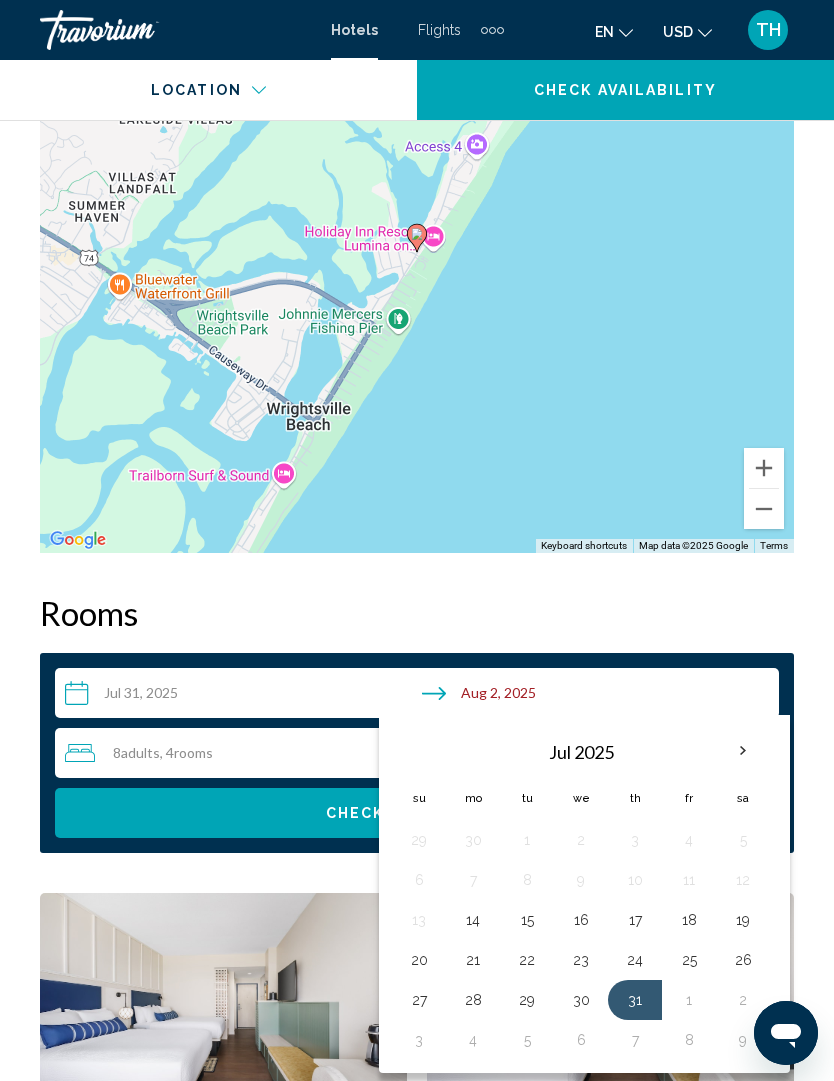 click on "1" at bounding box center [689, 1000] 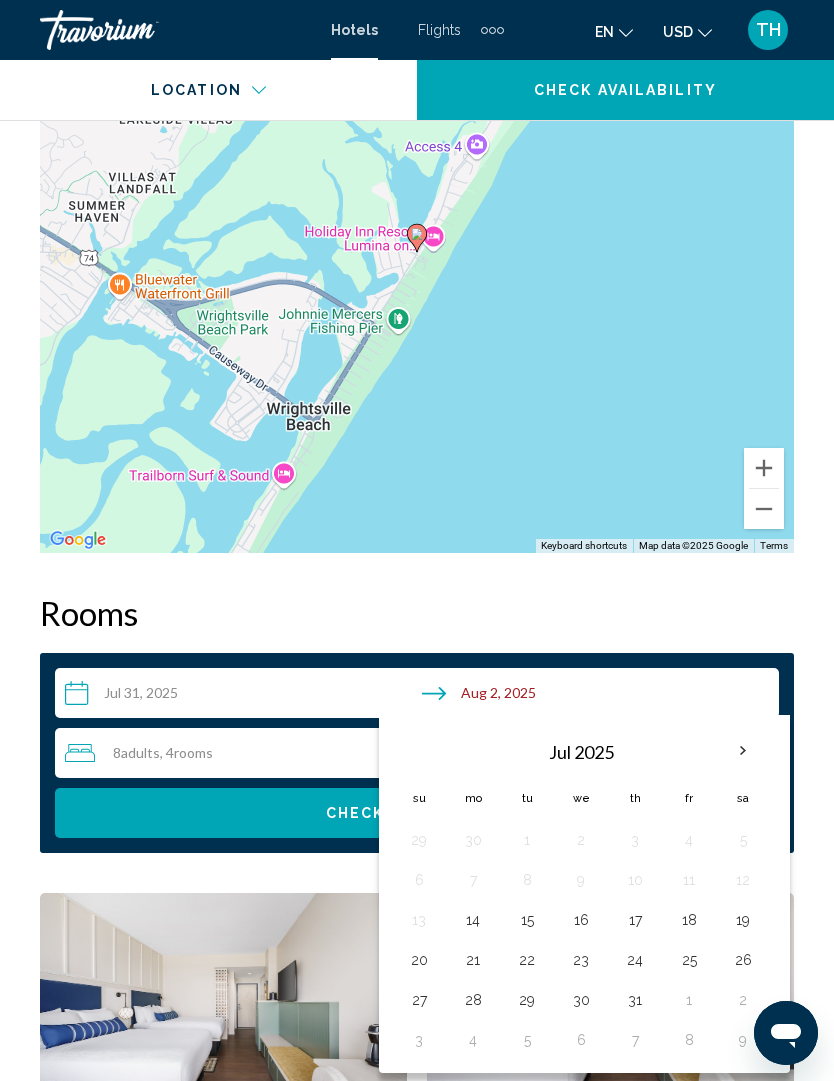 click on "1" at bounding box center [689, 1000] 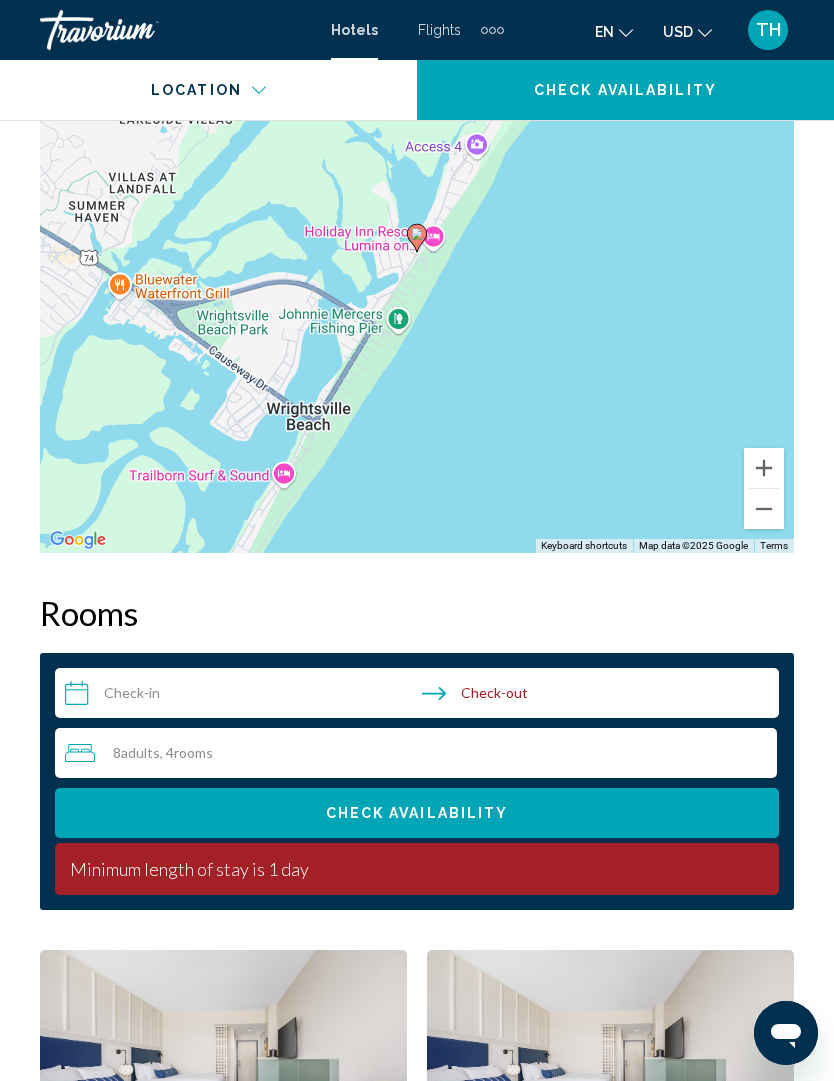 click on "**********" at bounding box center [421, 696] 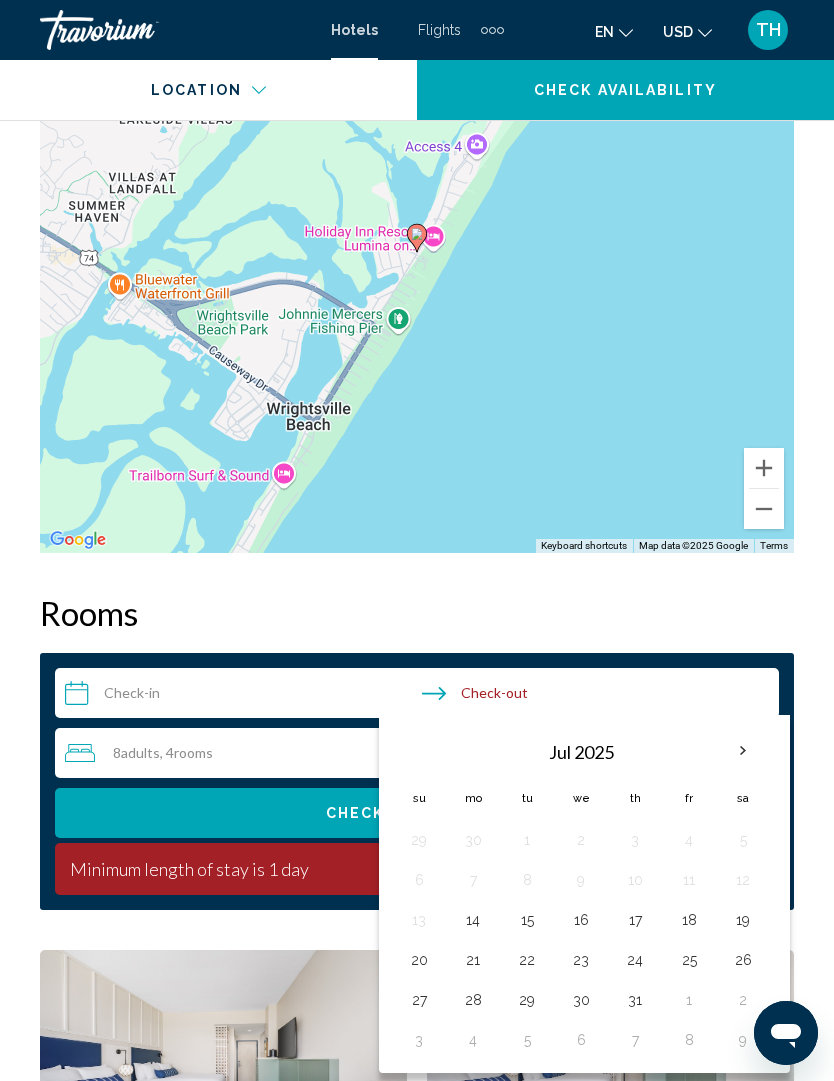 click on "31" at bounding box center (635, 1000) 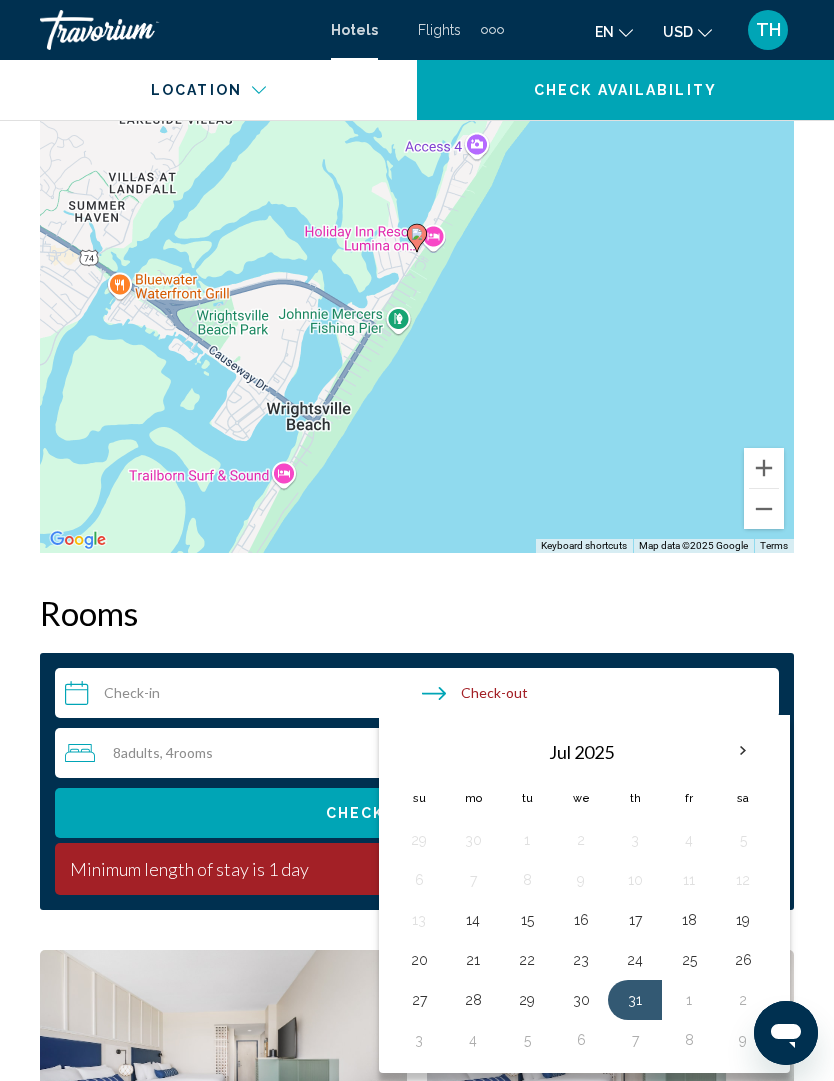 click on "1" at bounding box center [689, 1000] 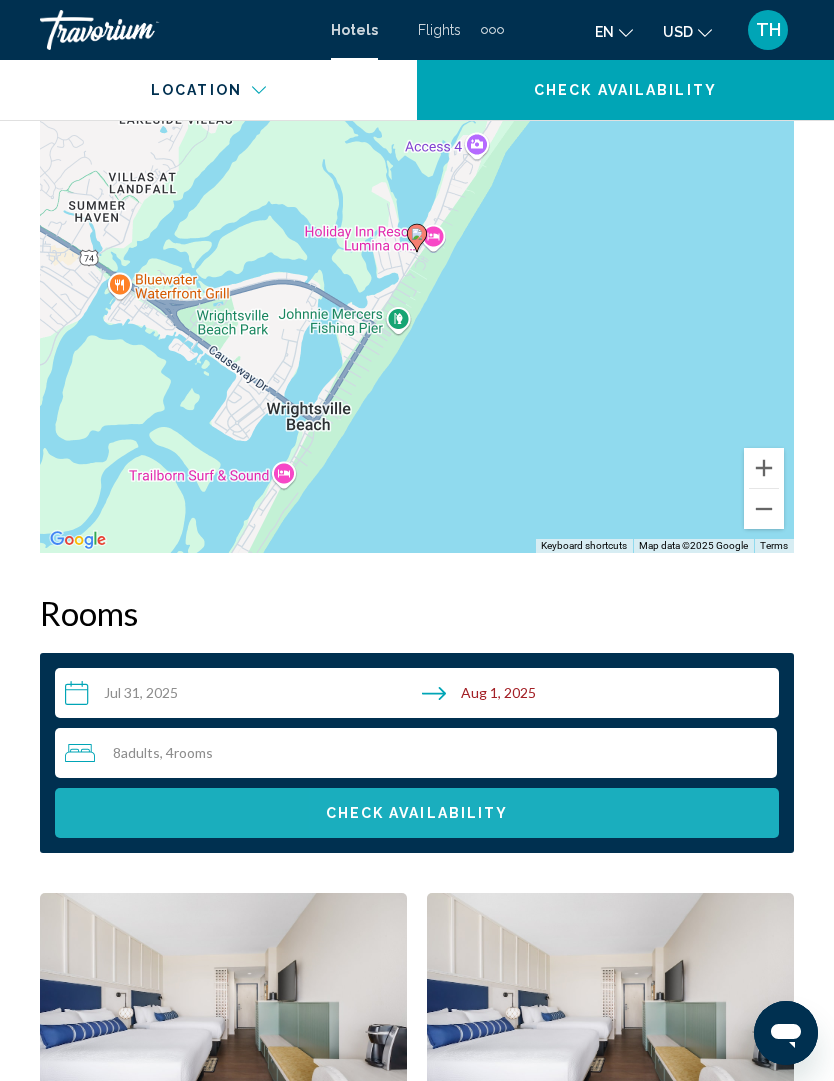click on "Check Availability" at bounding box center (417, 813) 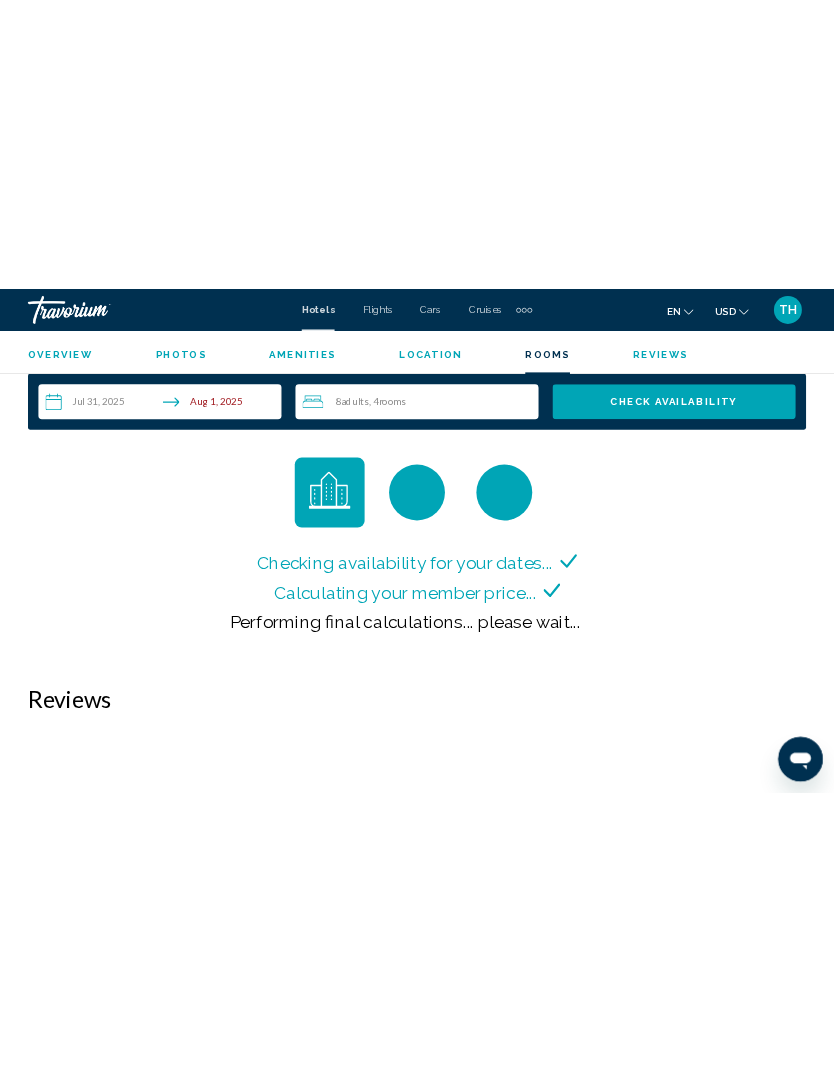 scroll, scrollTop: 3139, scrollLeft: 0, axis: vertical 